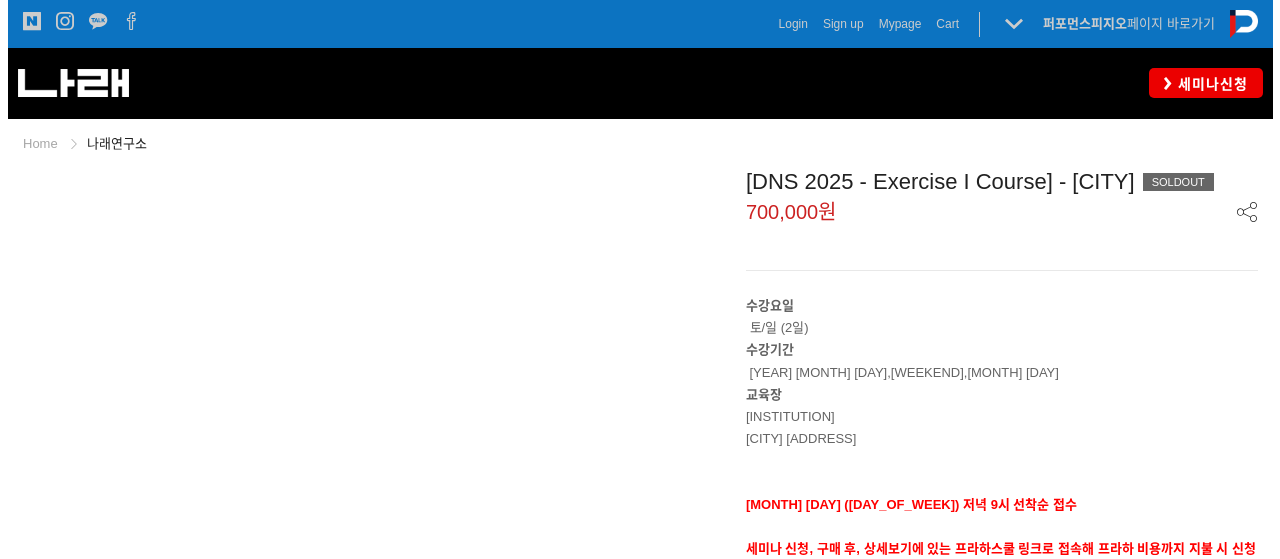 scroll, scrollTop: 0, scrollLeft: 0, axis: both 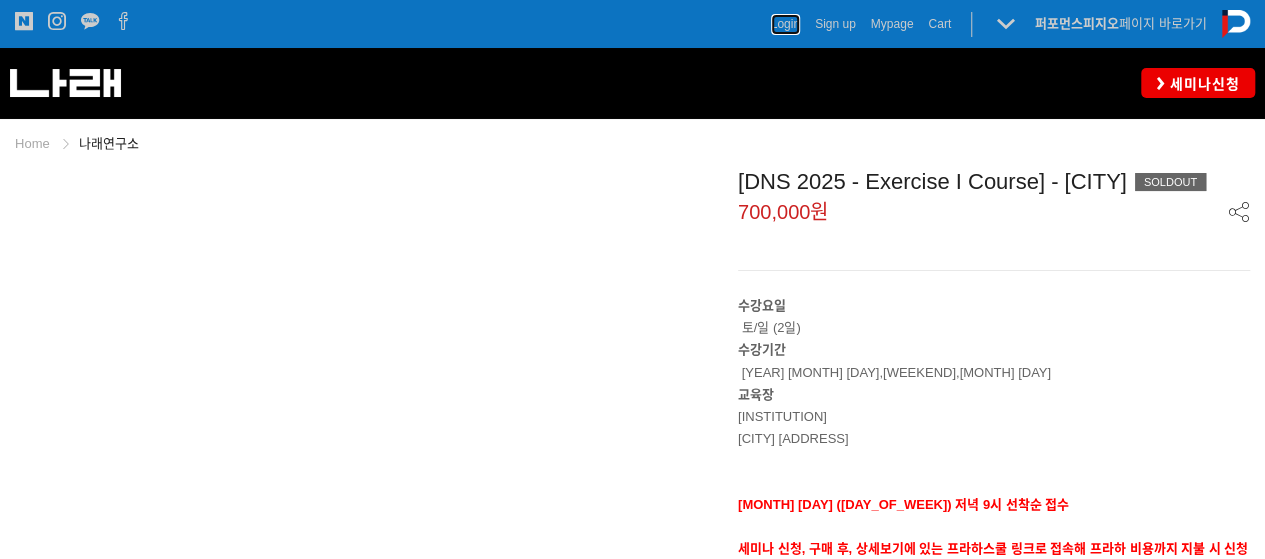 click on "Login" at bounding box center (785, 24) 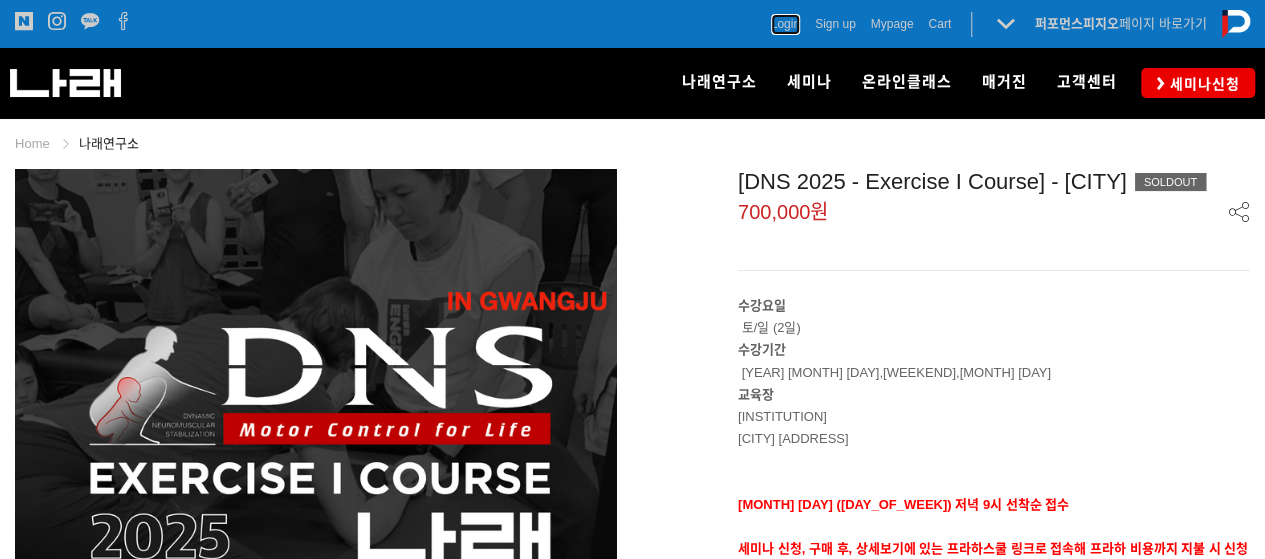 click on "Login" at bounding box center (785, 24) 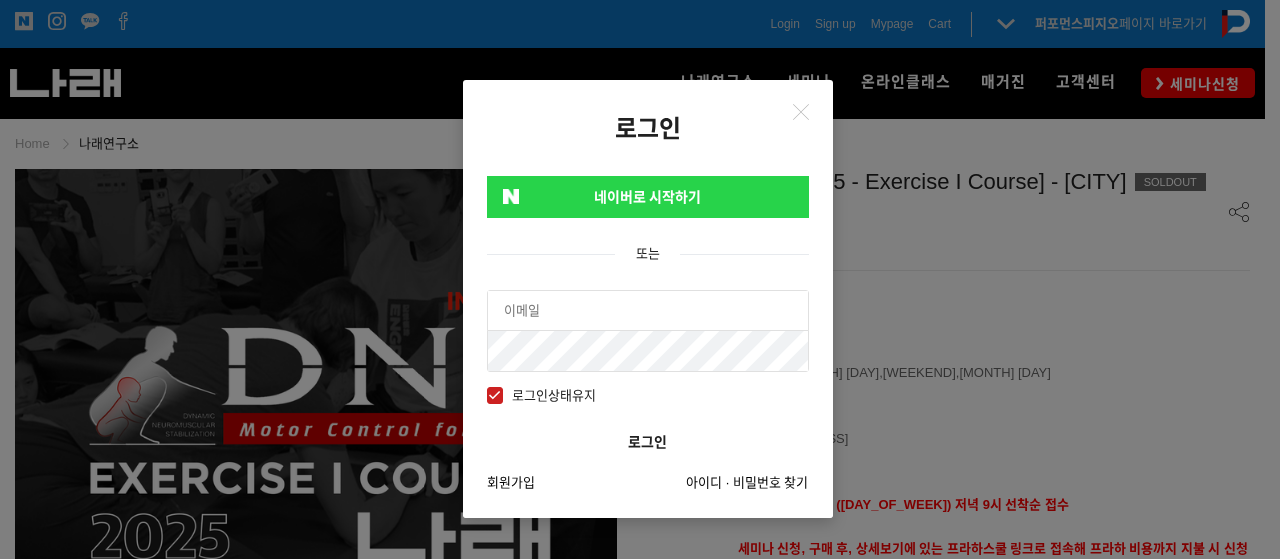 click on "네이버로 시작하기" at bounding box center [648, 197] 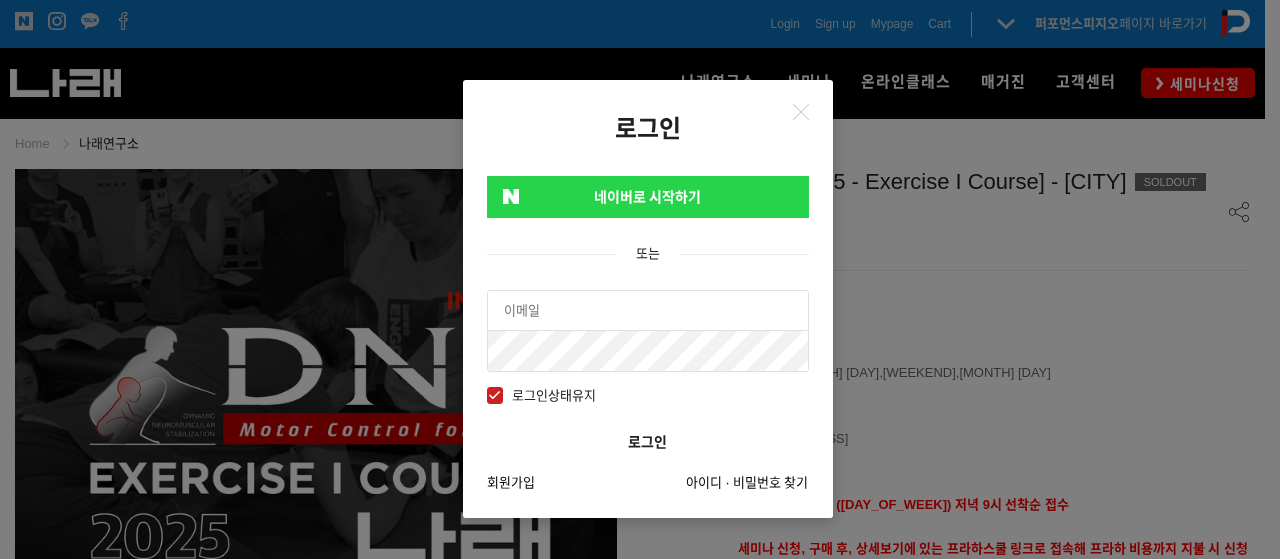 scroll, scrollTop: 0, scrollLeft: 0, axis: both 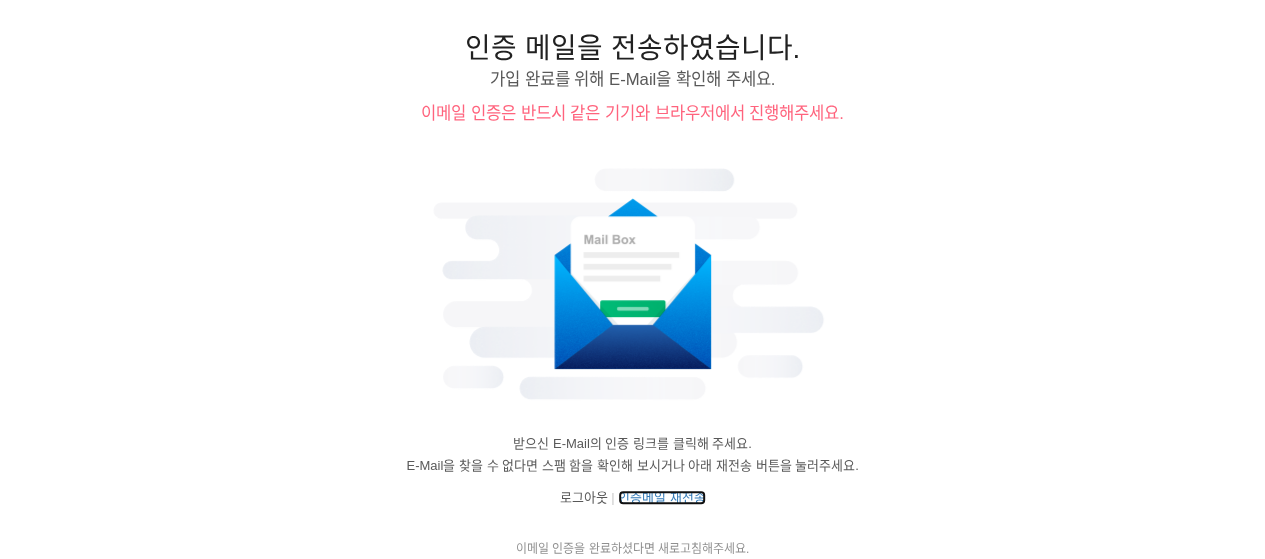 click on "인증메일 재전송" at bounding box center (662, 497) 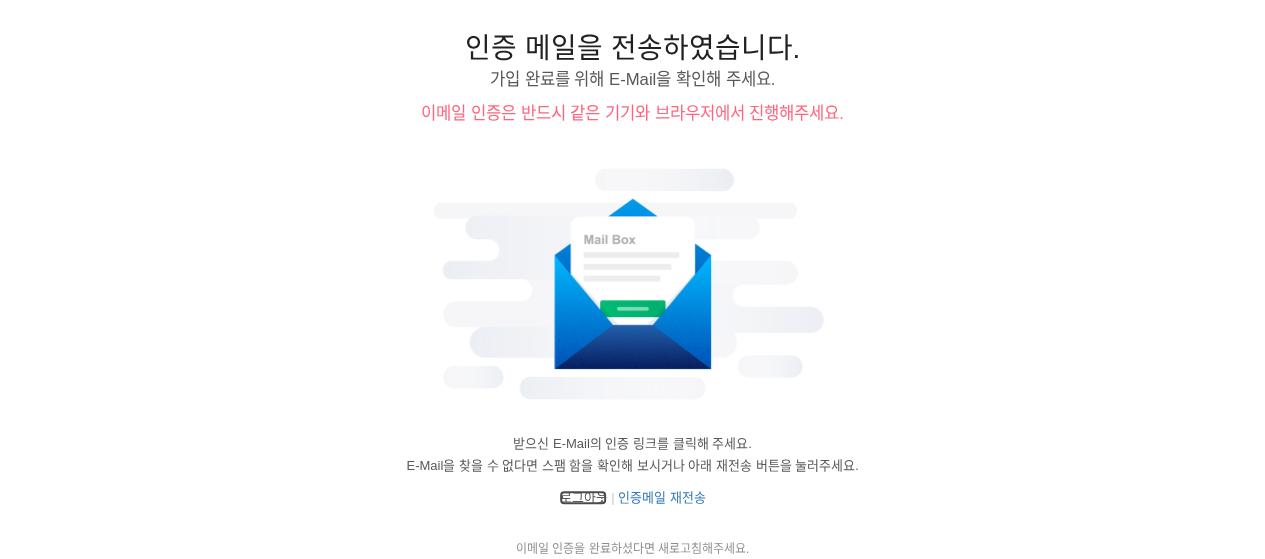 click on "로그아웃" at bounding box center (583, 497) 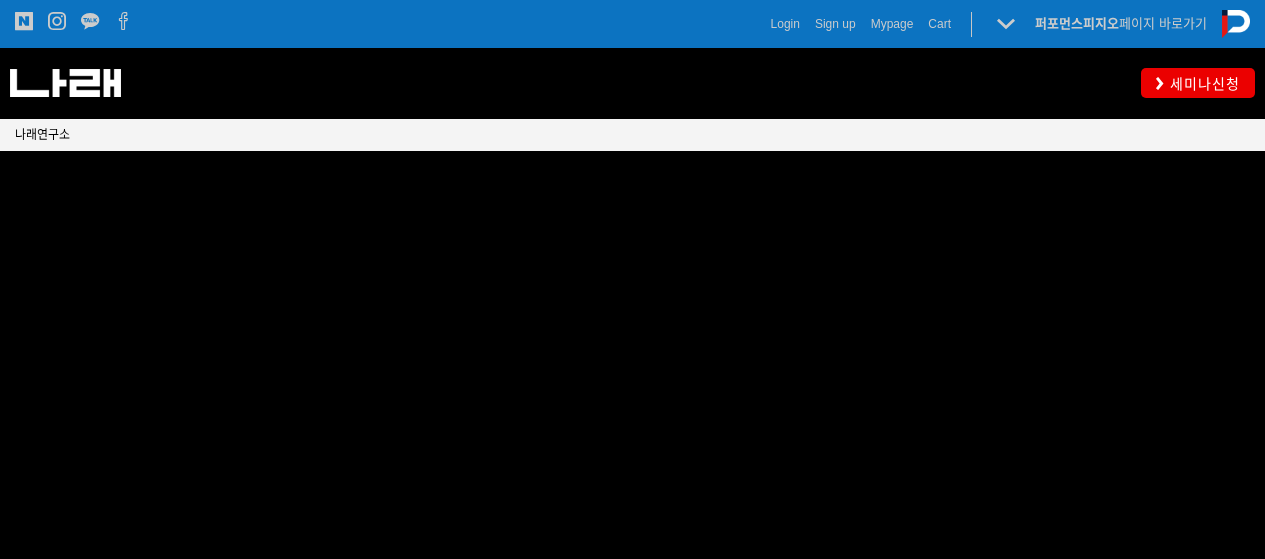 scroll, scrollTop: 0, scrollLeft: 0, axis: both 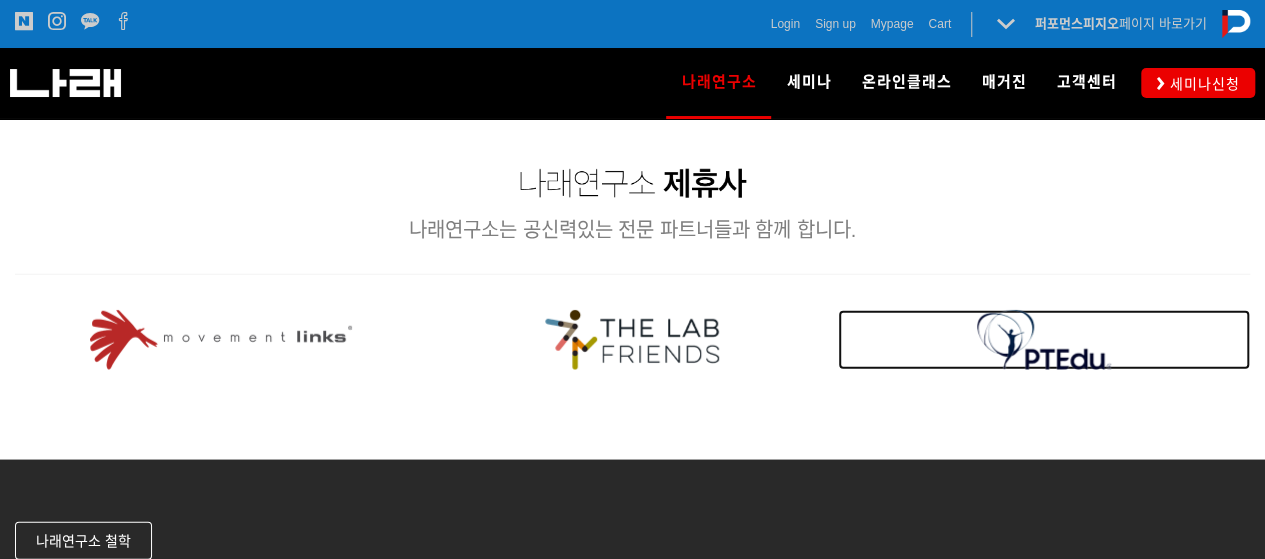 click at bounding box center (1044, 340) 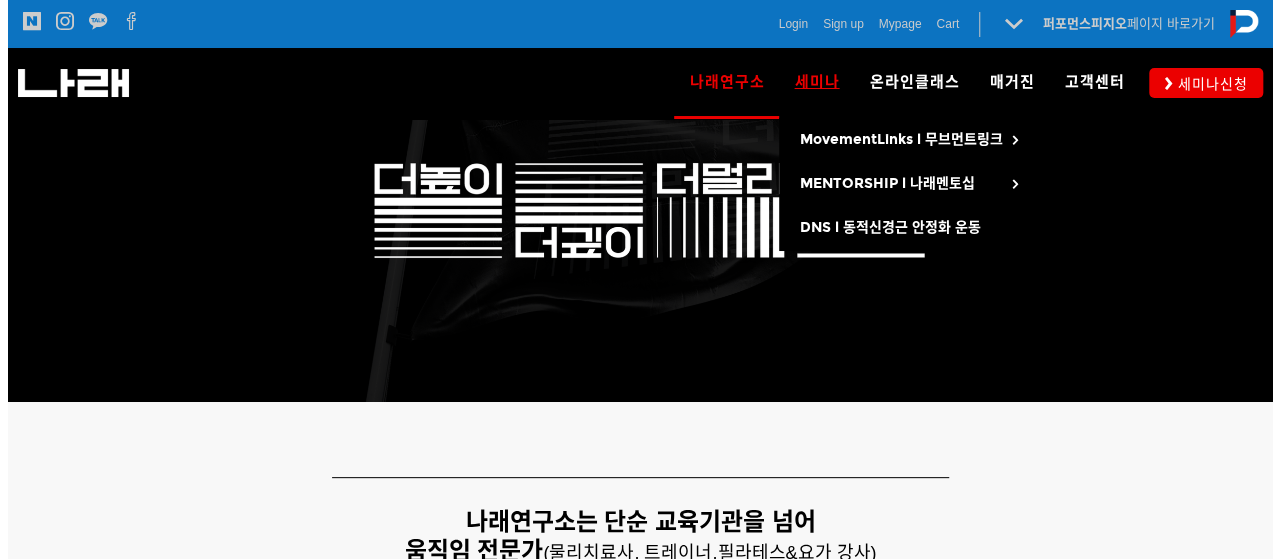 scroll, scrollTop: 0, scrollLeft: 0, axis: both 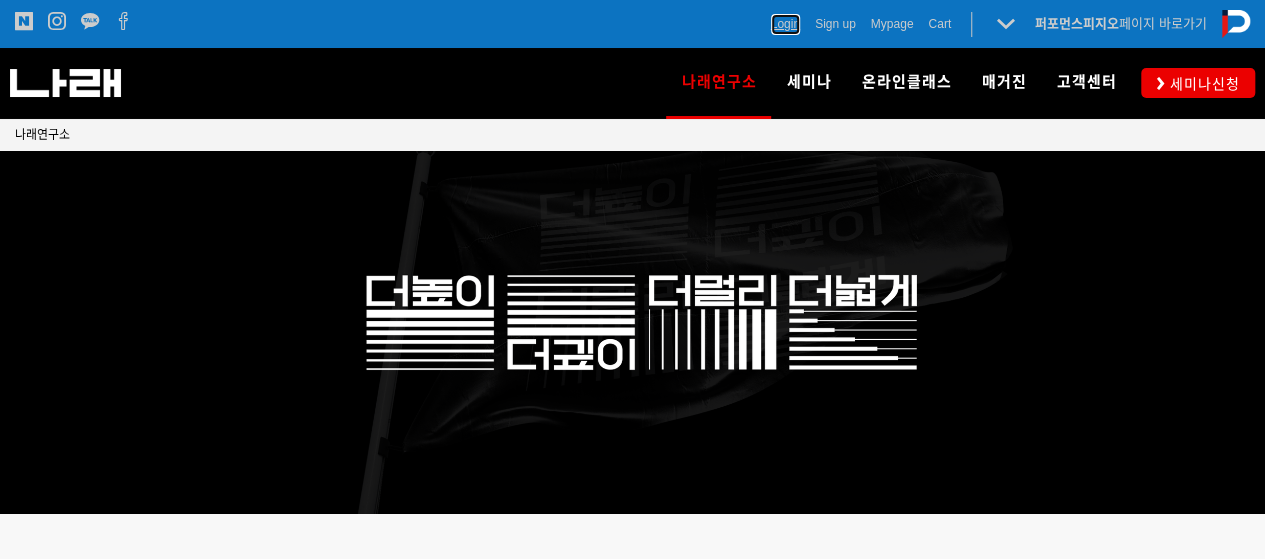 click on "Login" at bounding box center (785, 24) 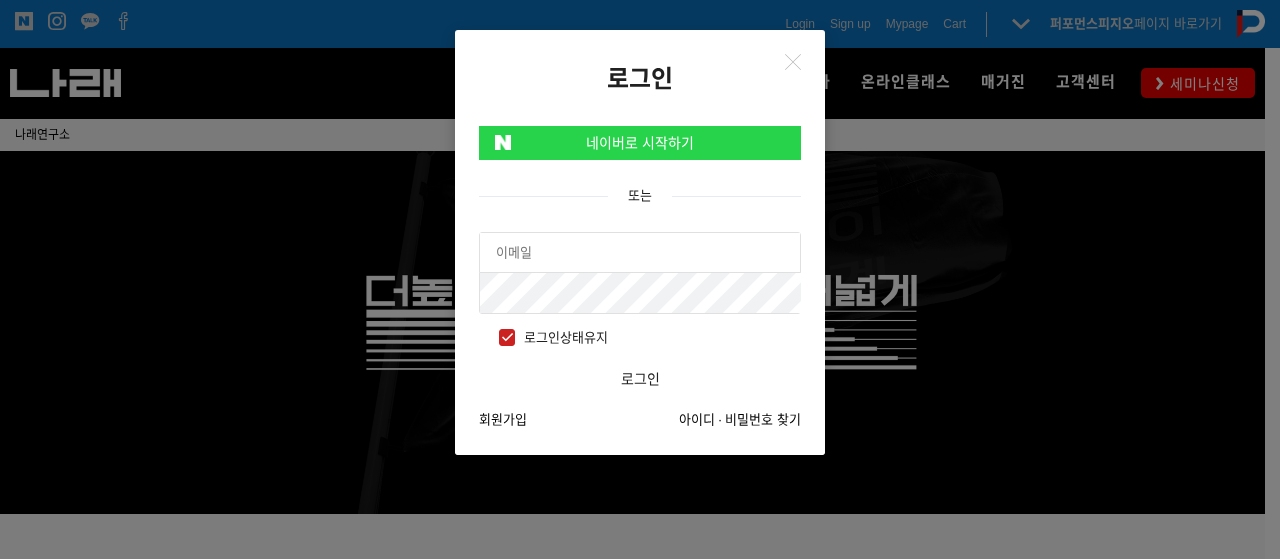 click at bounding box center (640, 253) 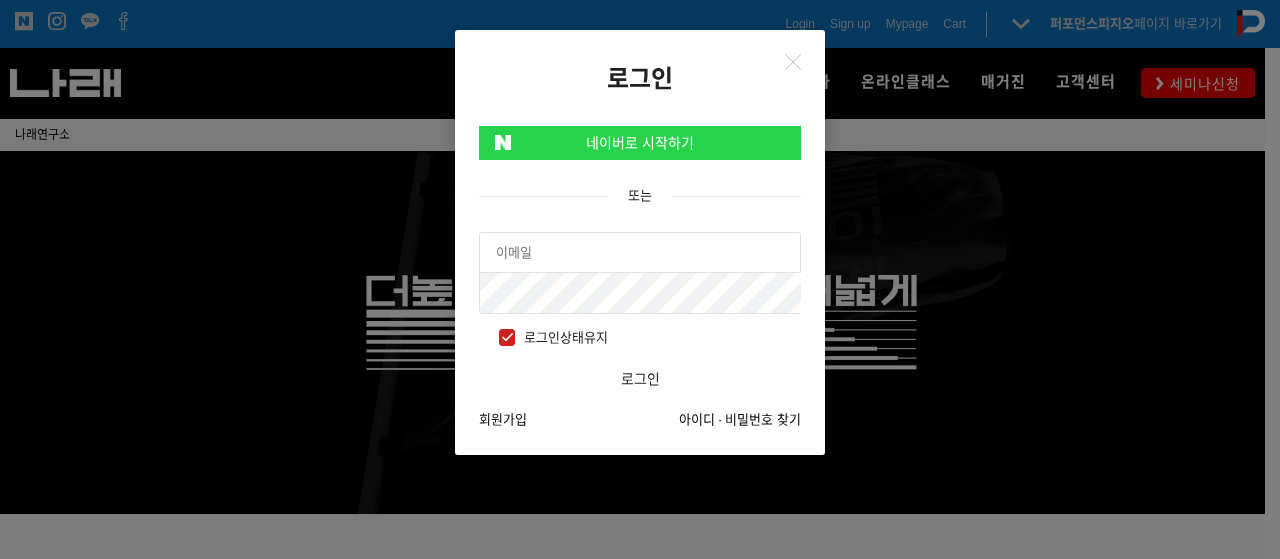 type on "[EMAIL]" 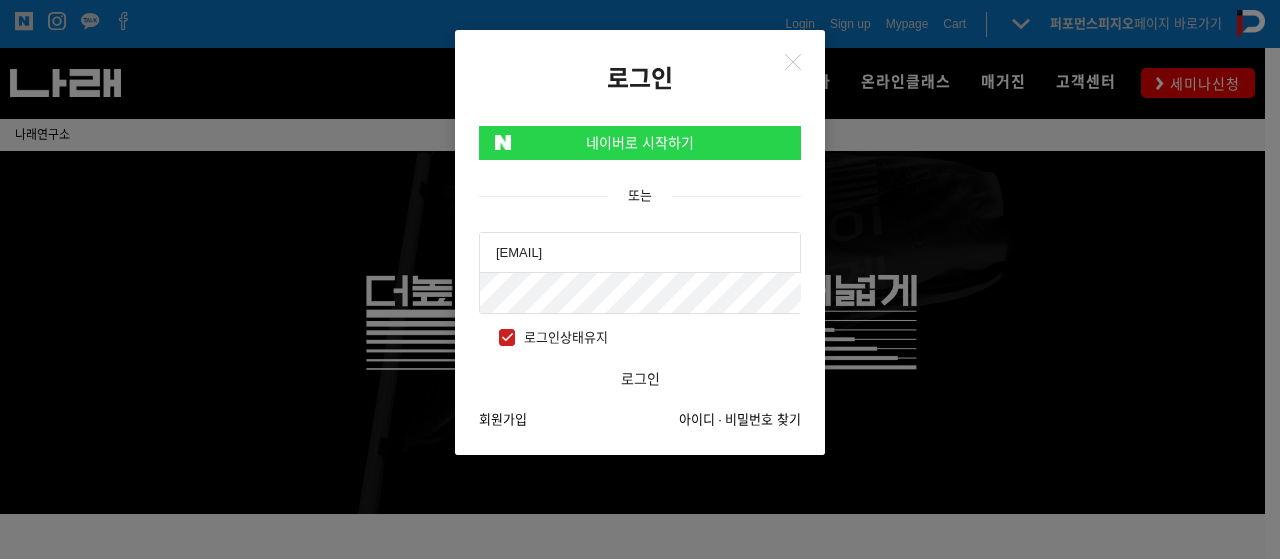 click on "로그인" at bounding box center [640, 379] 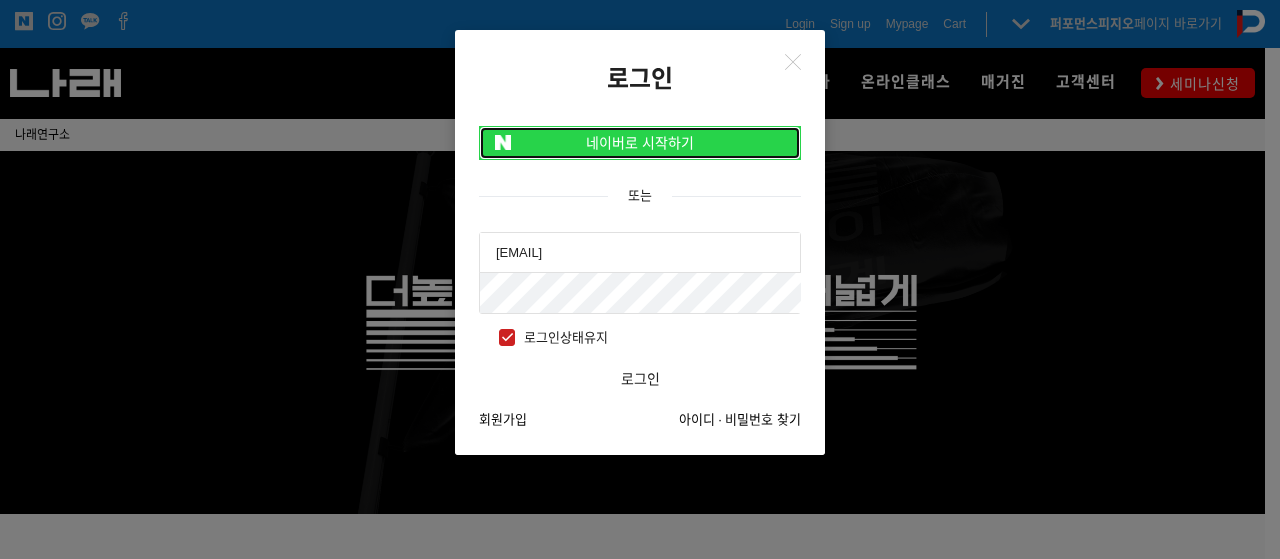 drag, startPoint x: 560, startPoint y: 158, endPoint x: 565, endPoint y: 143, distance: 15.811388 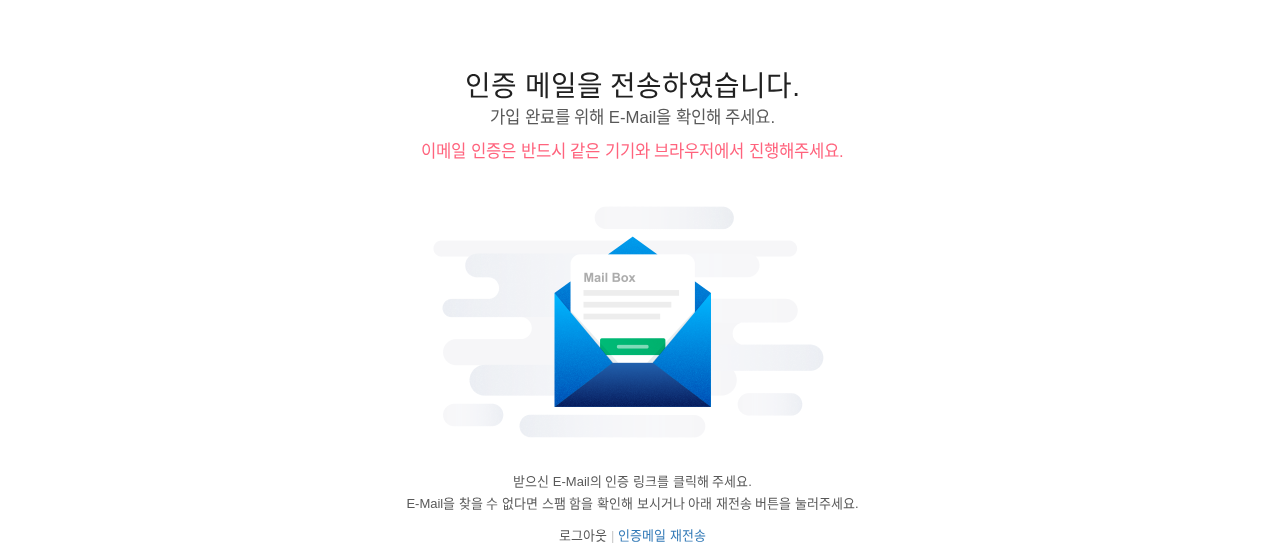 scroll, scrollTop: 0, scrollLeft: 0, axis: both 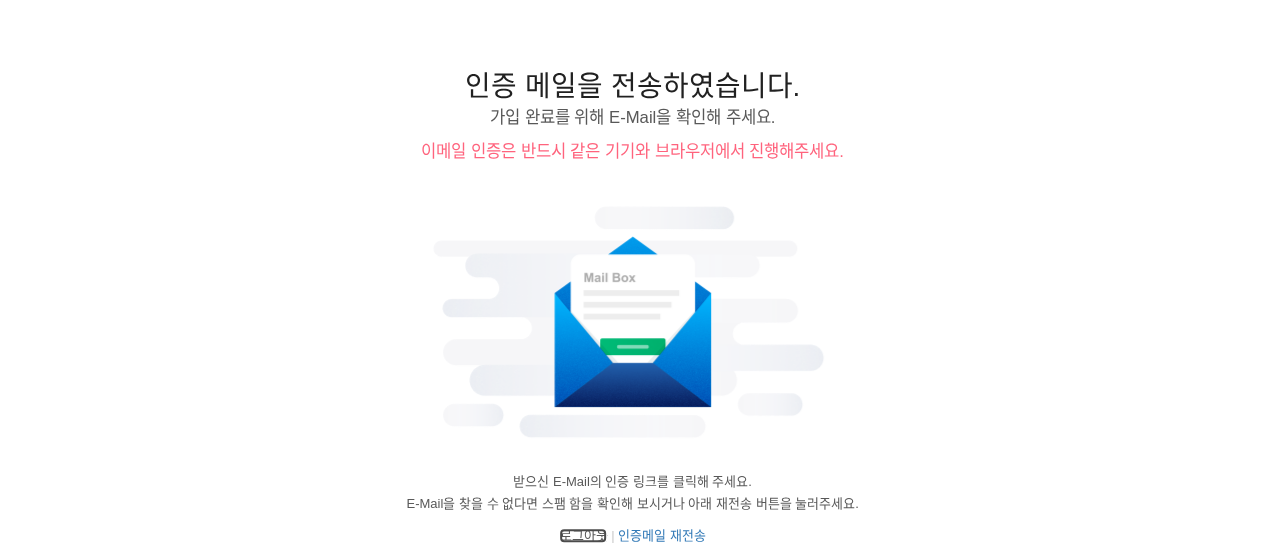 click on "로그아웃" at bounding box center [583, 535] 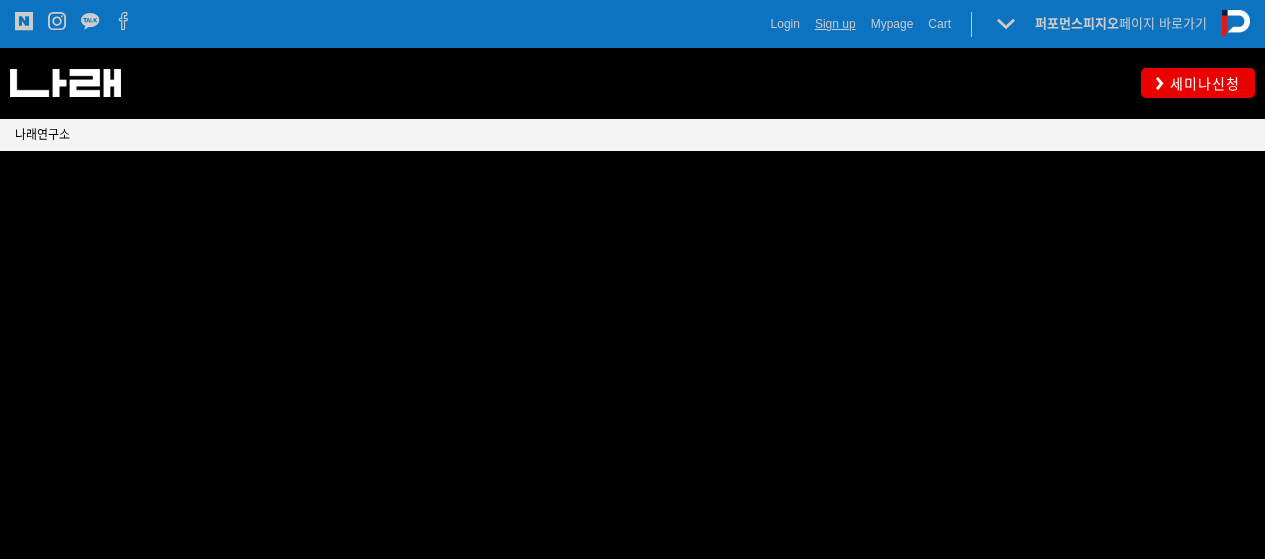 scroll, scrollTop: 0, scrollLeft: 0, axis: both 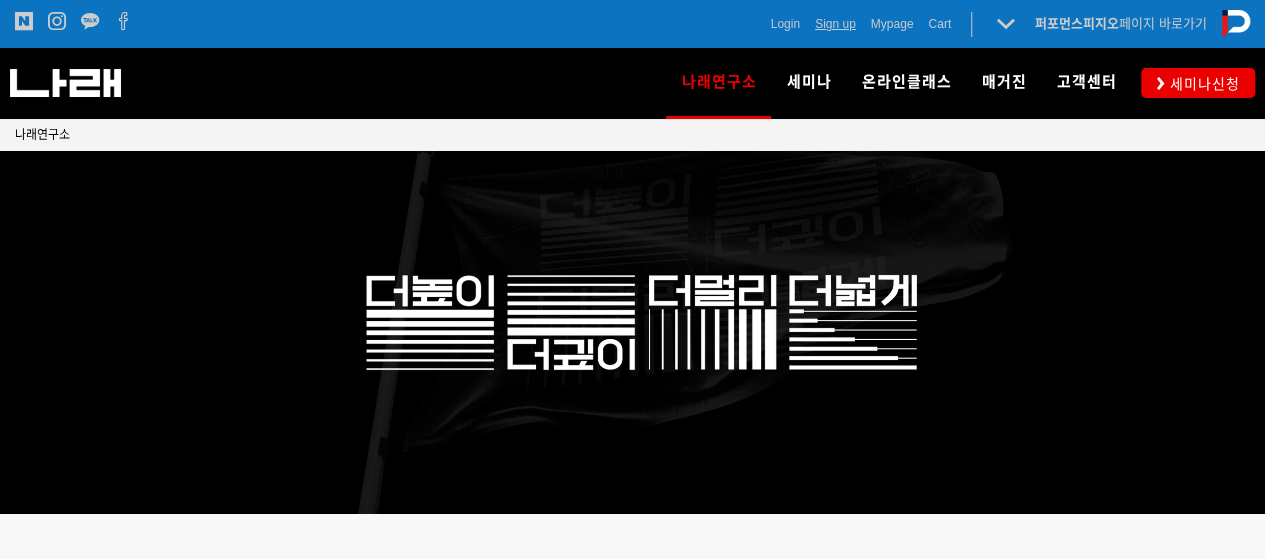 click on "Sign up" at bounding box center (835, 24) 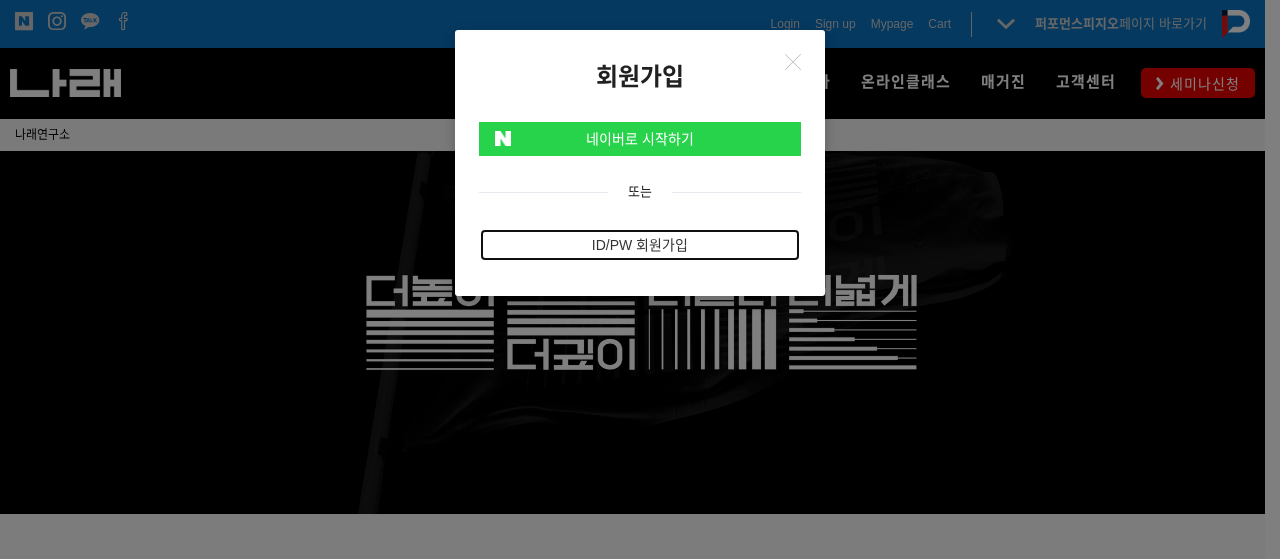 click on "ID/PW 회원가입" at bounding box center (640, 245) 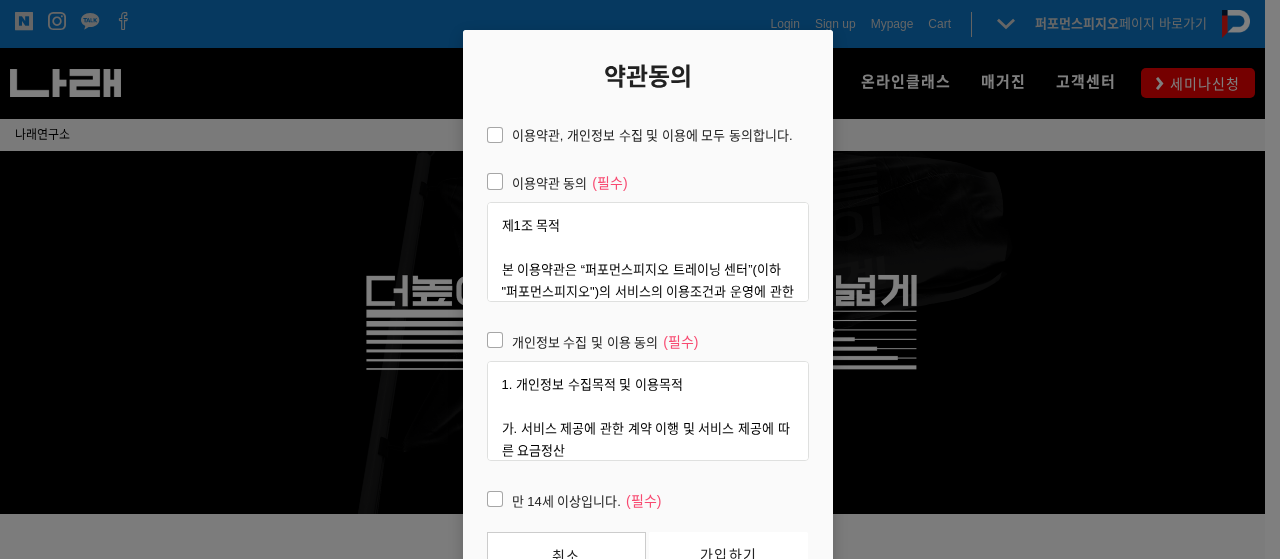 click on "이용약관, 개인정보 수집 및 이용에 모두 동의합니다." at bounding box center [640, 136] 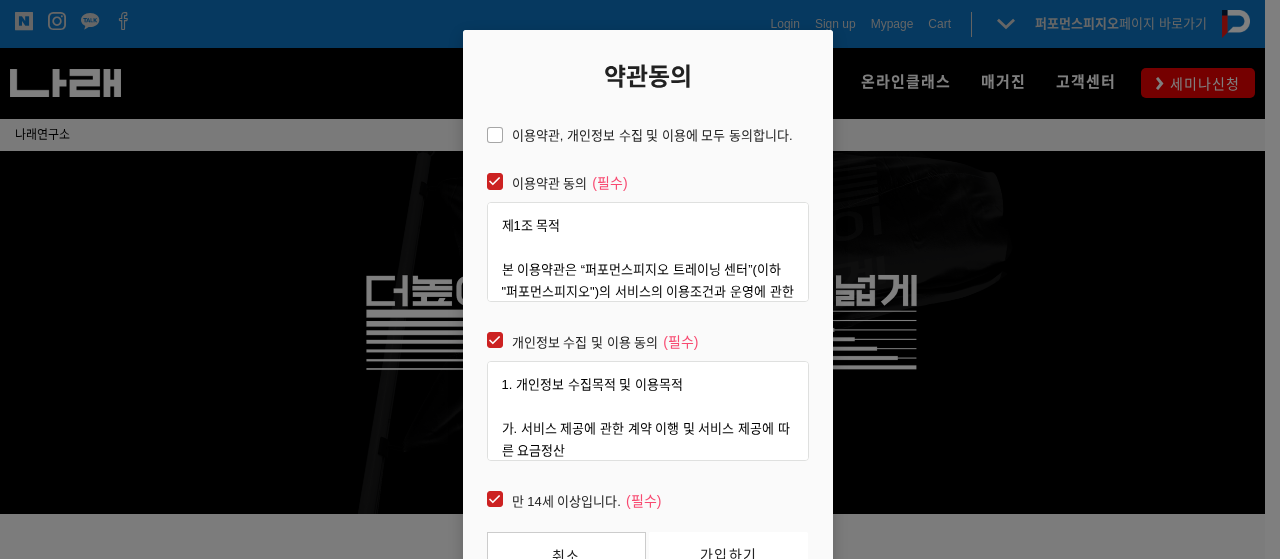 checkbox on "true" 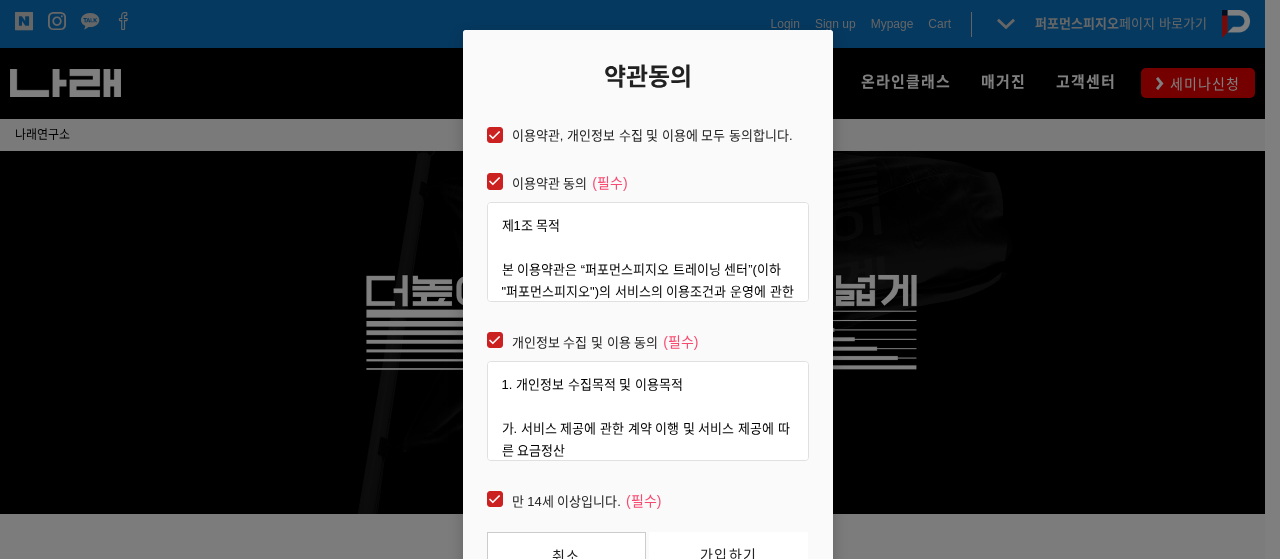 checkbox on "true" 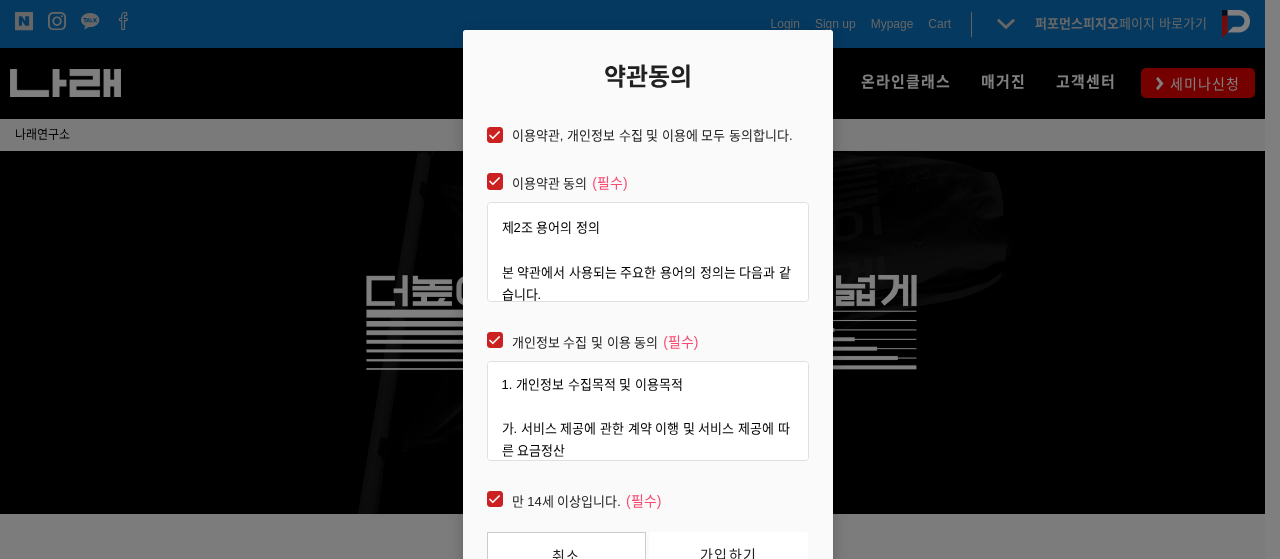 scroll, scrollTop: 200, scrollLeft: 0, axis: vertical 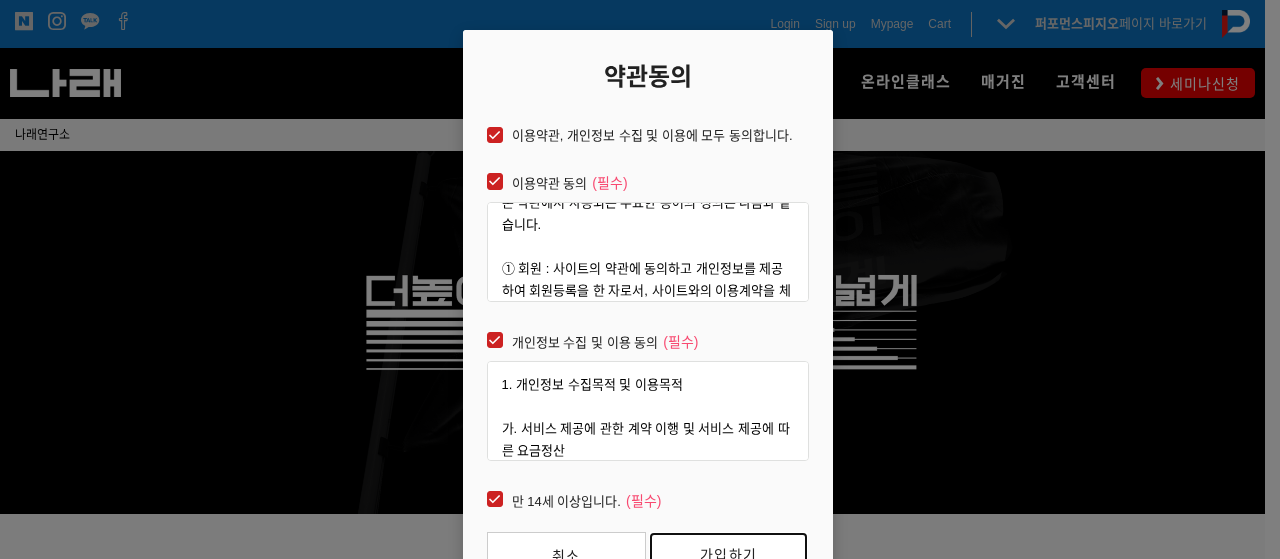 click on "가입하기" at bounding box center (728, 556) 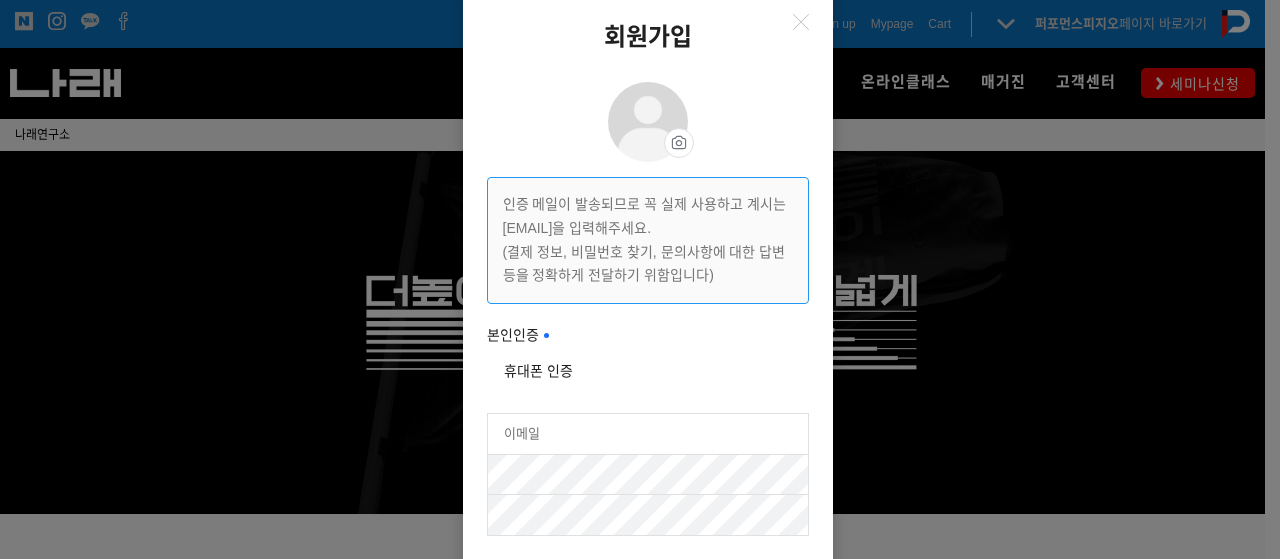 scroll, scrollTop: 100, scrollLeft: 0, axis: vertical 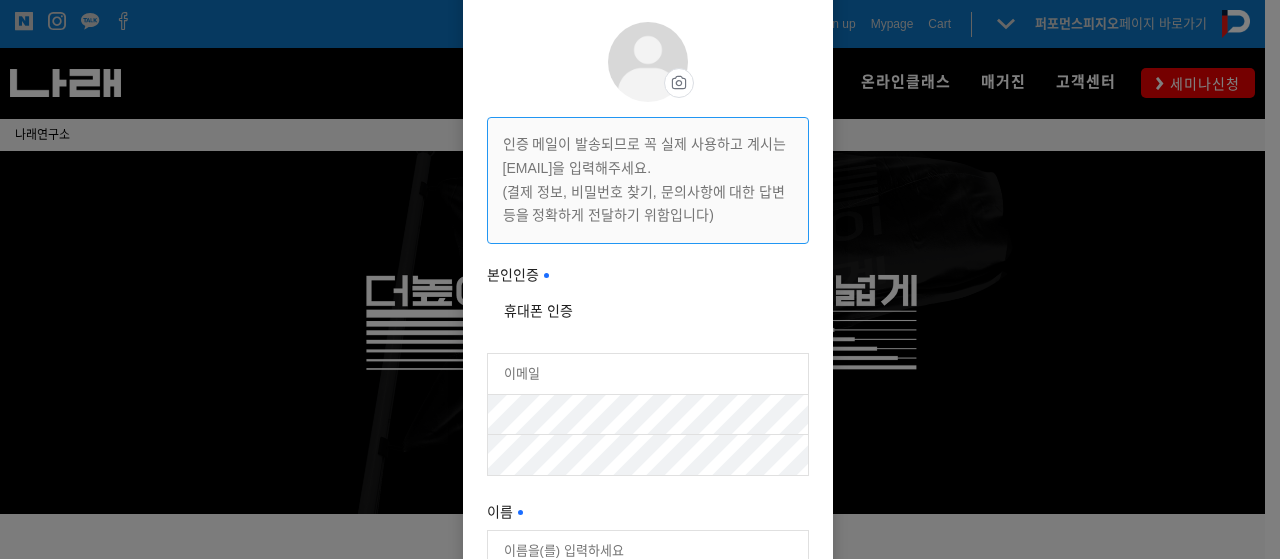 click at bounding box center [648, 649] 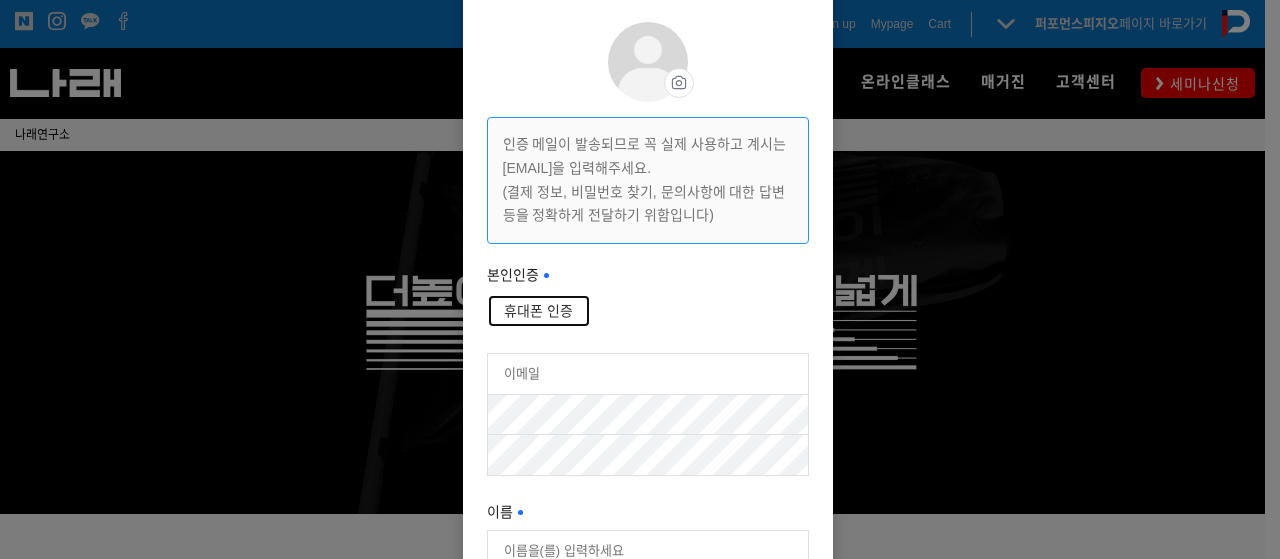 click on "휴대폰 인증" at bounding box center (539, 311) 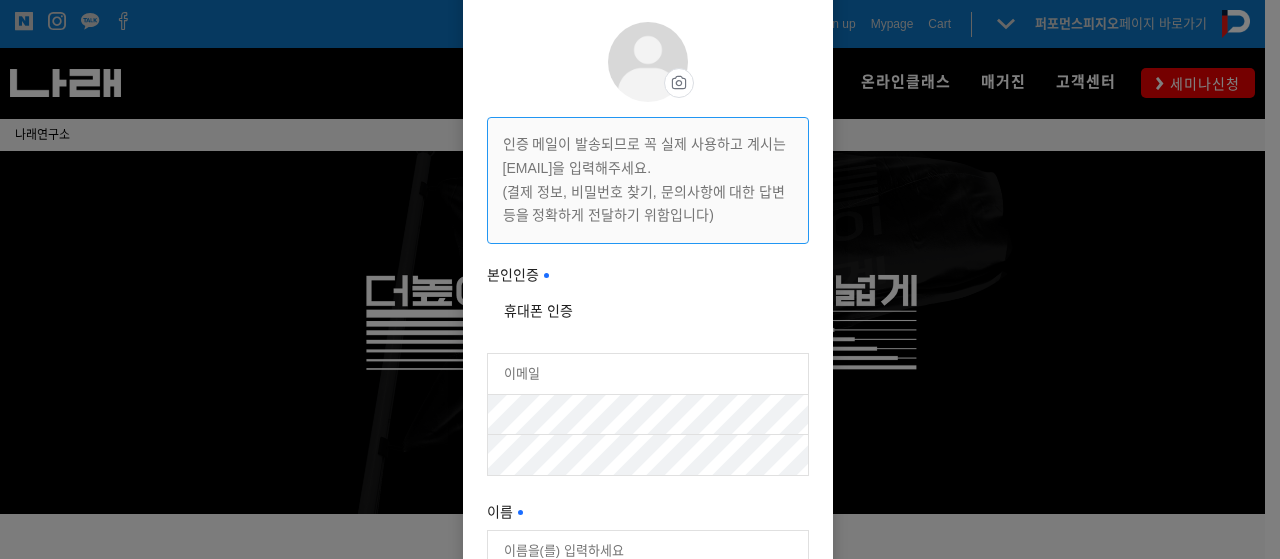 click on "본인인증 필수" at bounding box center (648, 275) 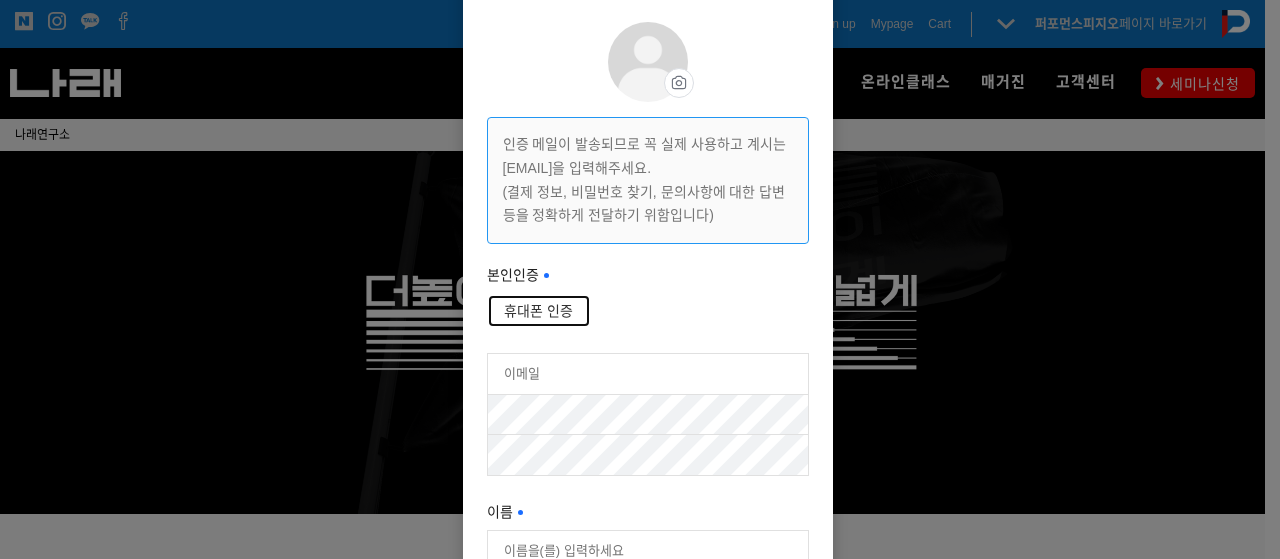 click on "휴대폰 인증" at bounding box center (539, 311) 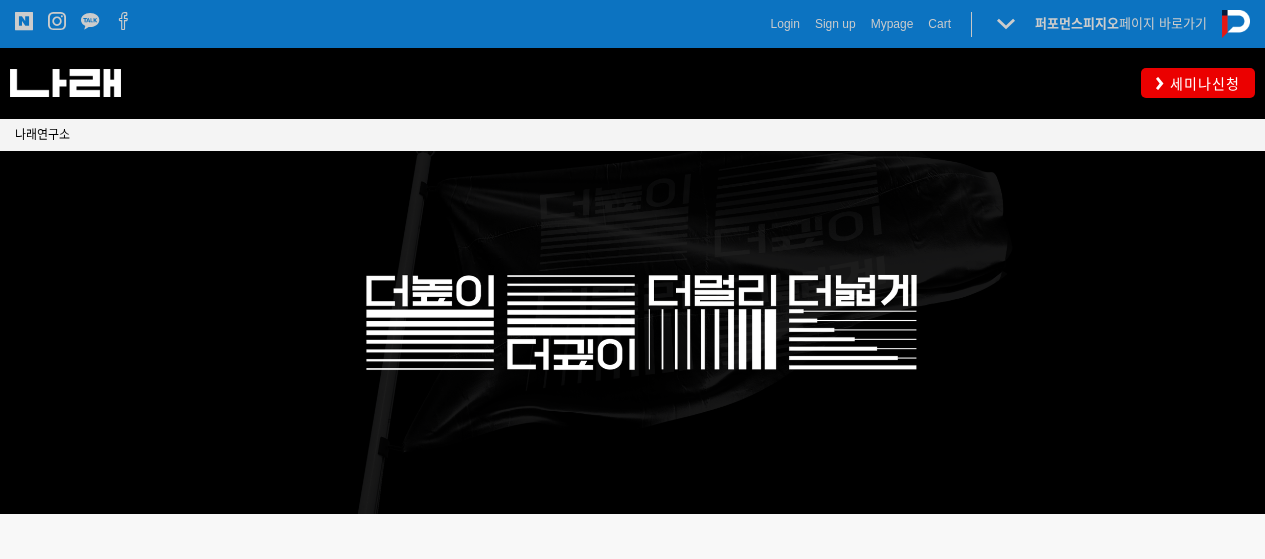 scroll, scrollTop: 0, scrollLeft: 0, axis: both 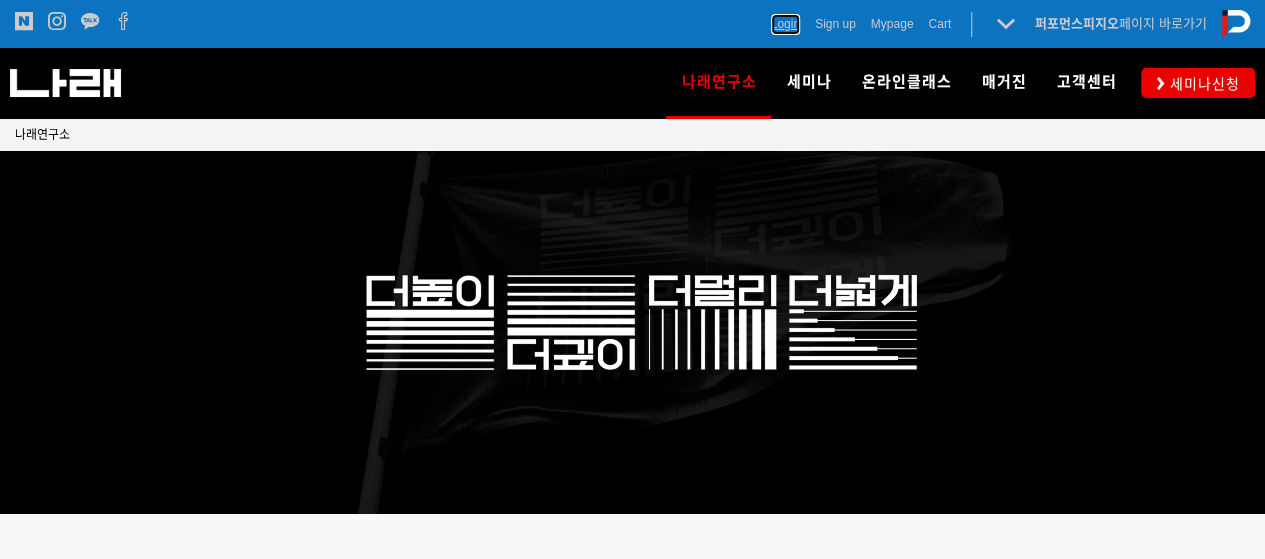 click on "Login" at bounding box center [785, 24] 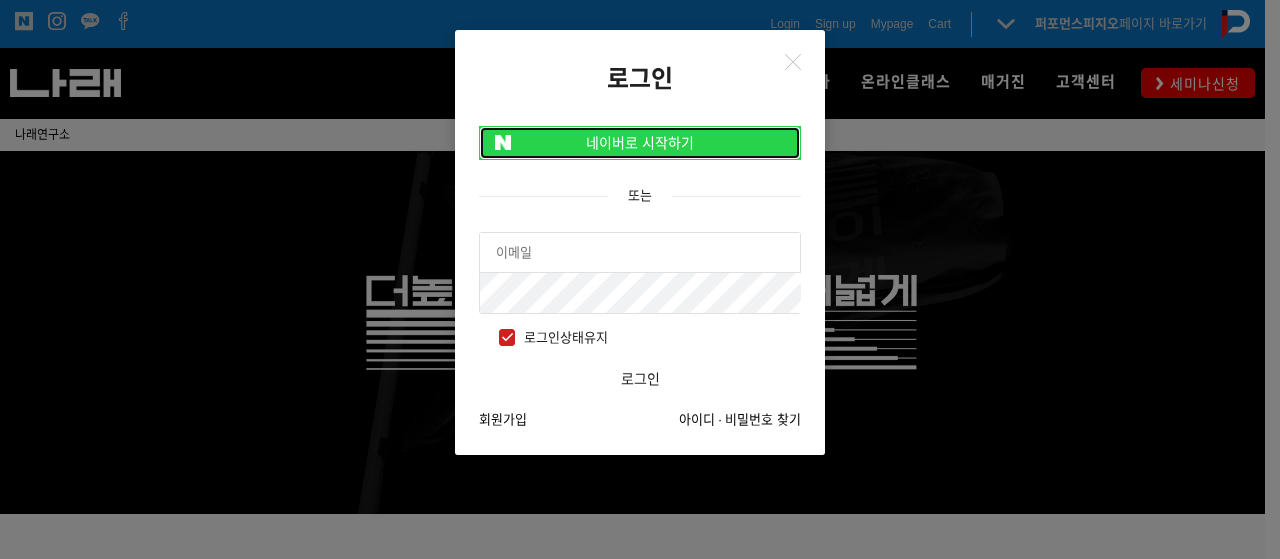 click on "네이버로 시작하기" at bounding box center (640, 143) 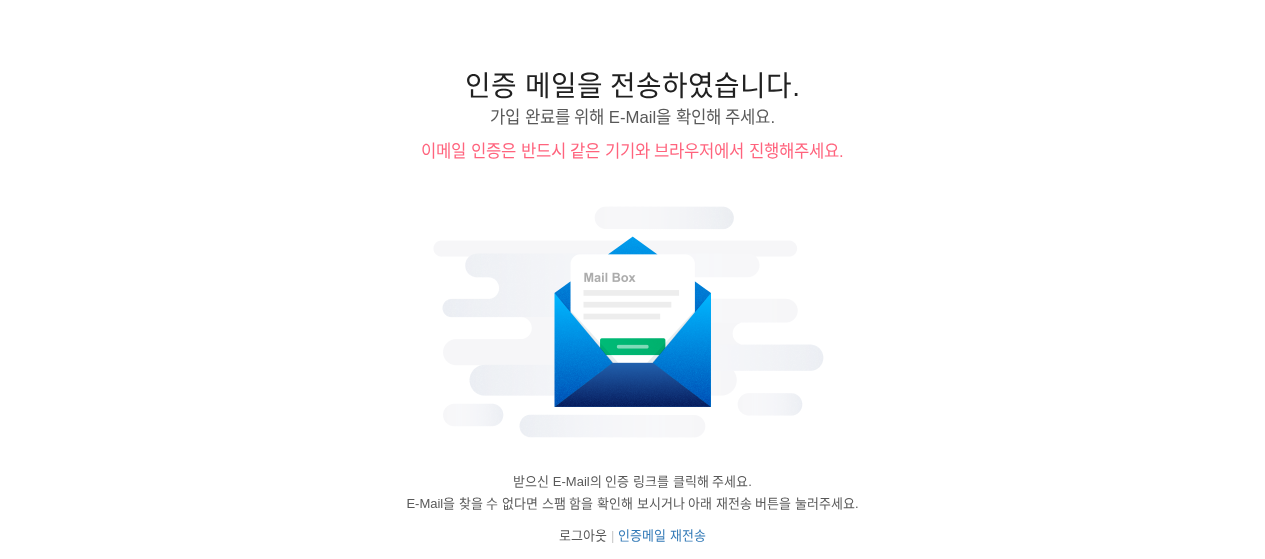 scroll, scrollTop: 0, scrollLeft: 0, axis: both 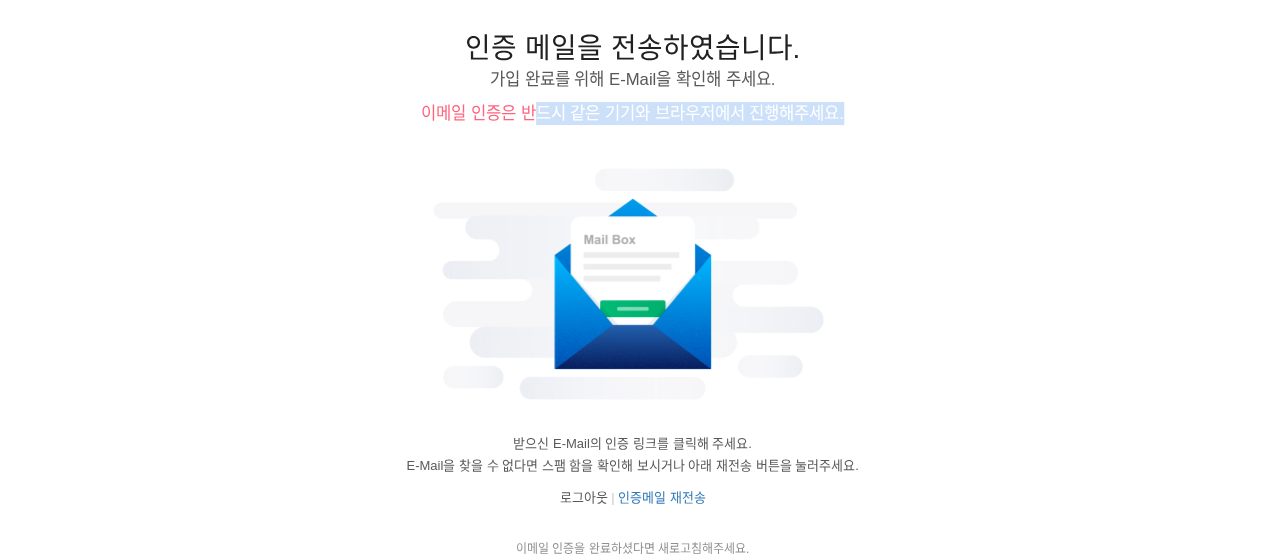 drag, startPoint x: 529, startPoint y: 113, endPoint x: 952, endPoint y: 135, distance: 423.57172 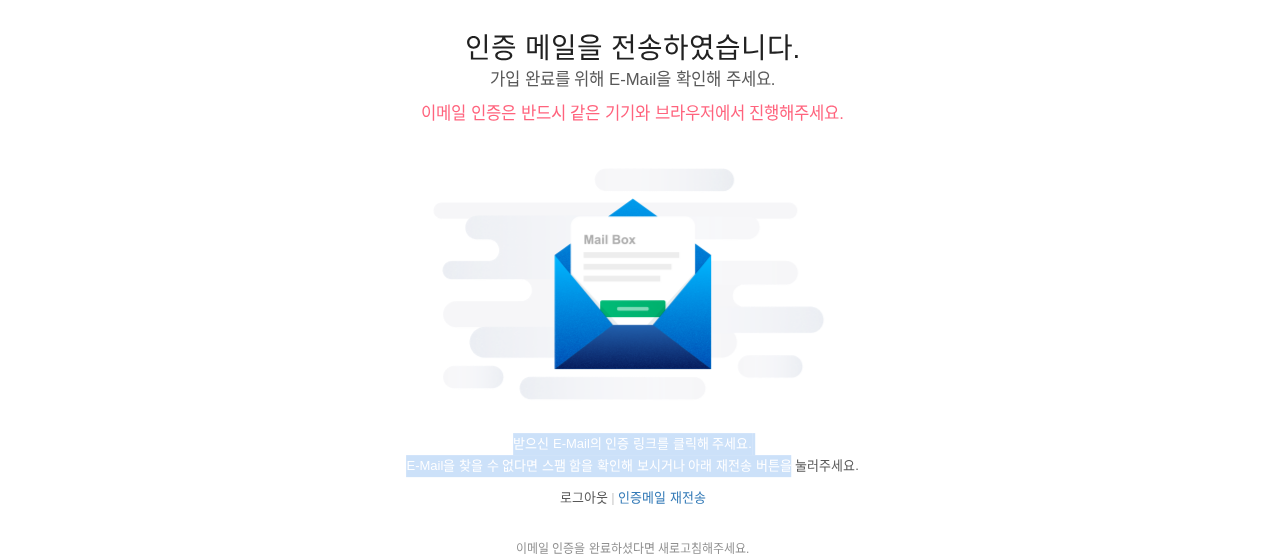 drag, startPoint x: 517, startPoint y: 437, endPoint x: 778, endPoint y: 469, distance: 262.95438 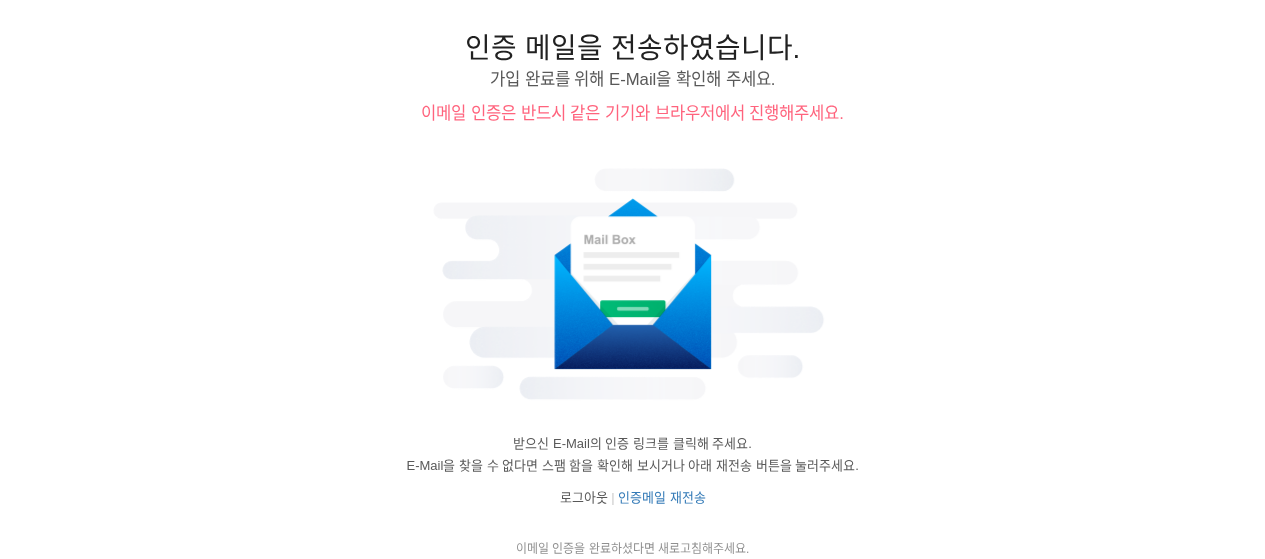 click on "이메일 인증을 완료하셨다면 새로고침해주세요." at bounding box center [633, 549] 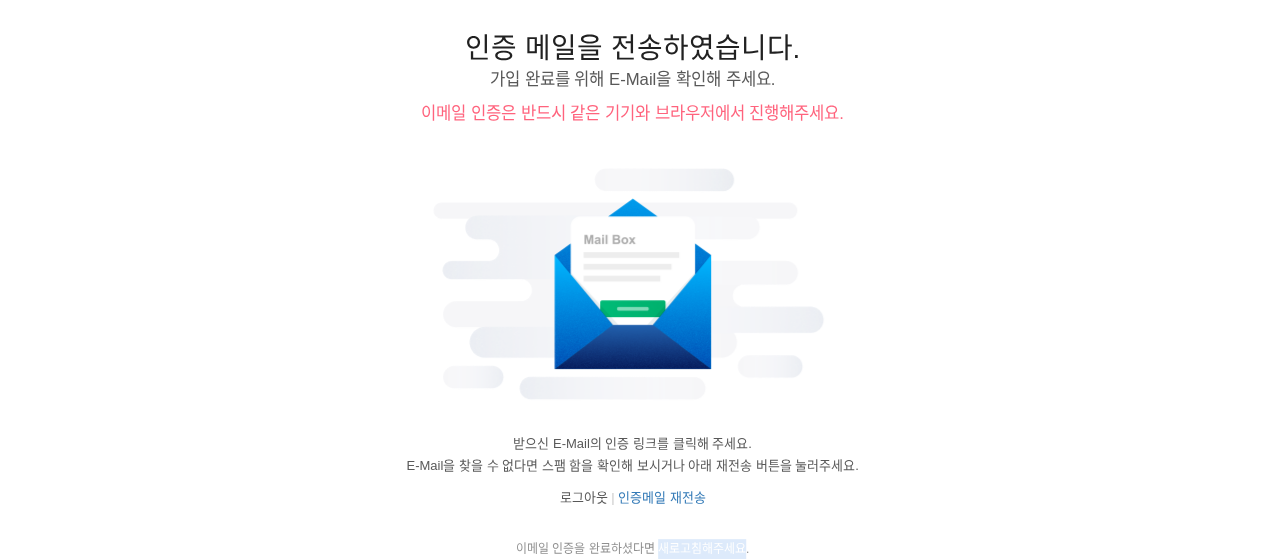 click on "이메일 인증을 완료하셨다면 새로고침해주세요." at bounding box center [633, 549] 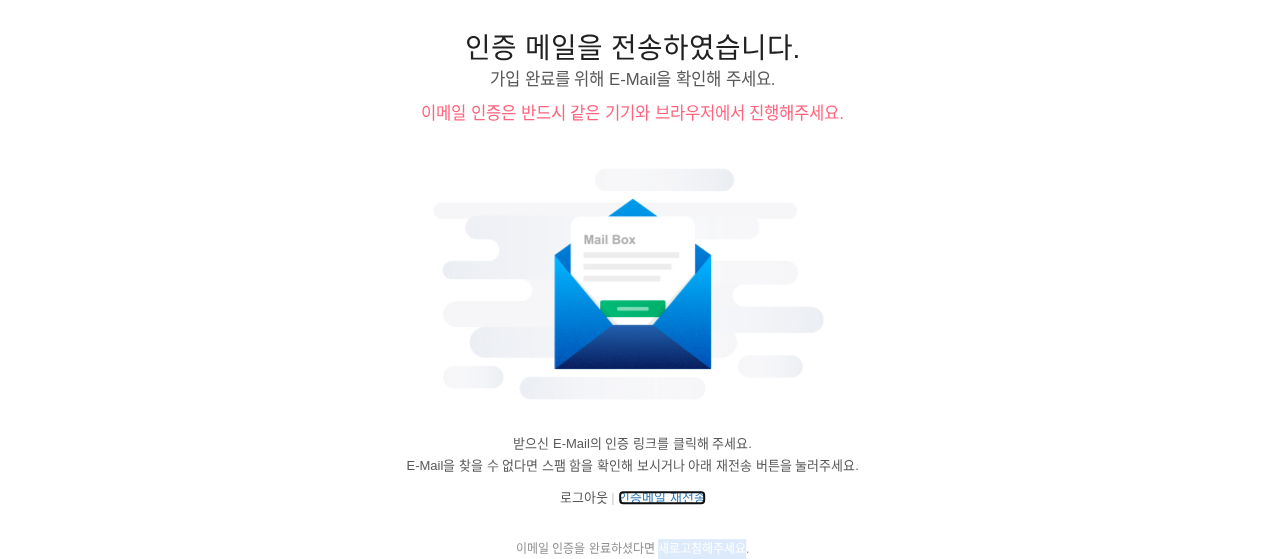 click on "인증메일 재전송" at bounding box center (662, 497) 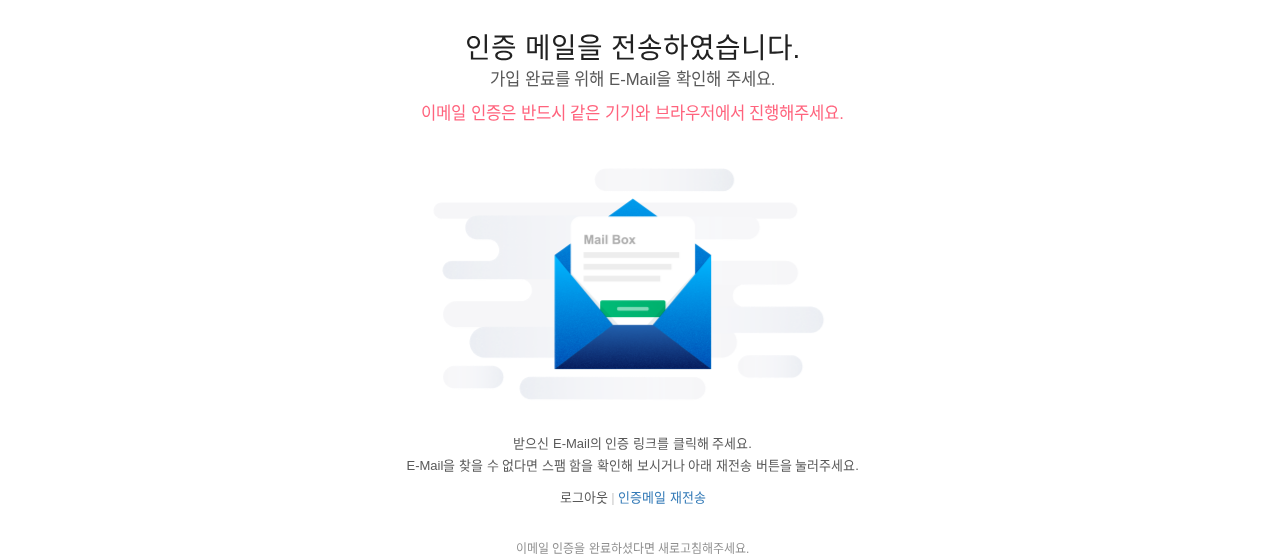 click on "인증 메일을 전송하였습니다.
가입 완료를 위해 E-Mail을 확인해 주세요.
이메일 인증은 반드시 같은 기기와 브라우저에서 진행해주세요.
받으신 E-Mail의 인증 링크를 클릭해 주세요. 	E-Mail을 찾을 수 없다면 스팸 함을 확인해 보시거나 아래 재전송 버튼을 눌러주세요.
로그아웃
|
인증메일 재전송
이메일 인증을 완료하셨다면 새로고침해주세요." at bounding box center (633, 296) 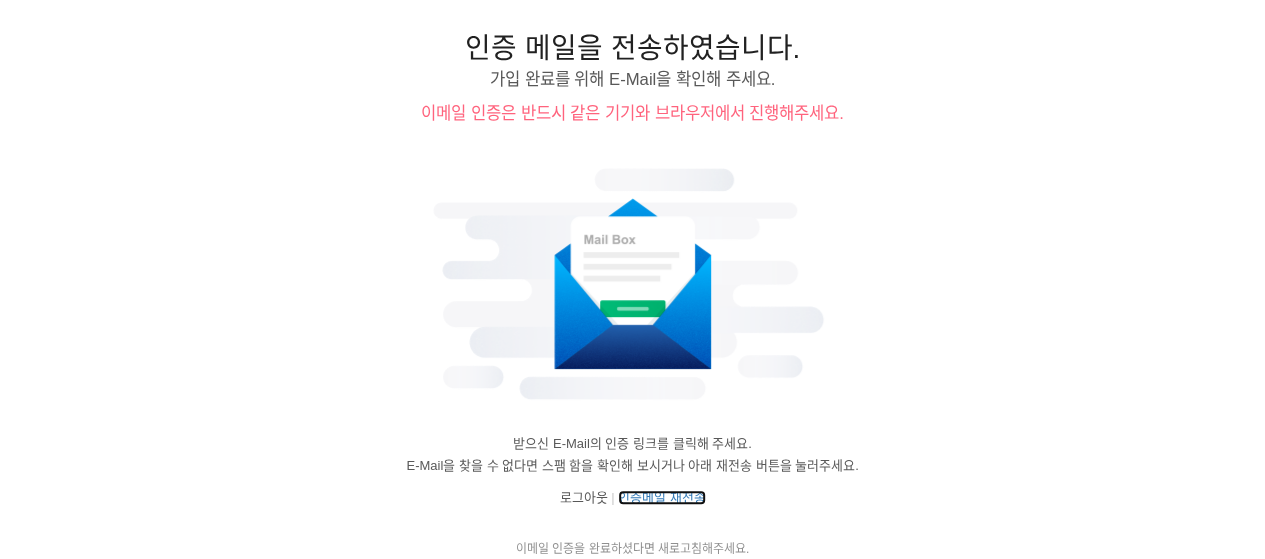 click on "인증메일 재전송" at bounding box center [662, 497] 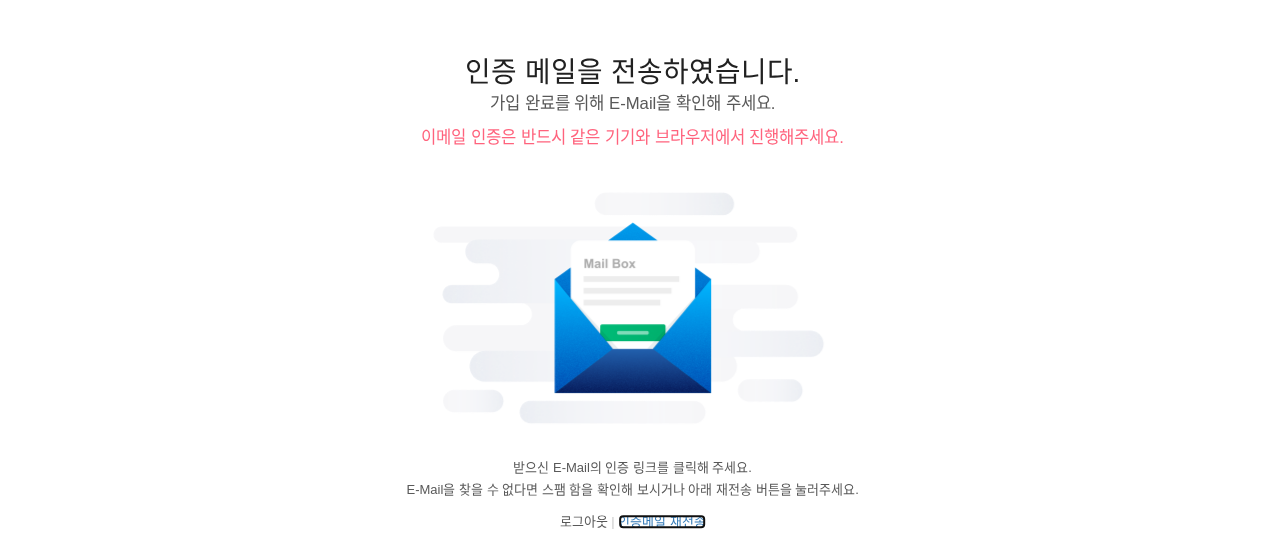scroll, scrollTop: 0, scrollLeft: 0, axis: both 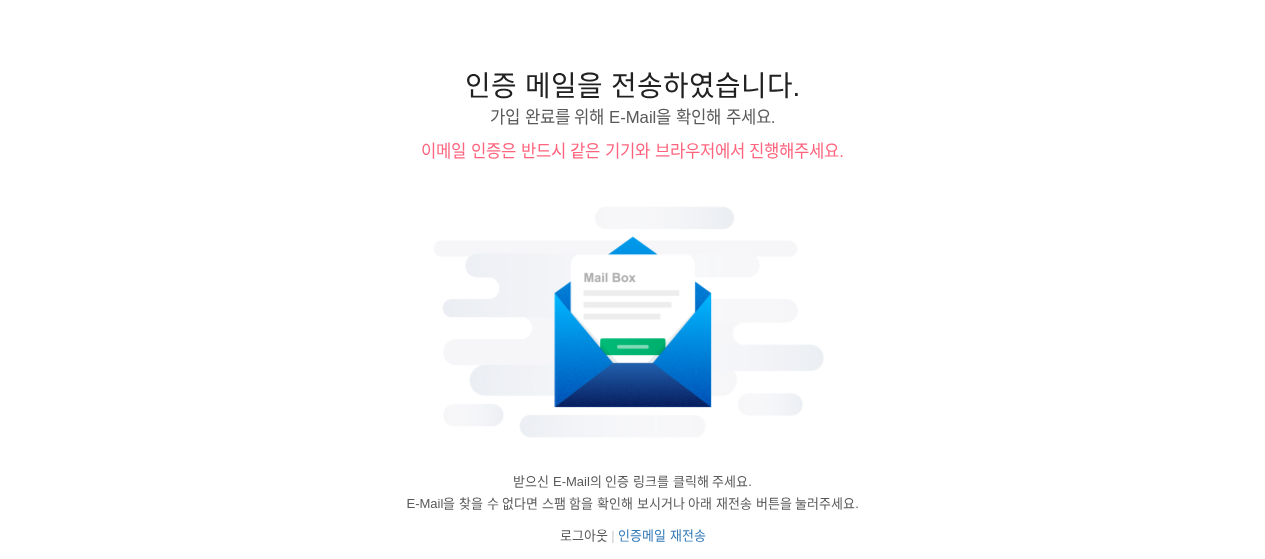 click on "가입 완료를 위해 E-Mail을 확인해 주세요." at bounding box center [633, 117] 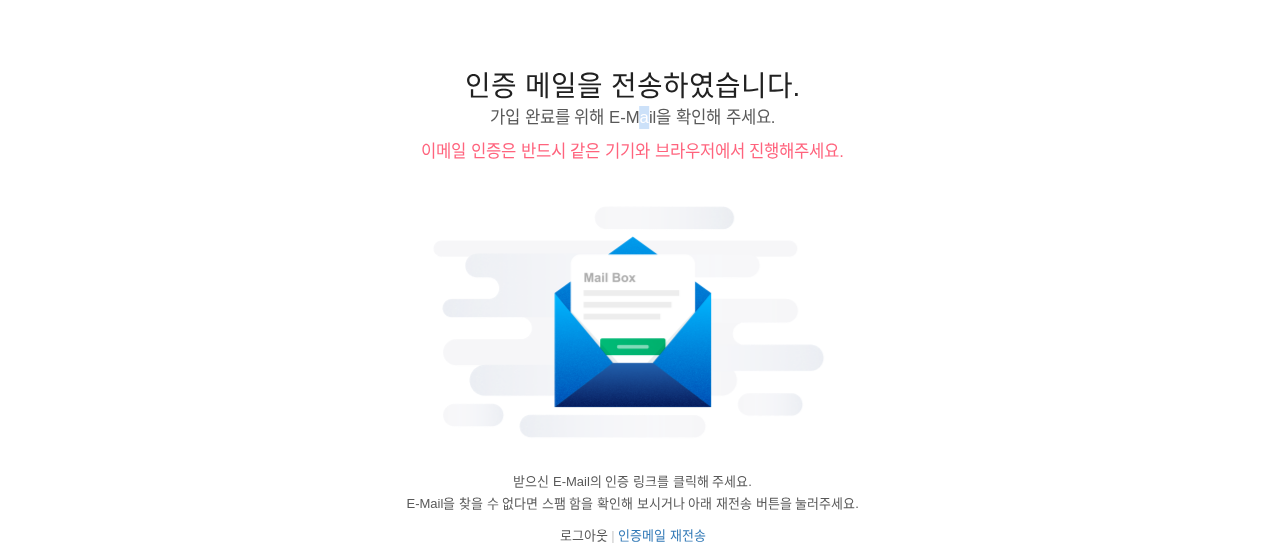 click at bounding box center (633, 322) 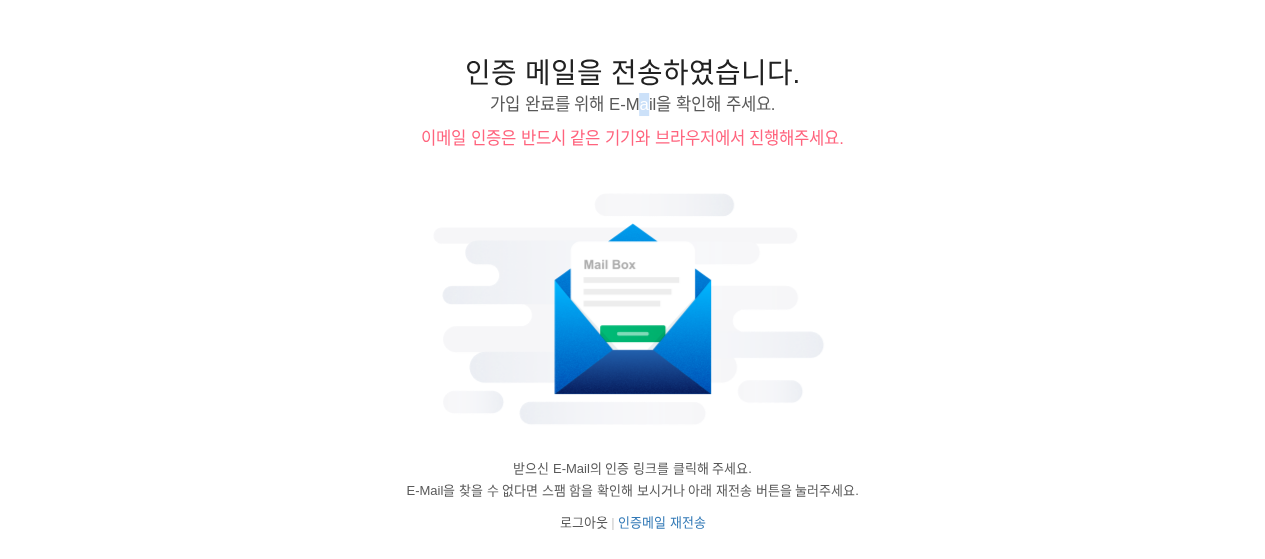 scroll, scrollTop: 0, scrollLeft: 0, axis: both 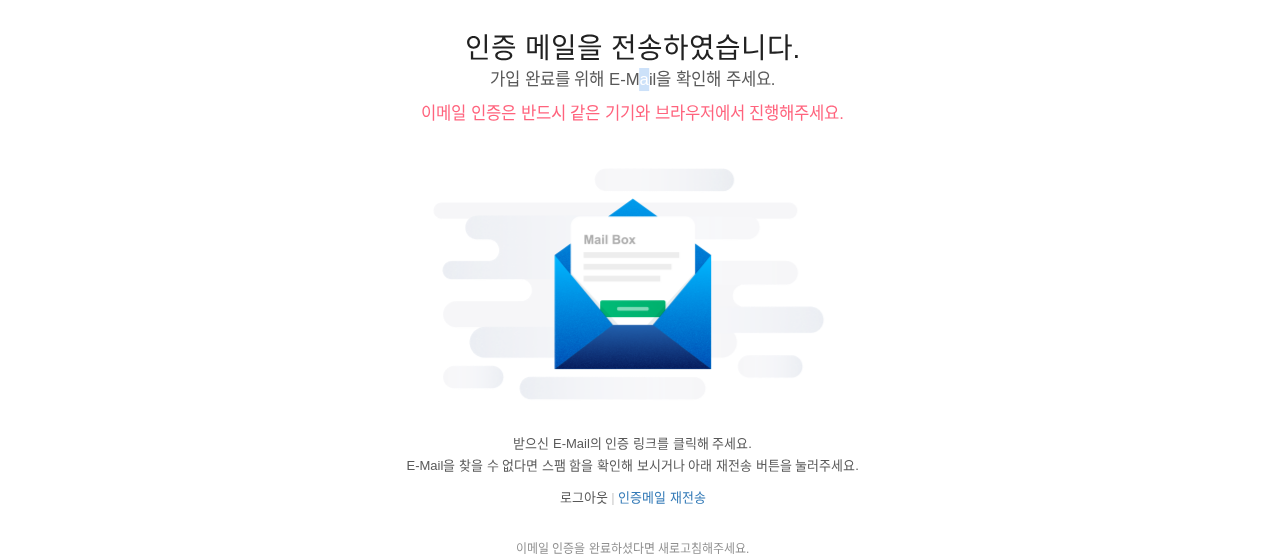 click at bounding box center (633, 284) 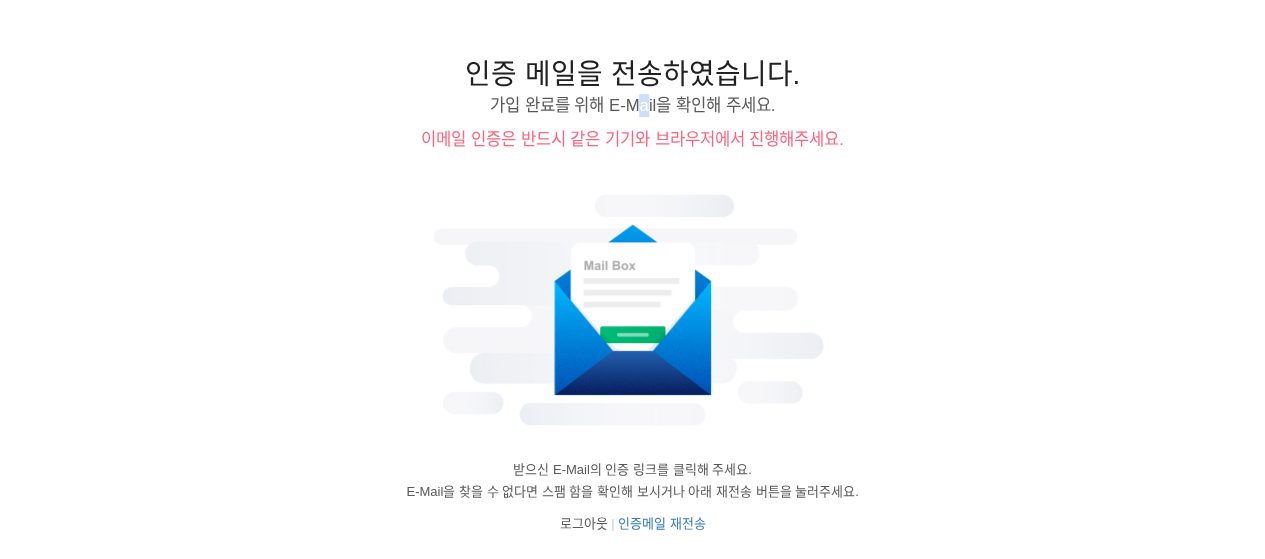scroll, scrollTop: 0, scrollLeft: 0, axis: both 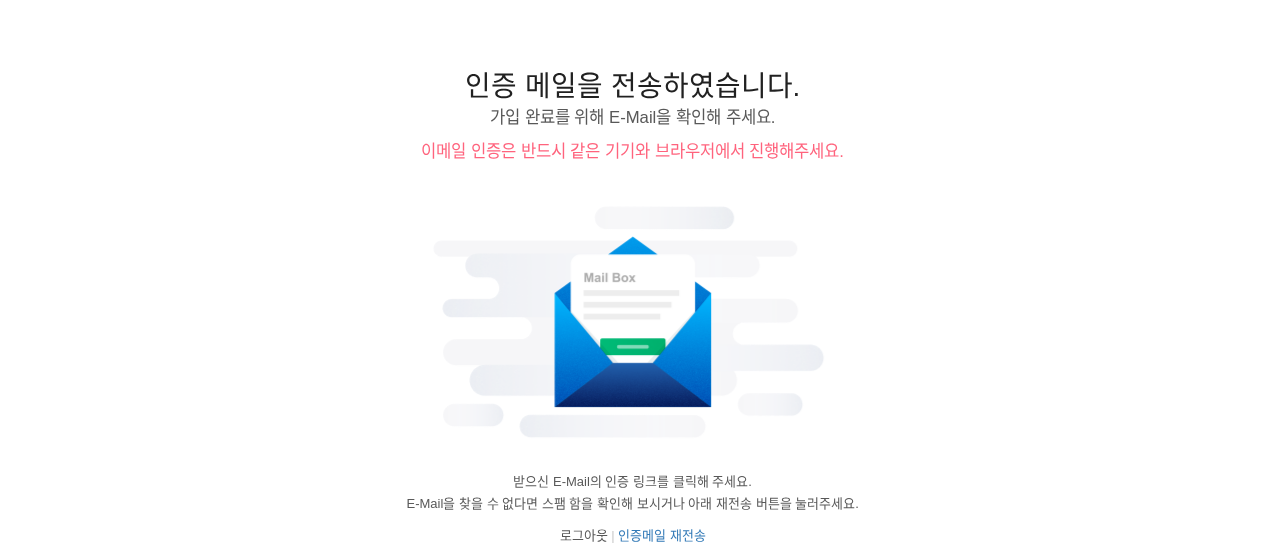 click on "가입 완료를 위해 E-Mail을 확인해 주세요." at bounding box center (633, 117) 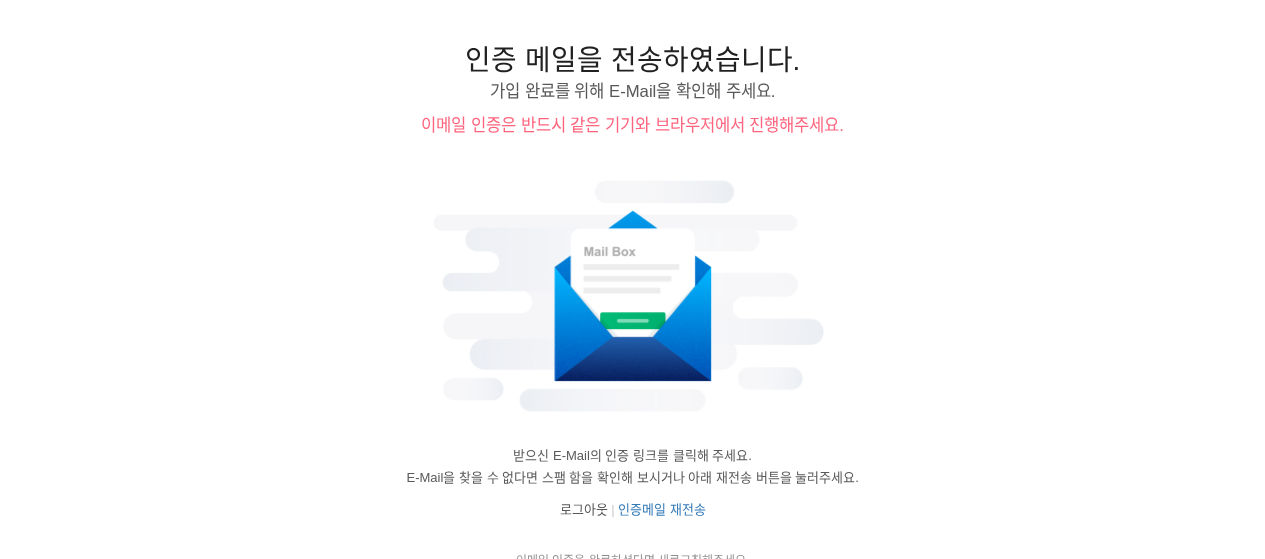 scroll, scrollTop: 38, scrollLeft: 0, axis: vertical 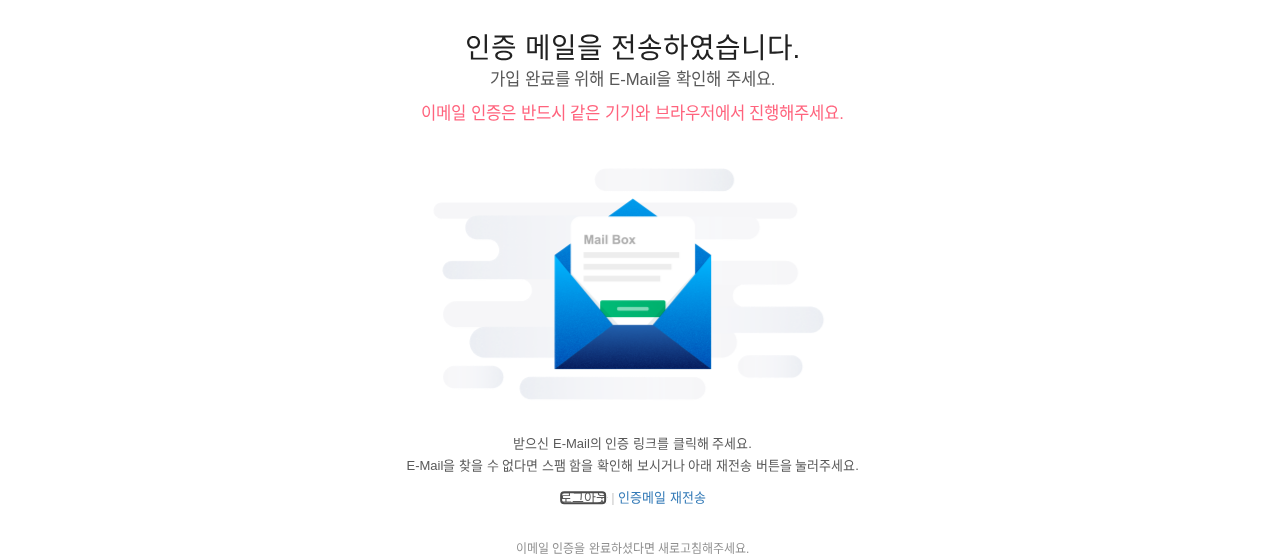 click on "로그아웃" at bounding box center [583, 497] 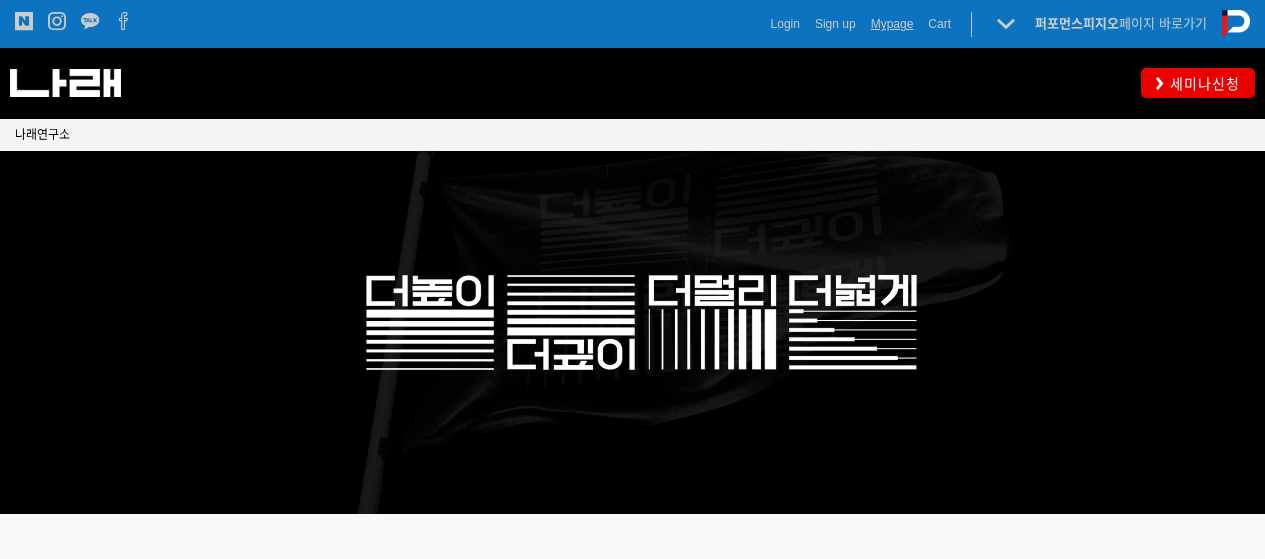 scroll, scrollTop: 0, scrollLeft: 0, axis: both 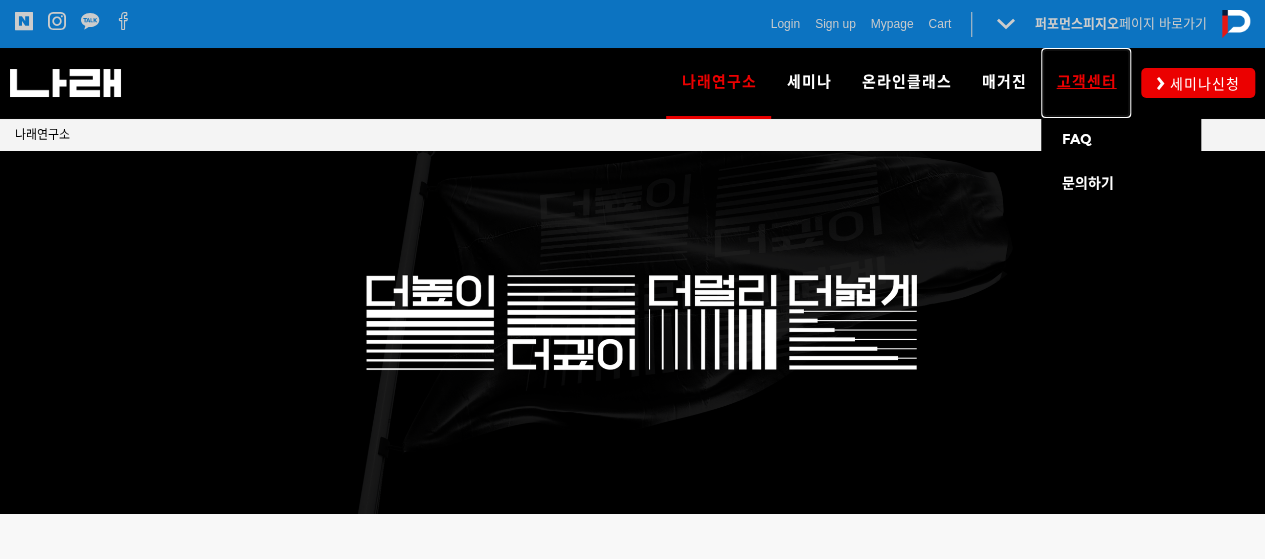 click on "고객센터" at bounding box center (1086, 83) 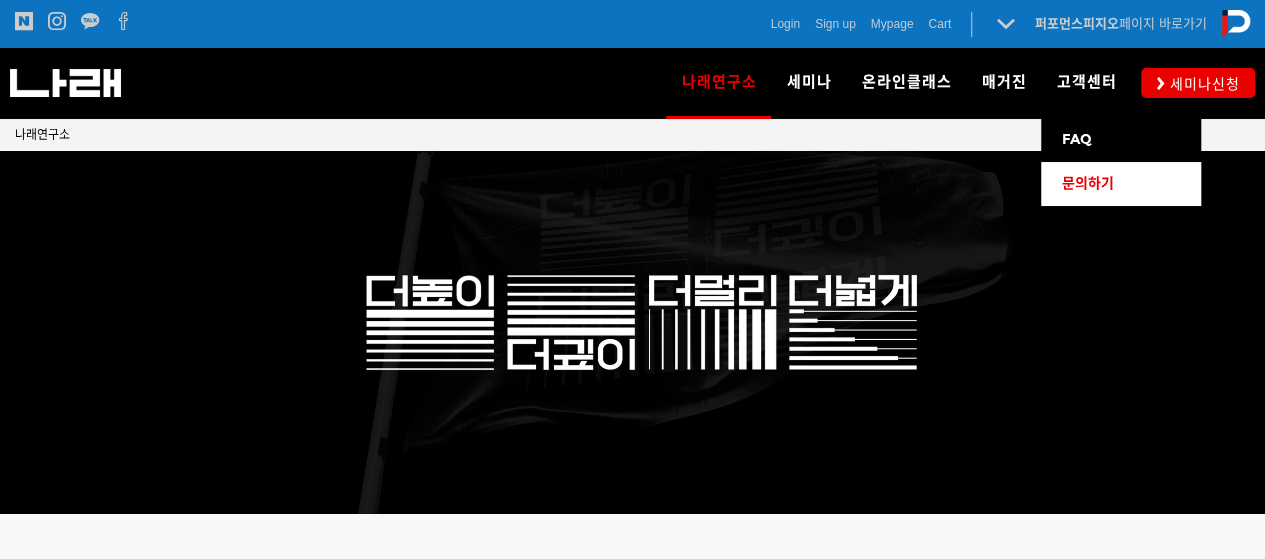click on "문의하기" at bounding box center (1087, 183) 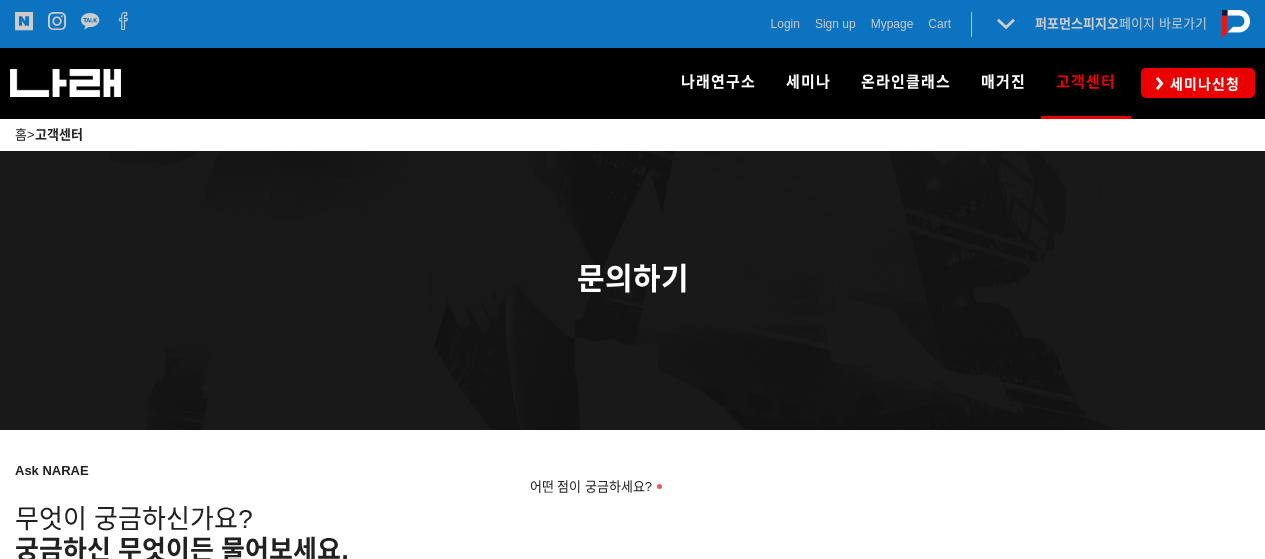 scroll, scrollTop: 600, scrollLeft: 0, axis: vertical 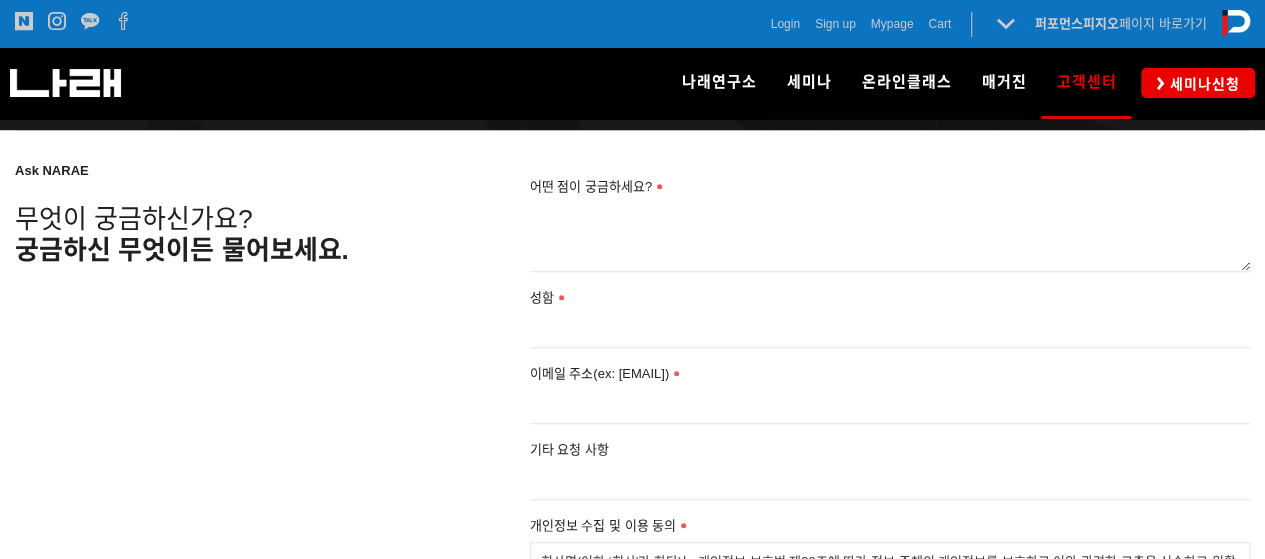 click on "성함" at bounding box center [890, 298] 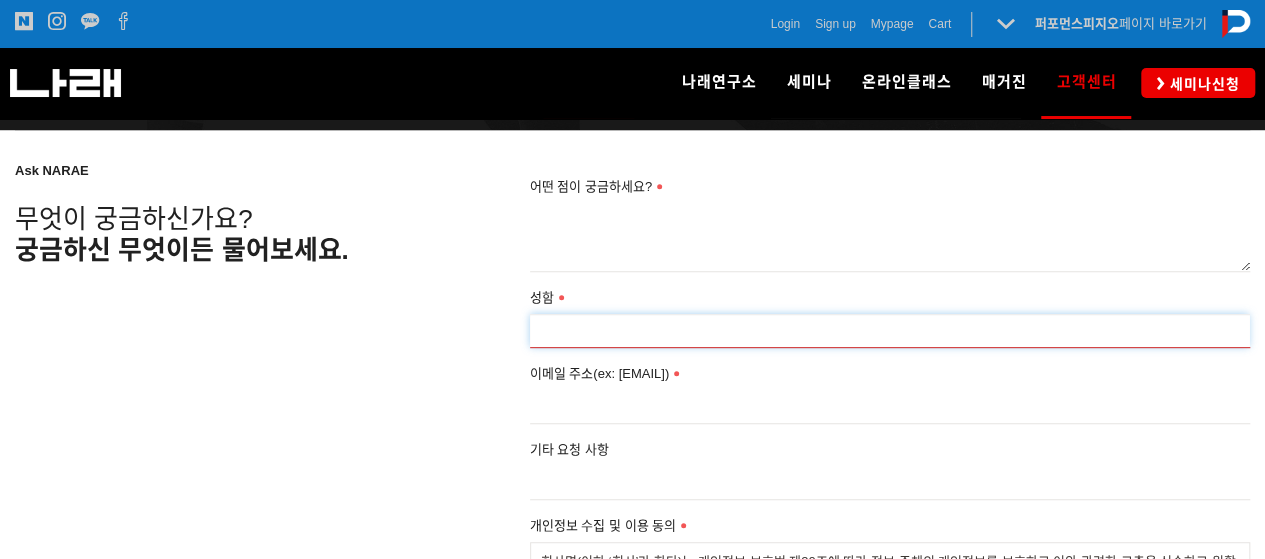 click on "성함" at bounding box center (890, 331) 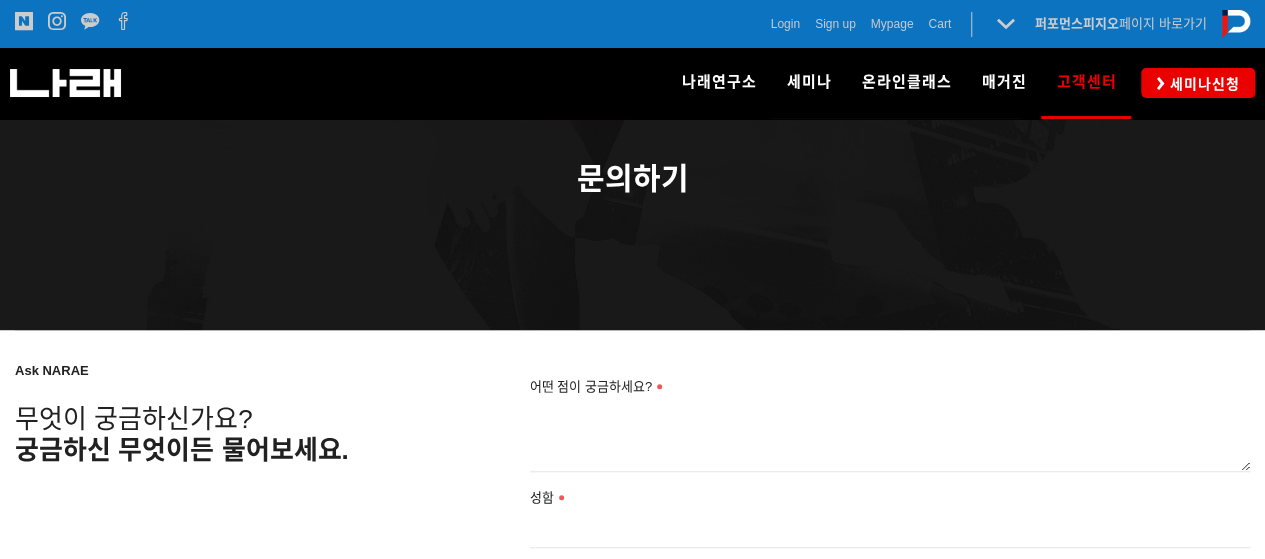 drag, startPoint x: 597, startPoint y: 345, endPoint x: 598, endPoint y: 379, distance: 34.0147 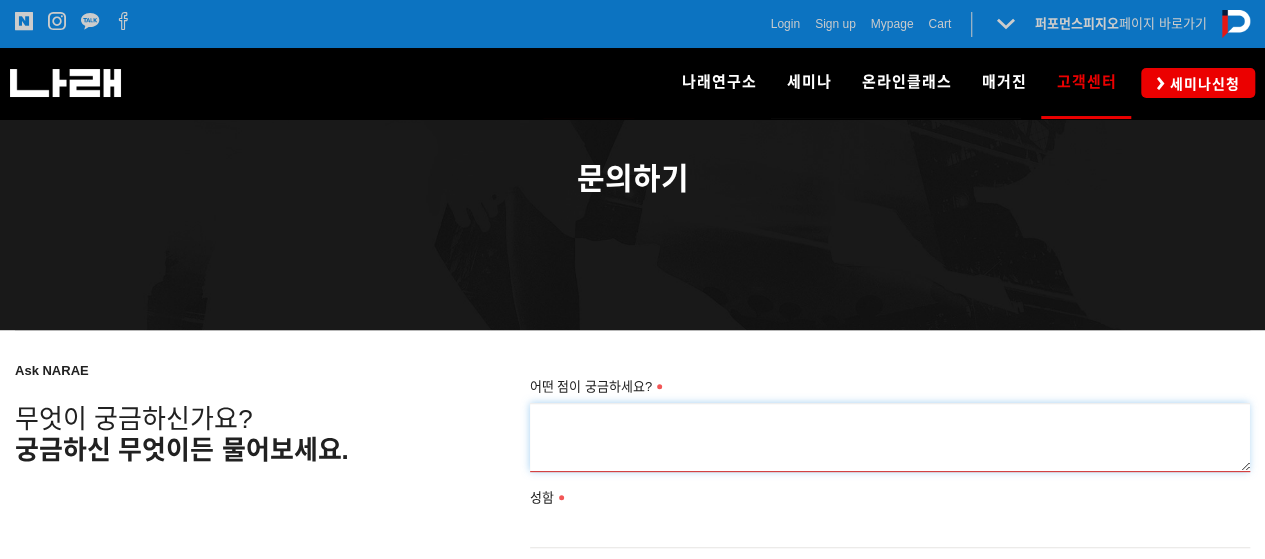 click on "어떤 점이 궁금하세요?" at bounding box center [890, 437] 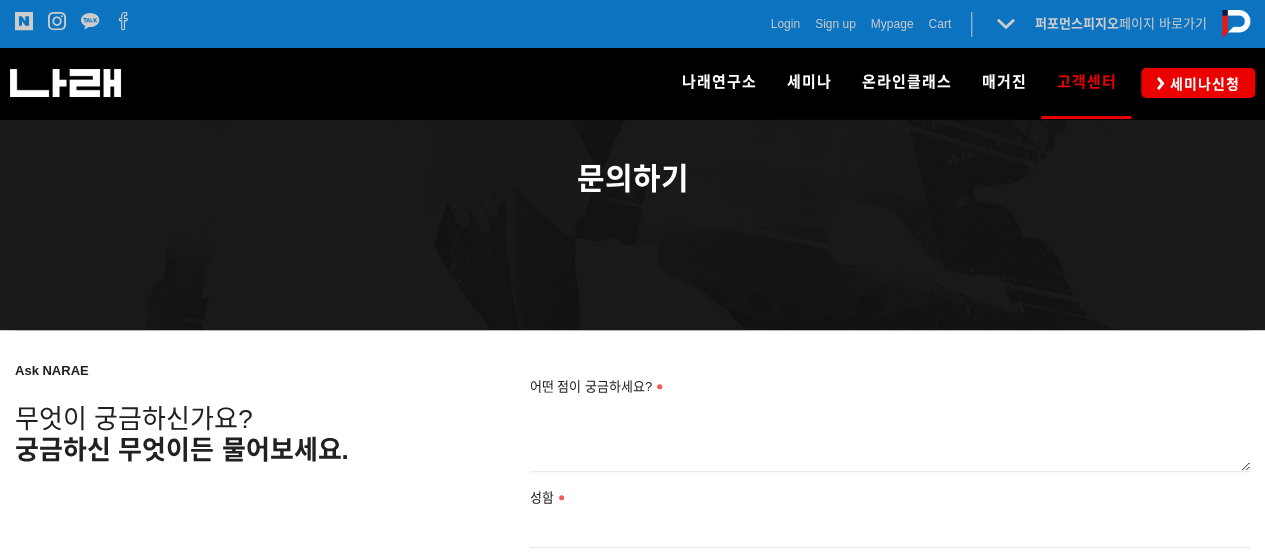 drag, startPoint x: 598, startPoint y: 387, endPoint x: 596, endPoint y: 399, distance: 12.165525 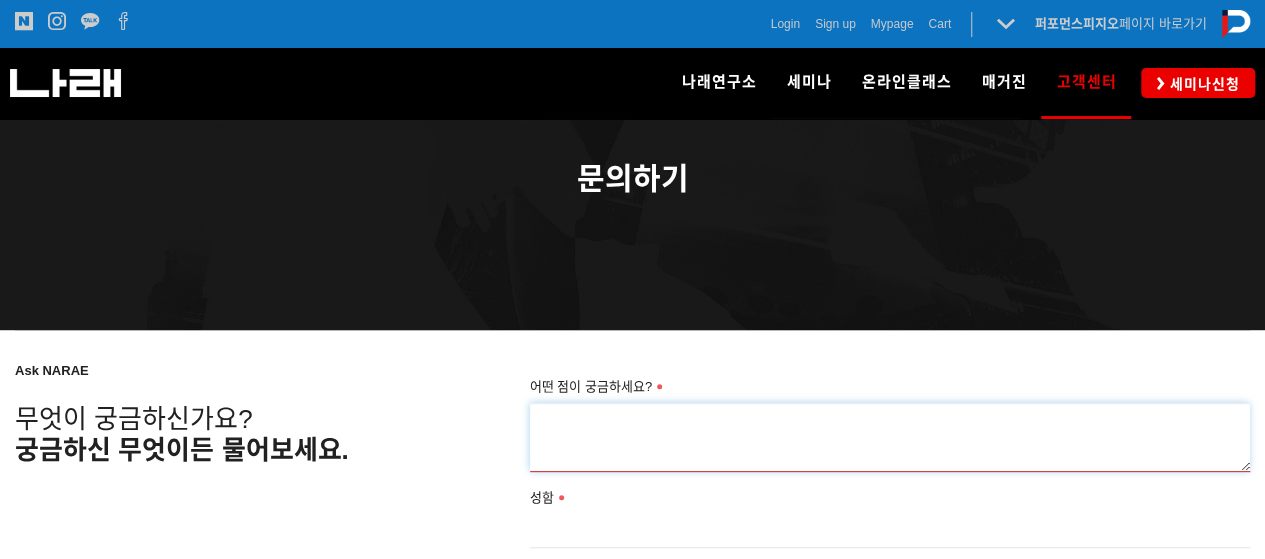 click on "어떤 점이 궁금하세요?" at bounding box center [890, 437] 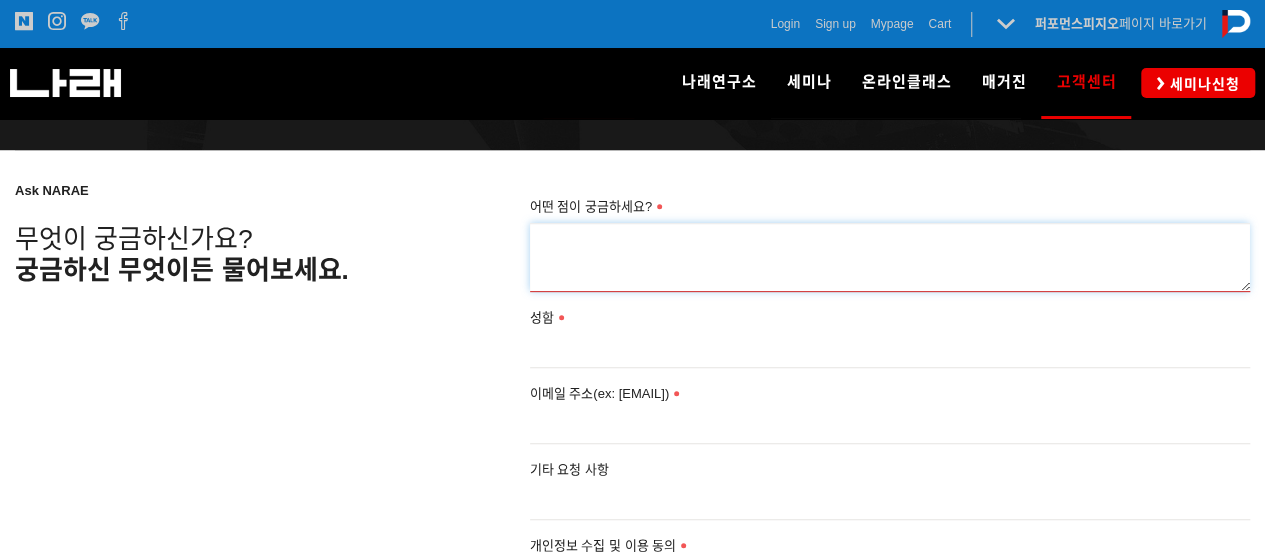 scroll, scrollTop: 300, scrollLeft: 0, axis: vertical 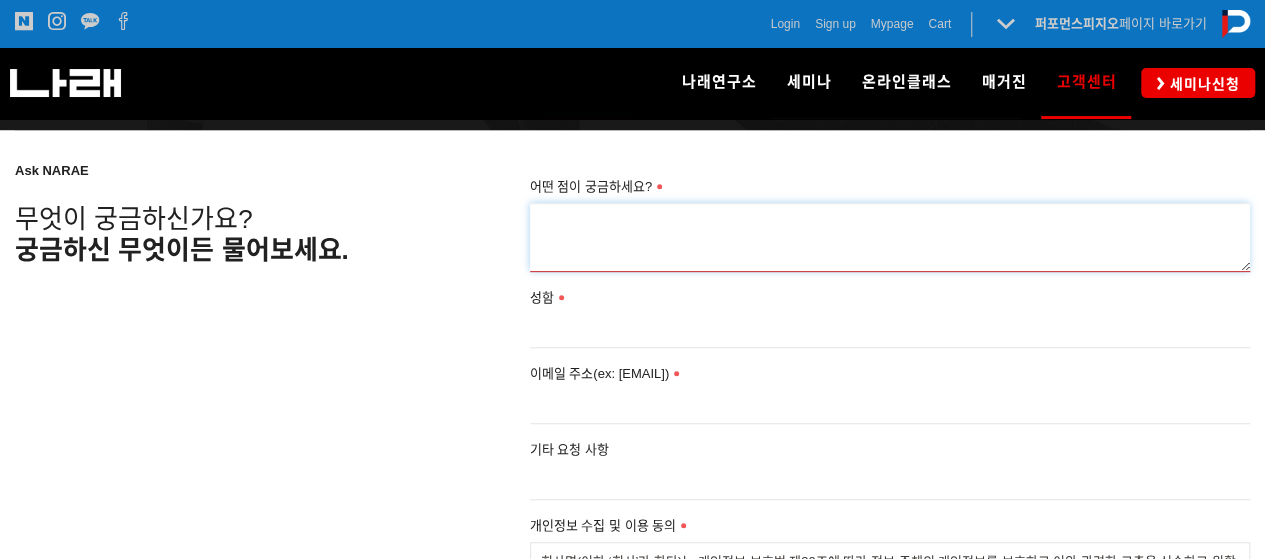 click on "어떤 점이 궁금하세요?" at bounding box center (890, 237) 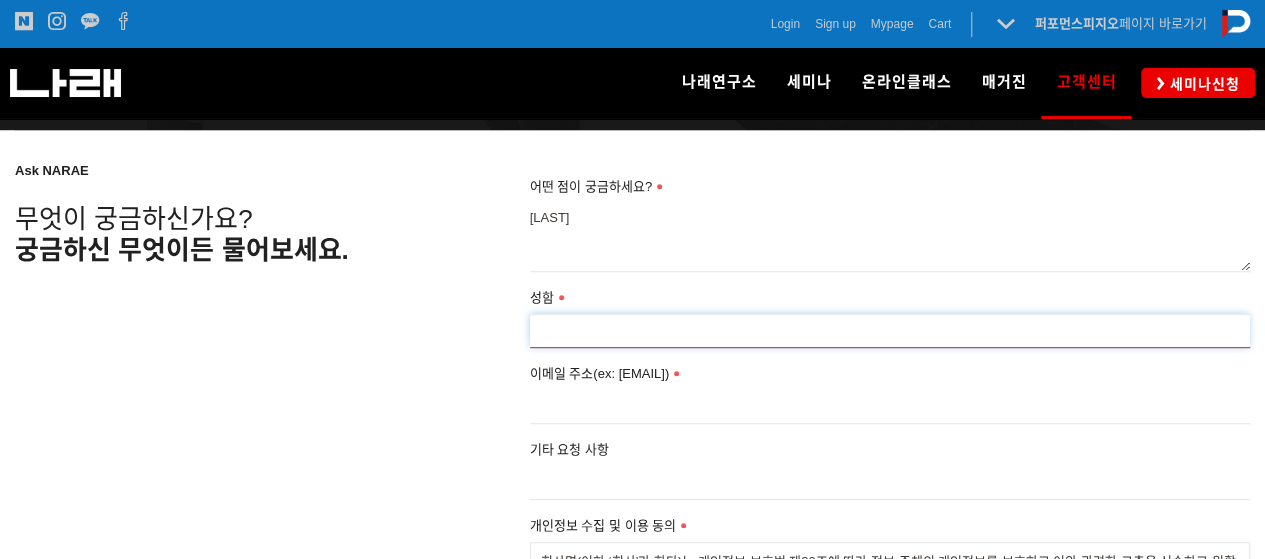 click on "성함" at bounding box center [890, 331] 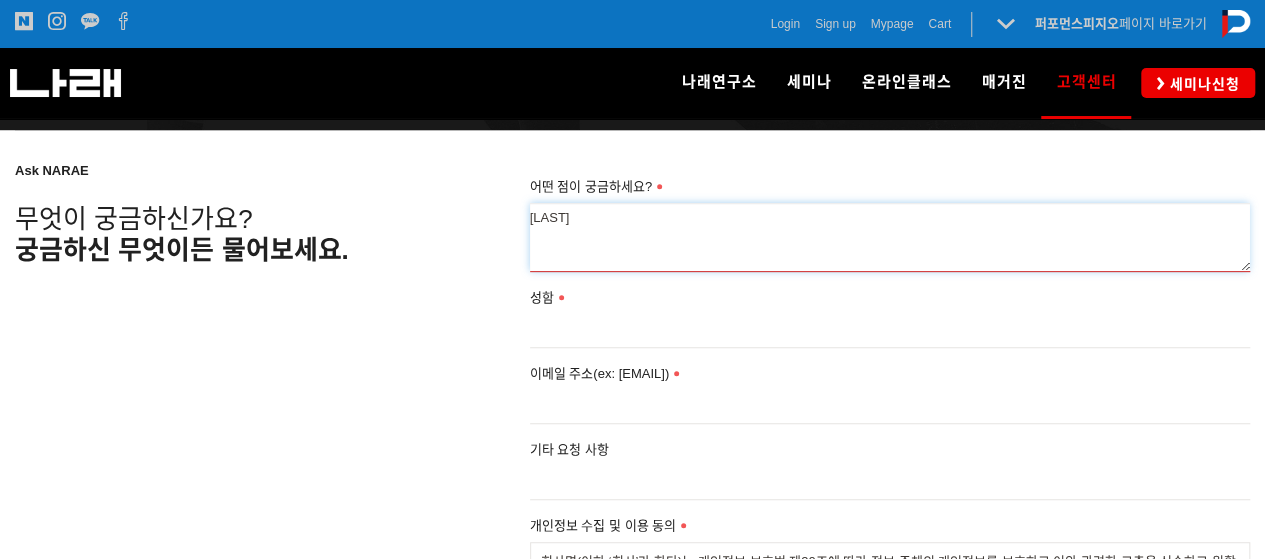 drag, startPoint x: 588, startPoint y: 235, endPoint x: 286, endPoint y: 232, distance: 302.0149 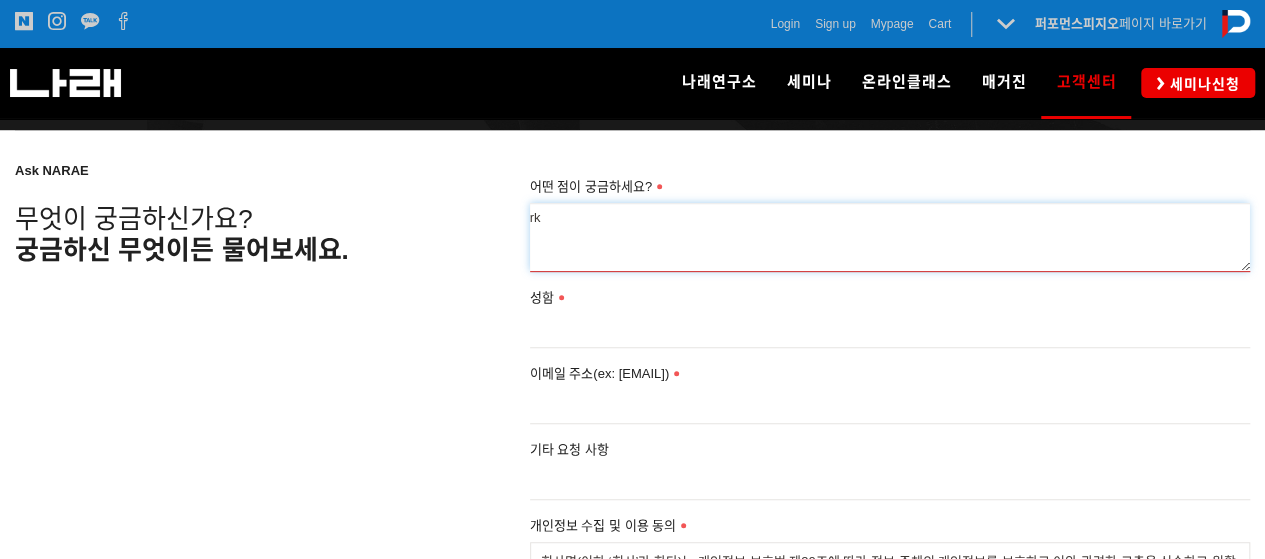 type on "r" 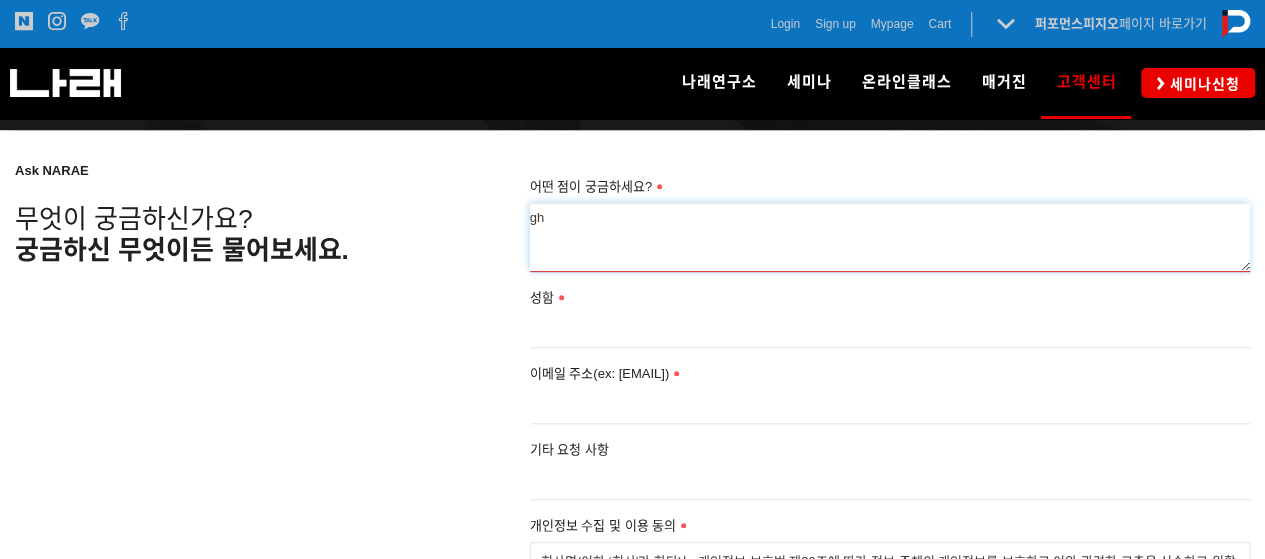 type on "g" 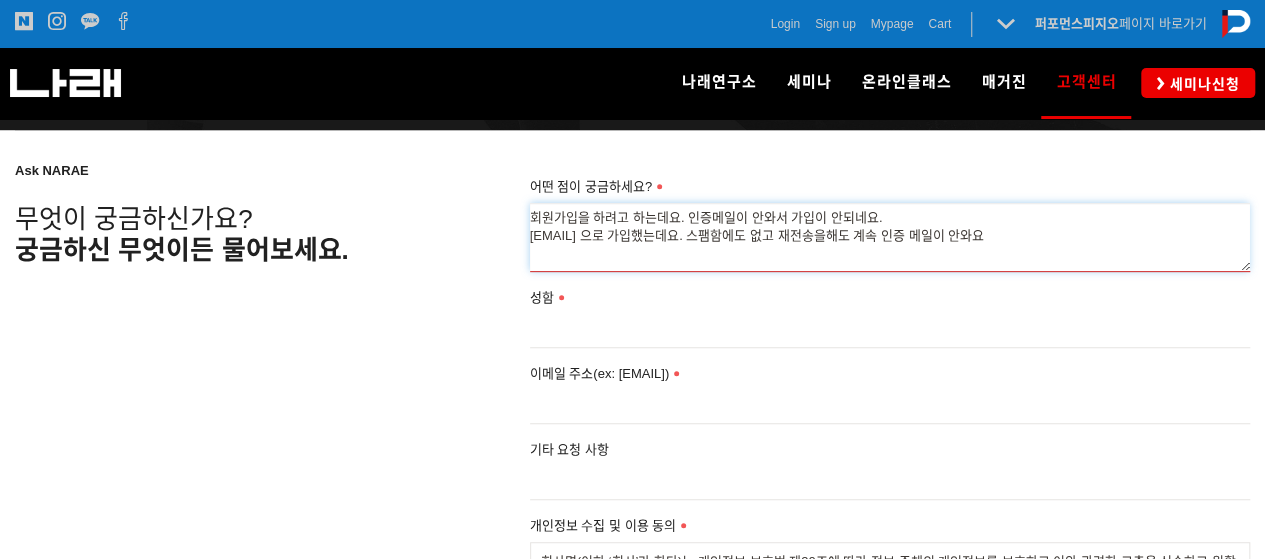 type on "회원가입을 하려고 하는데요. 인증메일이 안와서 가입이 안되네요.
bebest30@naver.com 으로 가입했는데요. 스팸함에도 없고 재전송을해도 계속 인증 메일이 안와요.." 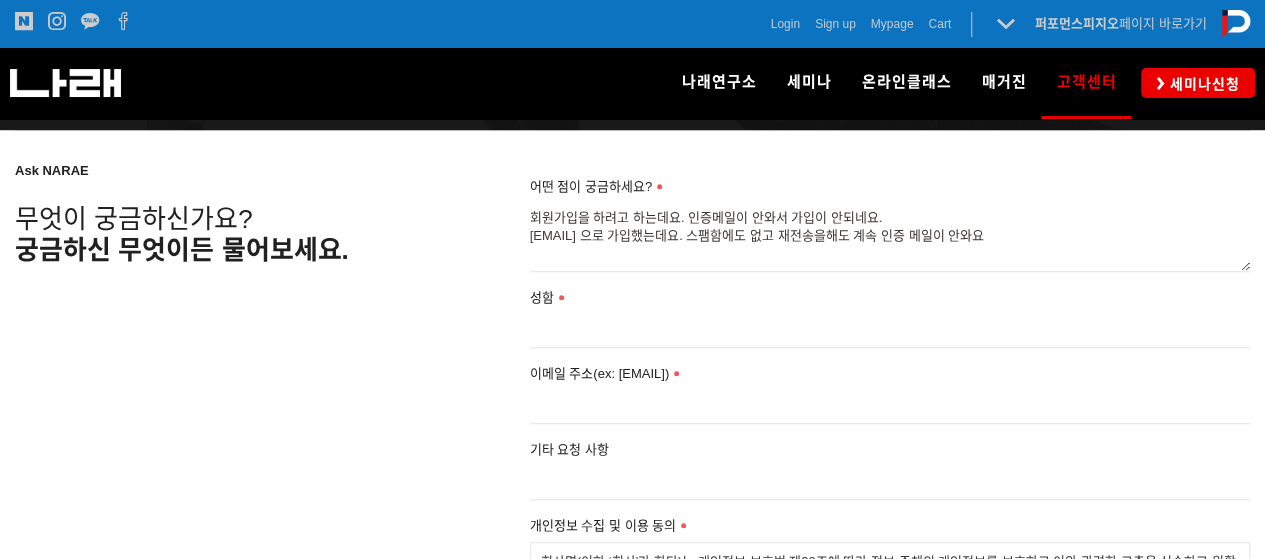 click on "성함" at bounding box center (890, 317) 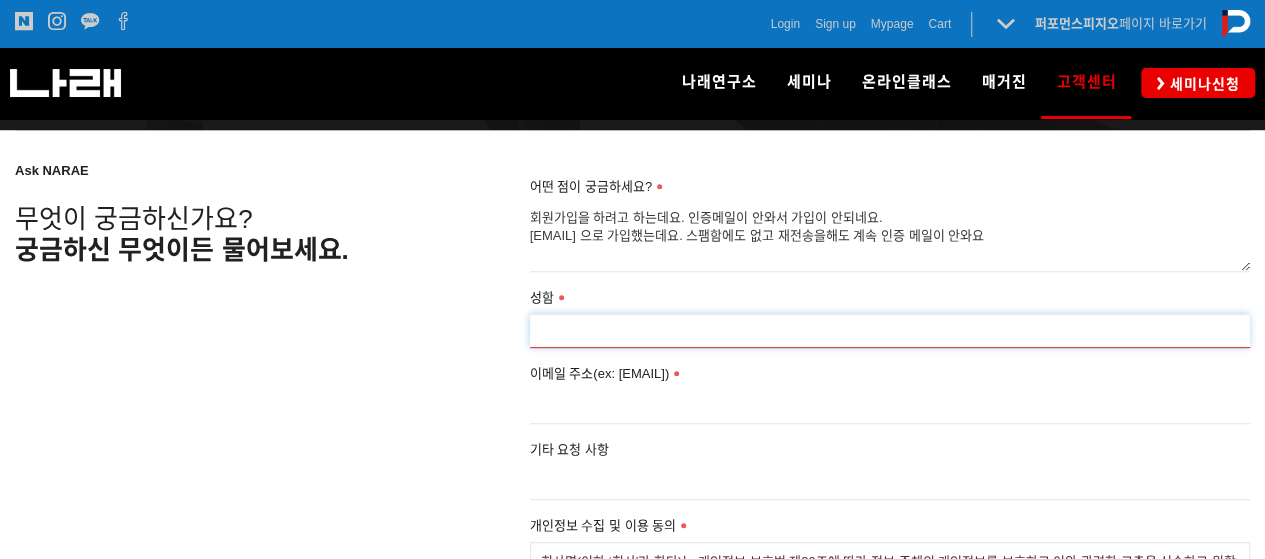 click on "성함" at bounding box center (890, 331) 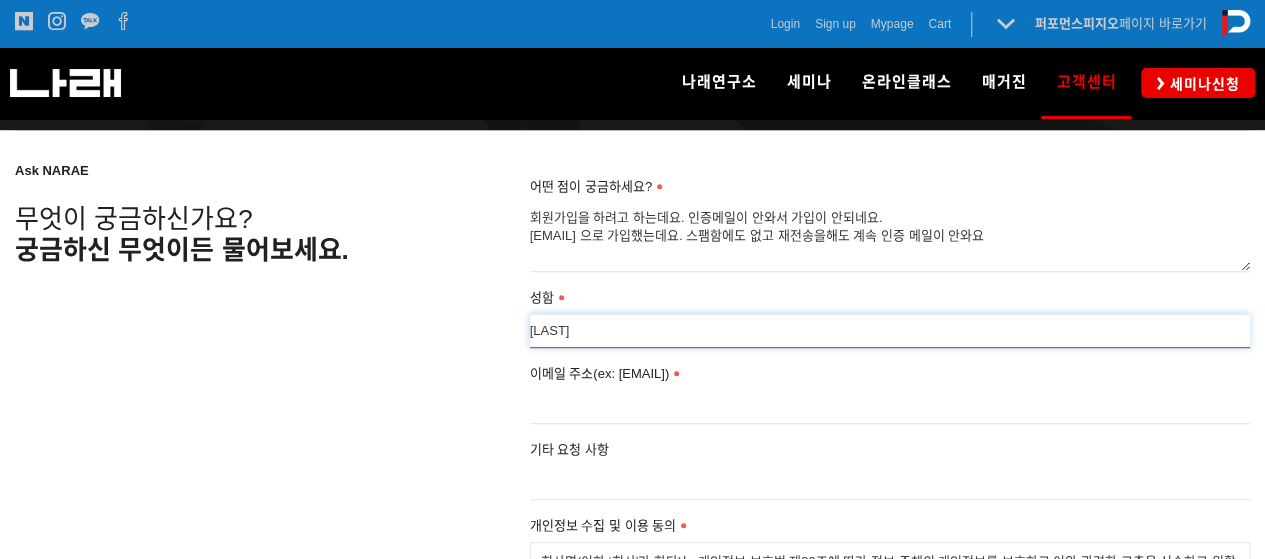 type on "이승윤" 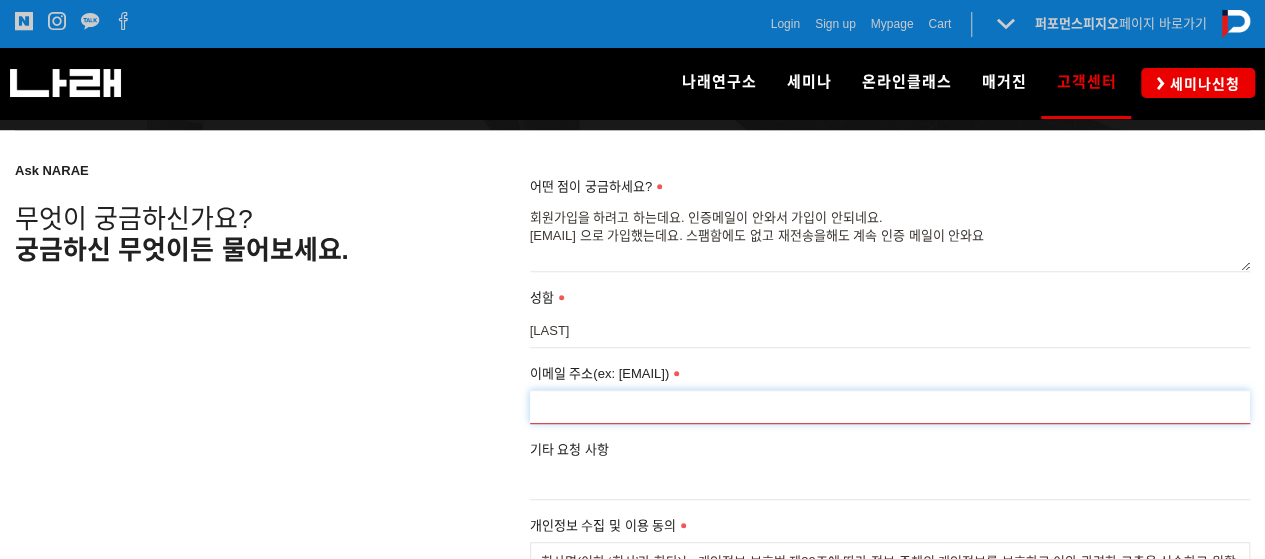 click on "이메일 주소(ex: go2narae@gmail.com)" at bounding box center (890, 407) 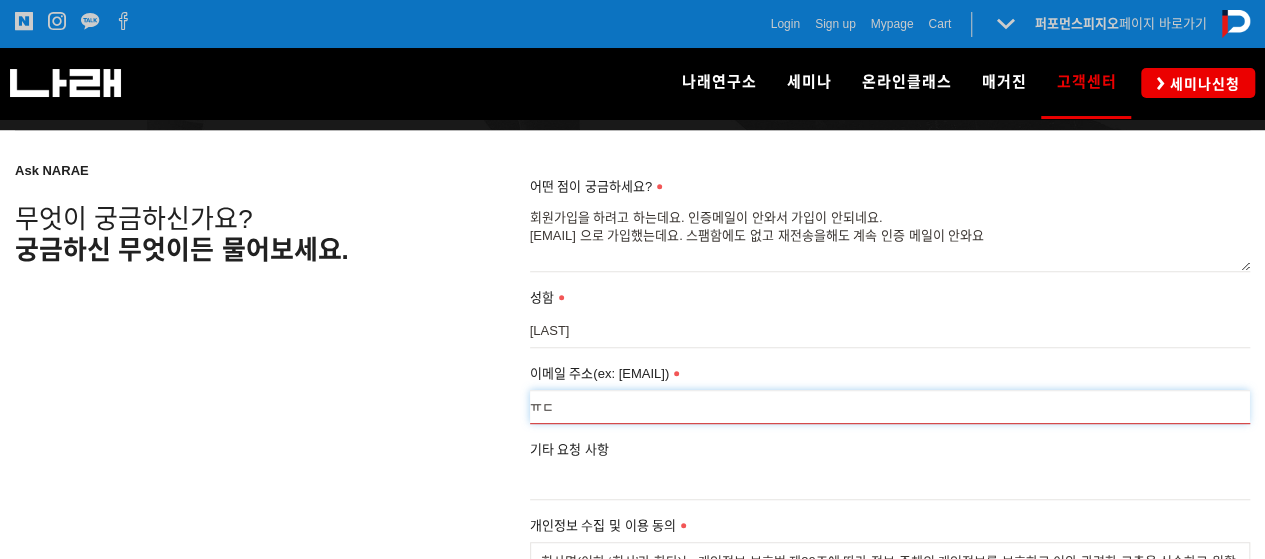 type on "ㅠ" 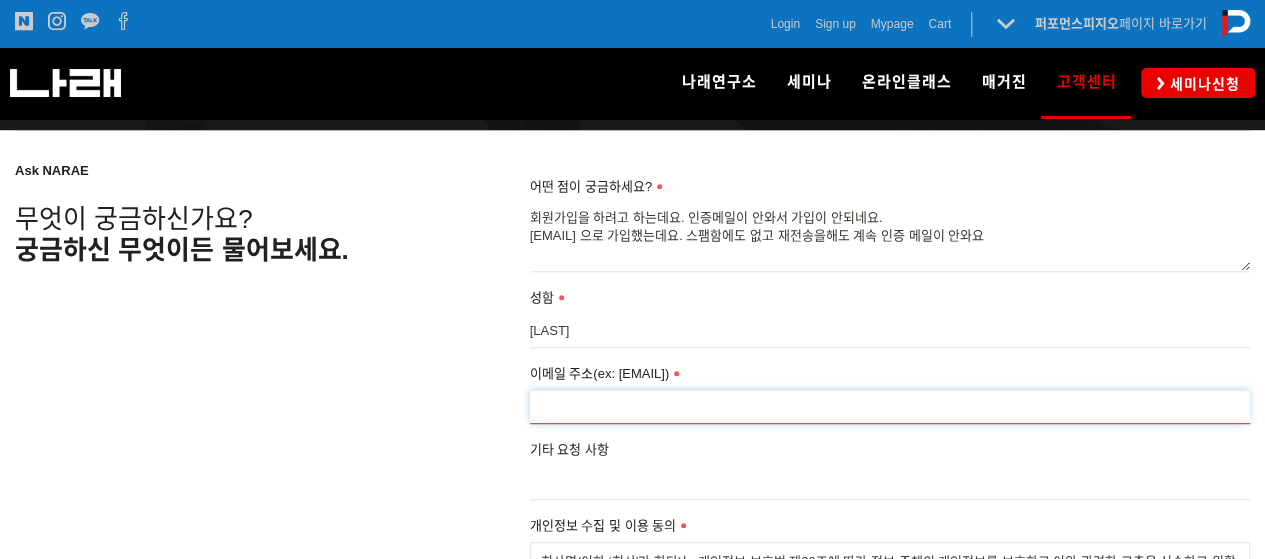 type on "ㅠ" 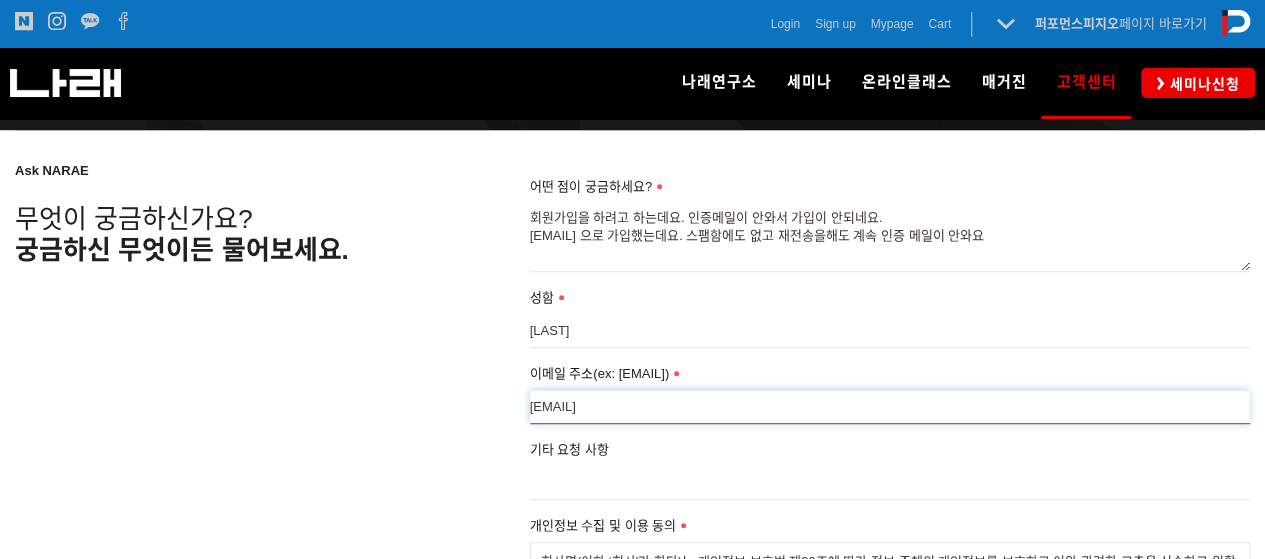 type on "bebest30@naver.com" 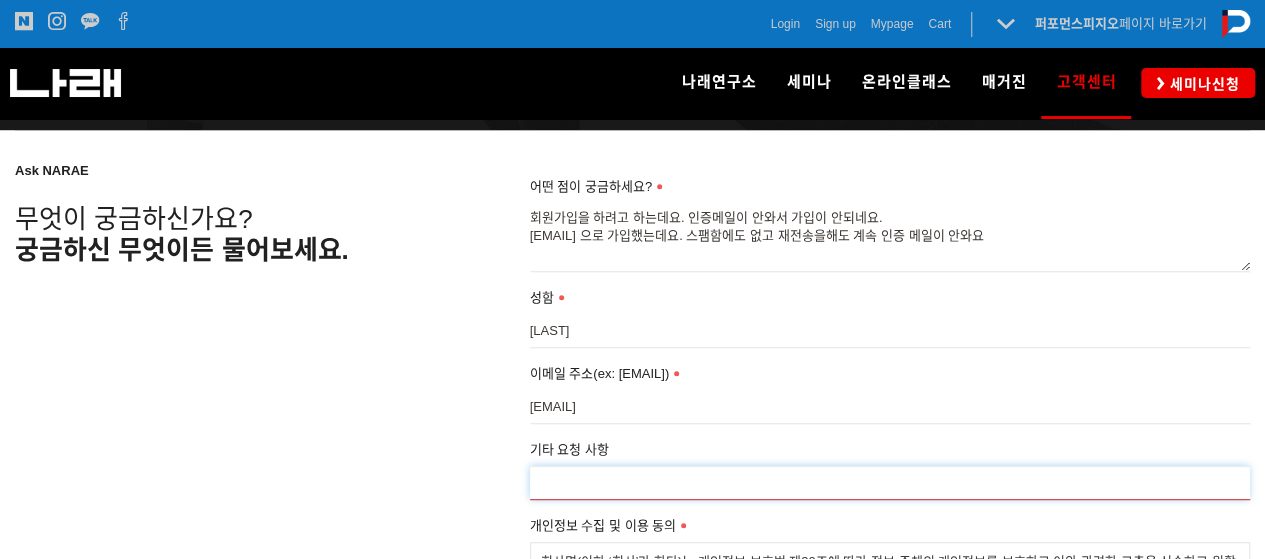 click on "기타 요청 사항" at bounding box center (890, 483) 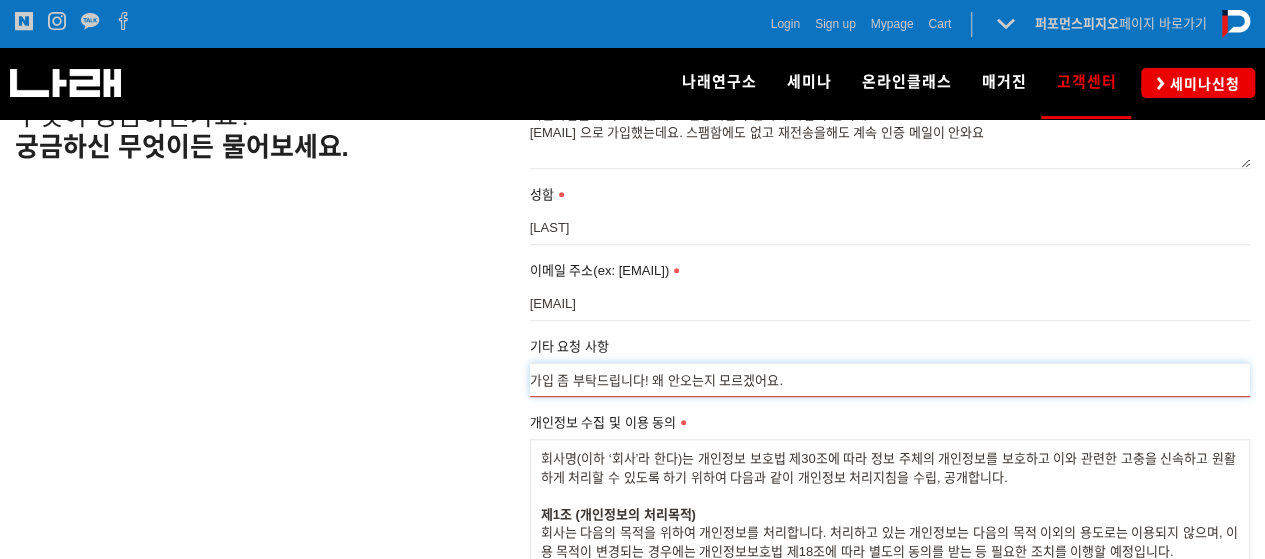 scroll, scrollTop: 500, scrollLeft: 0, axis: vertical 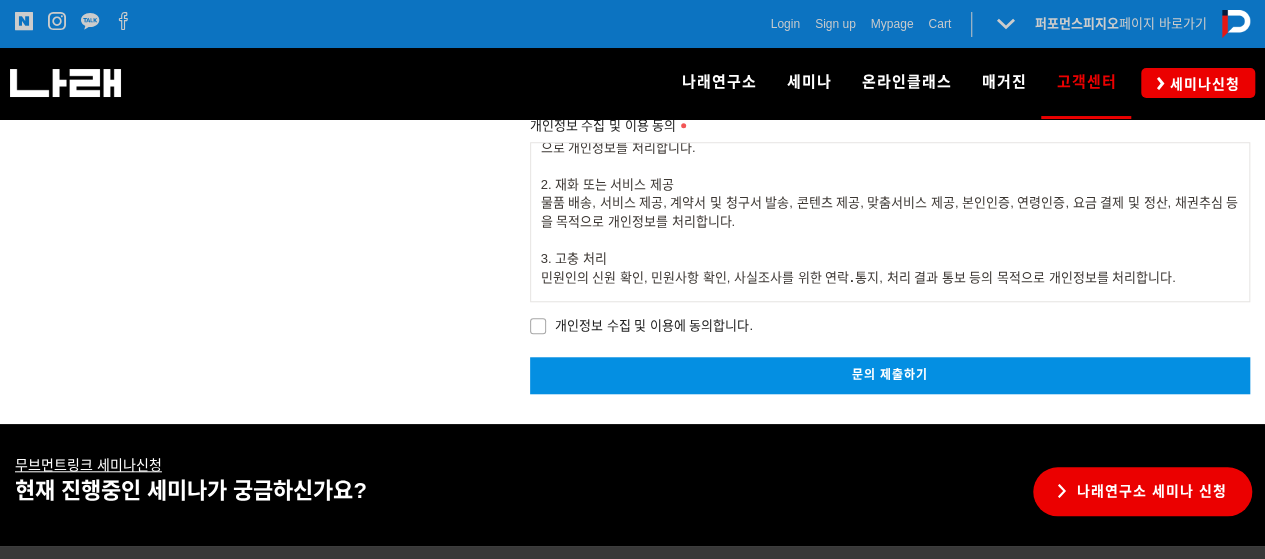 type on "가입 좀 부탁드립니다! 왜 안오는지 모르겠어요." 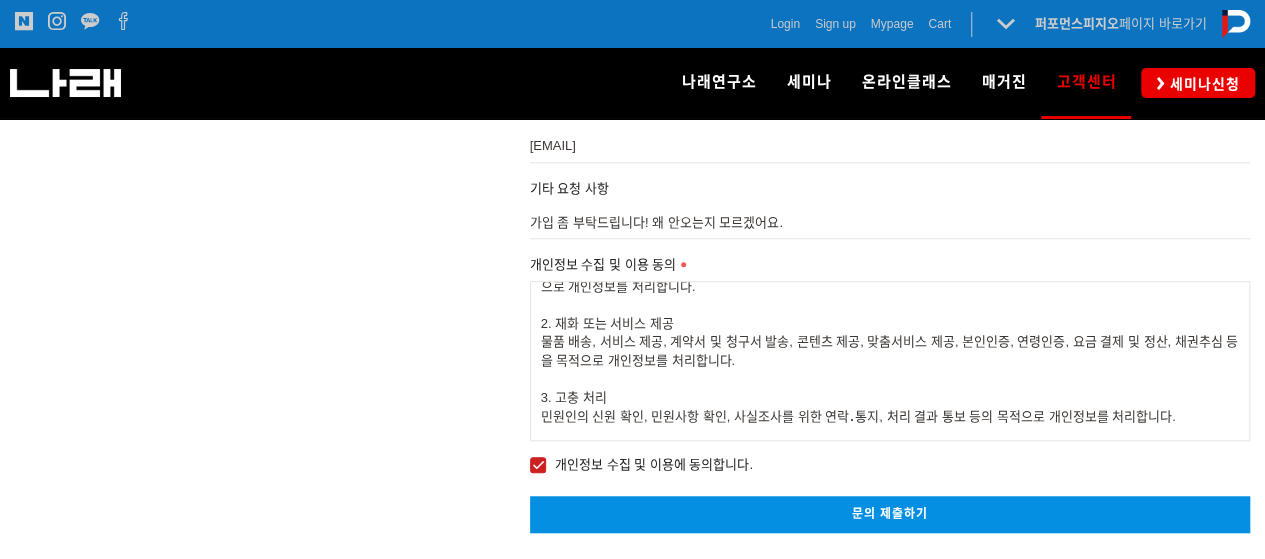 scroll, scrollTop: 600, scrollLeft: 0, axis: vertical 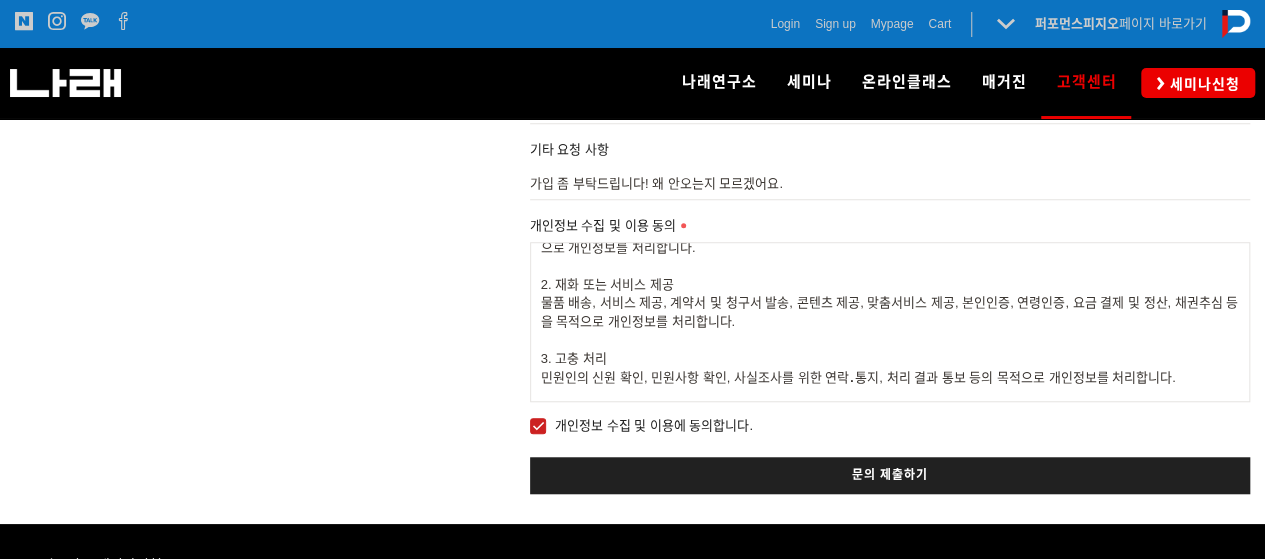 click on "문의 제출하기" at bounding box center (890, 475) 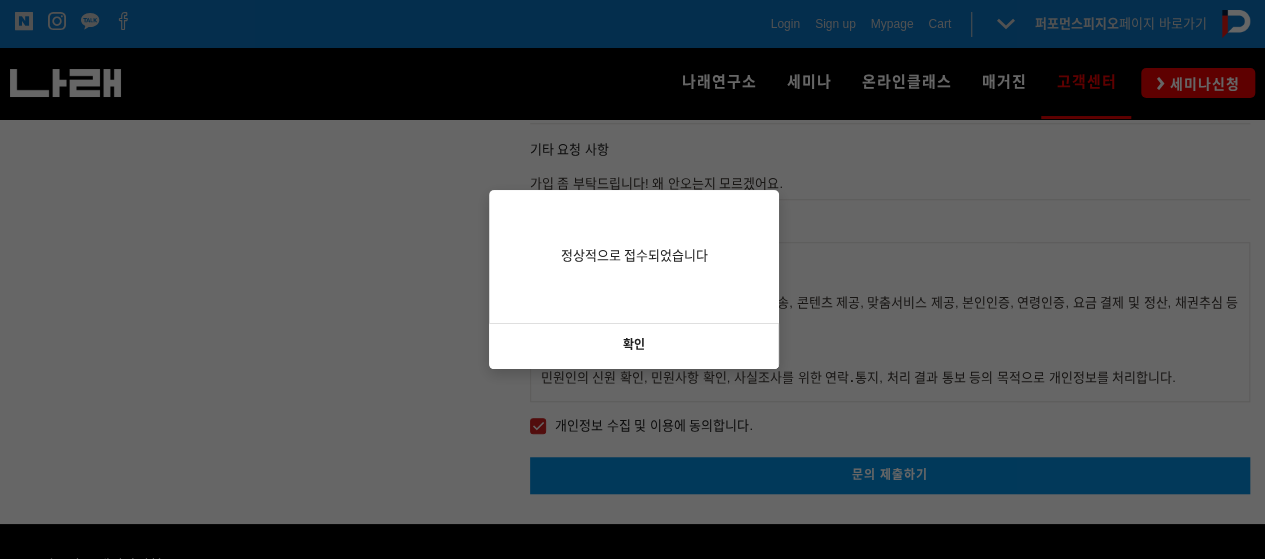 click on "확인" at bounding box center (634, 346) 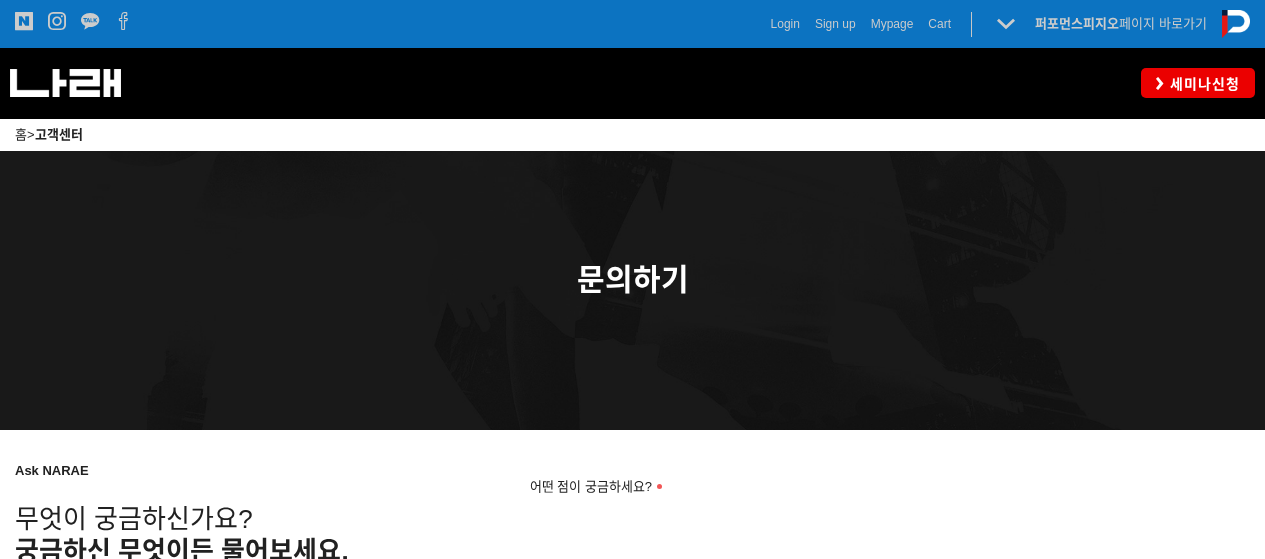 scroll, scrollTop: 600, scrollLeft: 0, axis: vertical 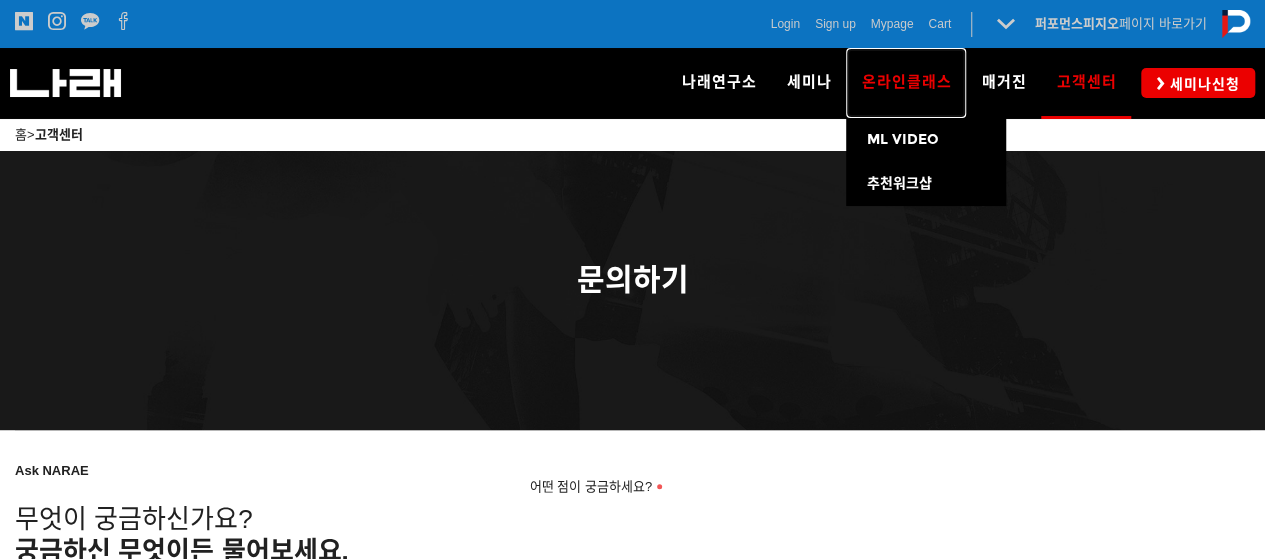click on "온라인클래스" at bounding box center (906, 82) 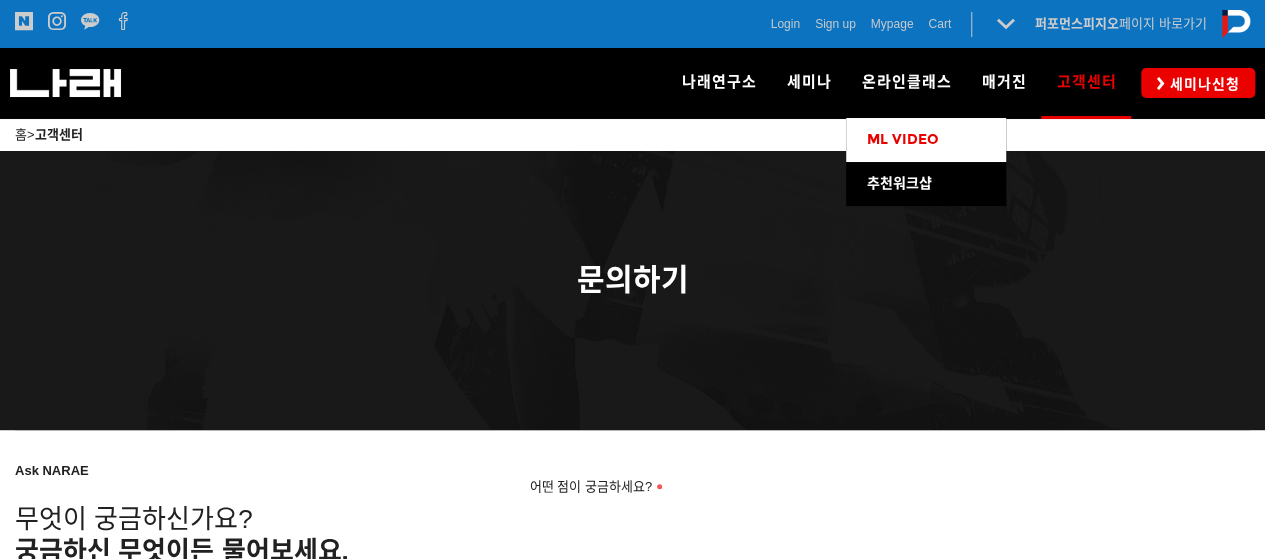 click on "ML VIDEO" at bounding box center [902, 139] 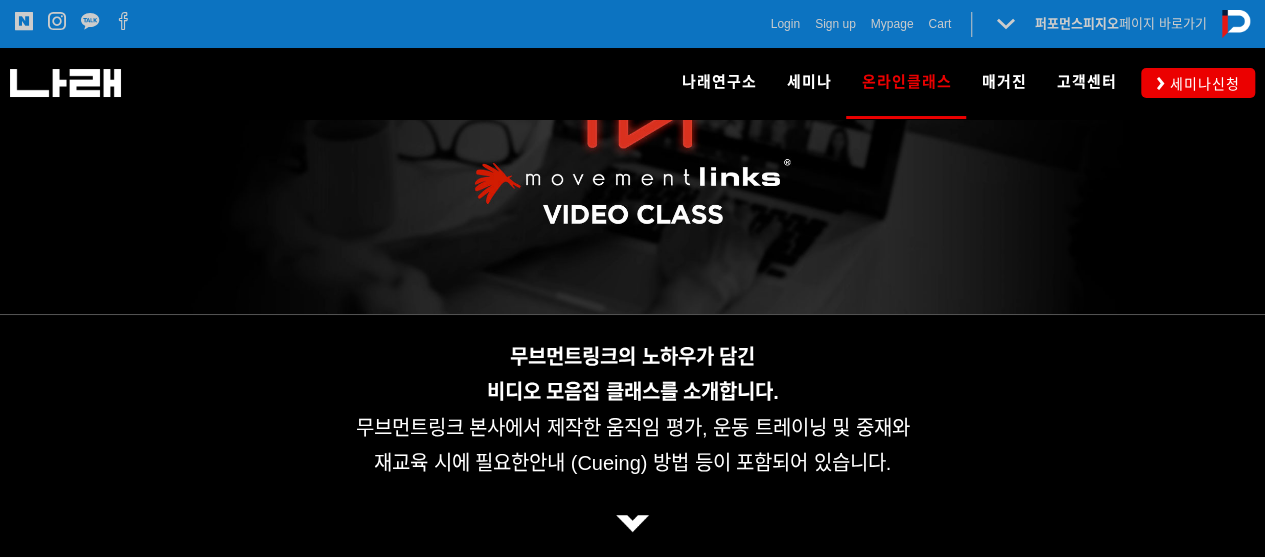 scroll, scrollTop: 0, scrollLeft: 0, axis: both 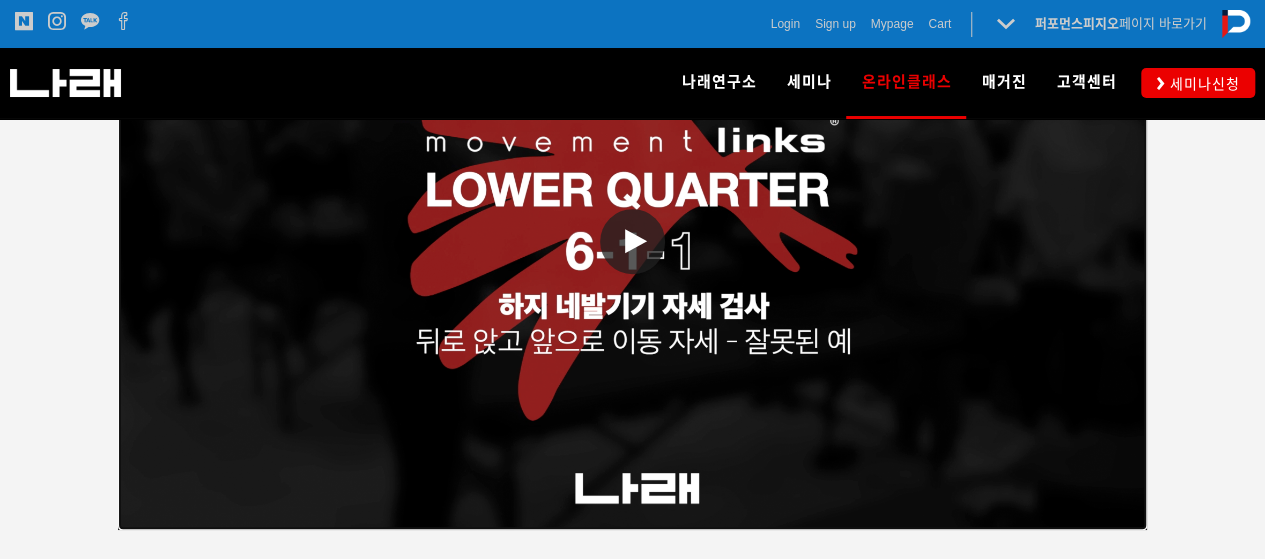 click at bounding box center (636, 241) 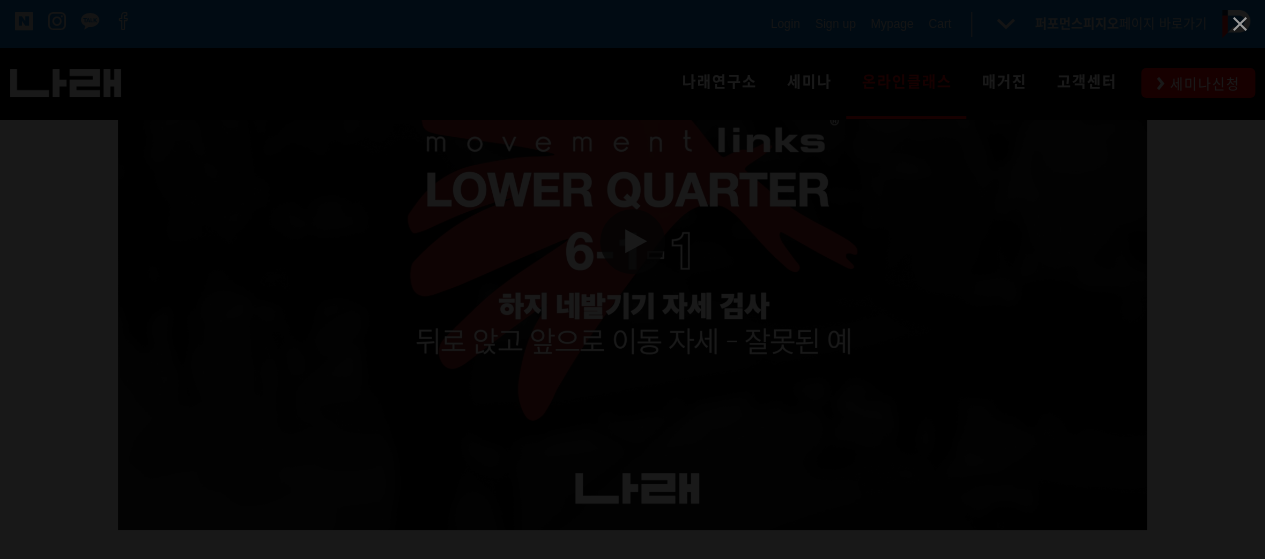 scroll, scrollTop: 76, scrollLeft: 0, axis: vertical 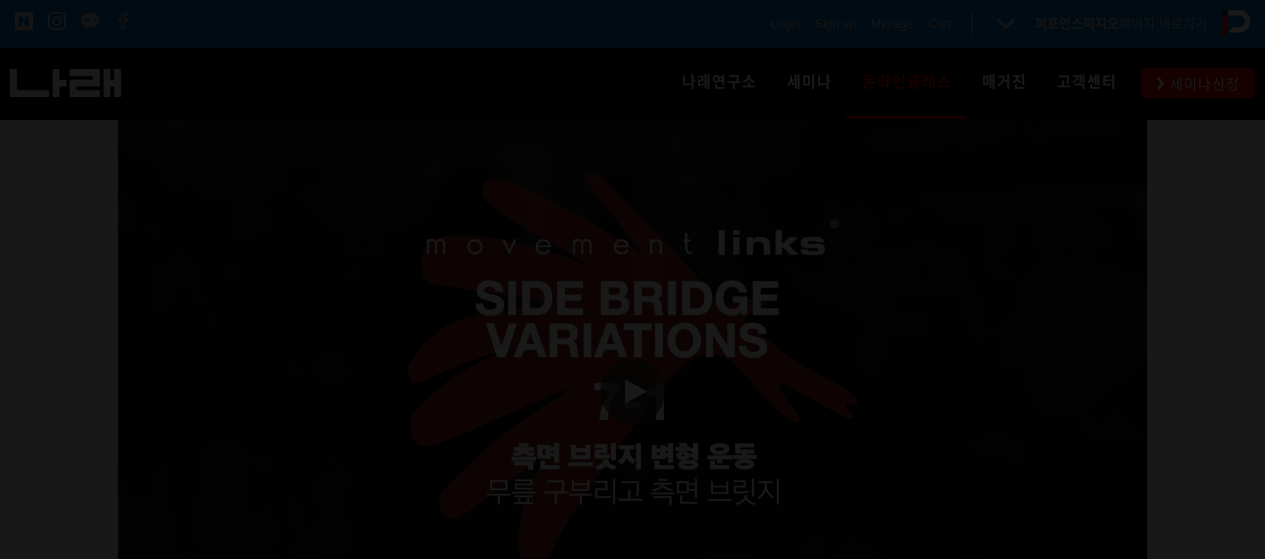 click at bounding box center (632, 203) 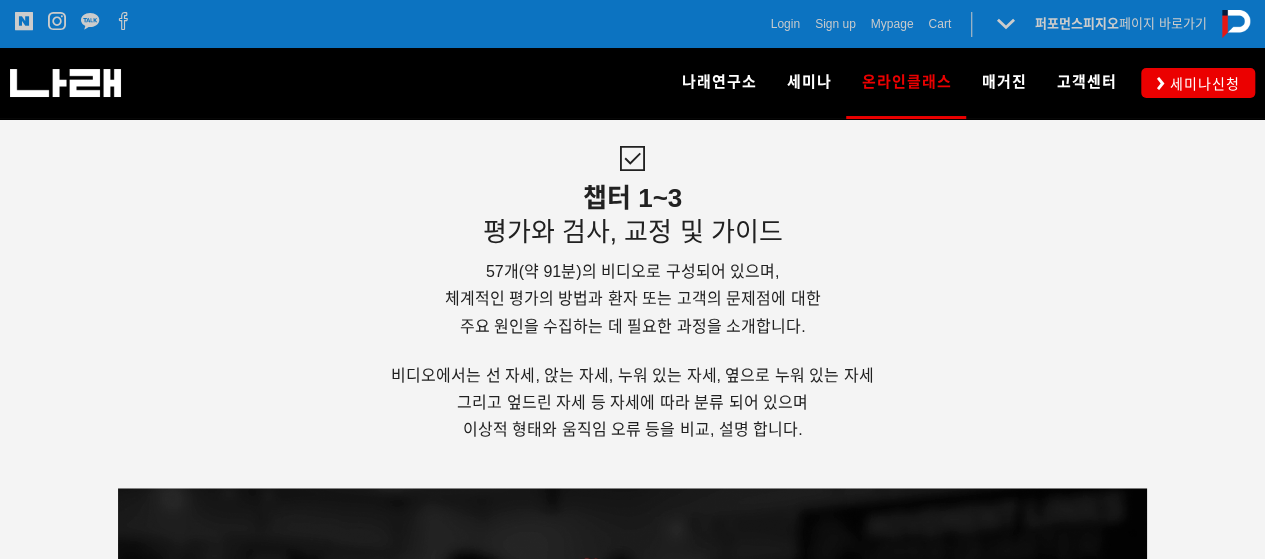 scroll, scrollTop: 4900, scrollLeft: 0, axis: vertical 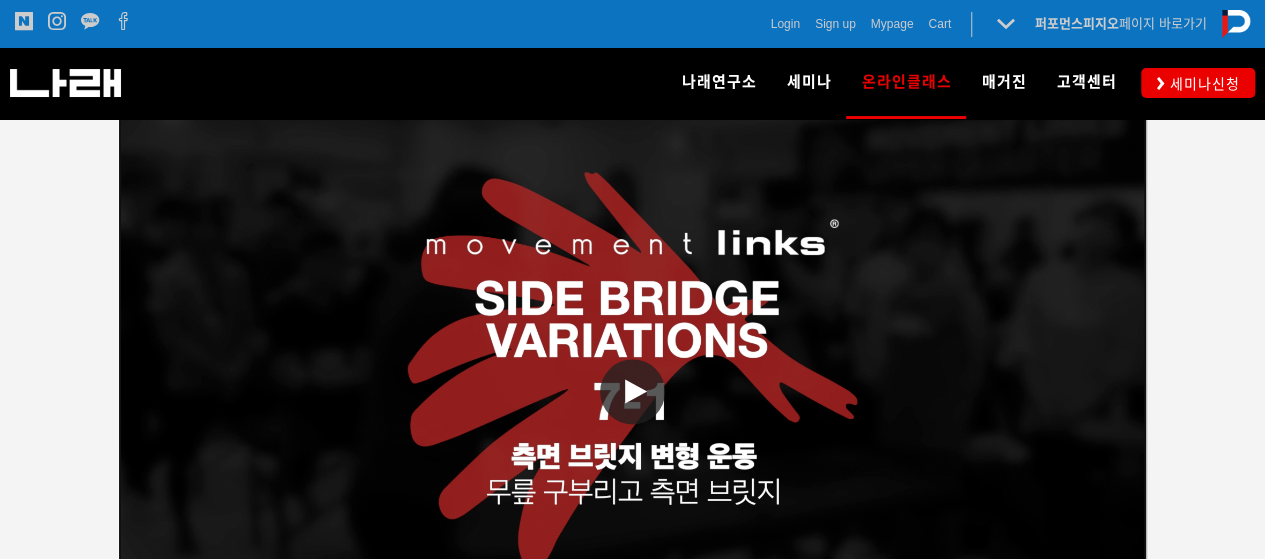 click at bounding box center (632, 391) 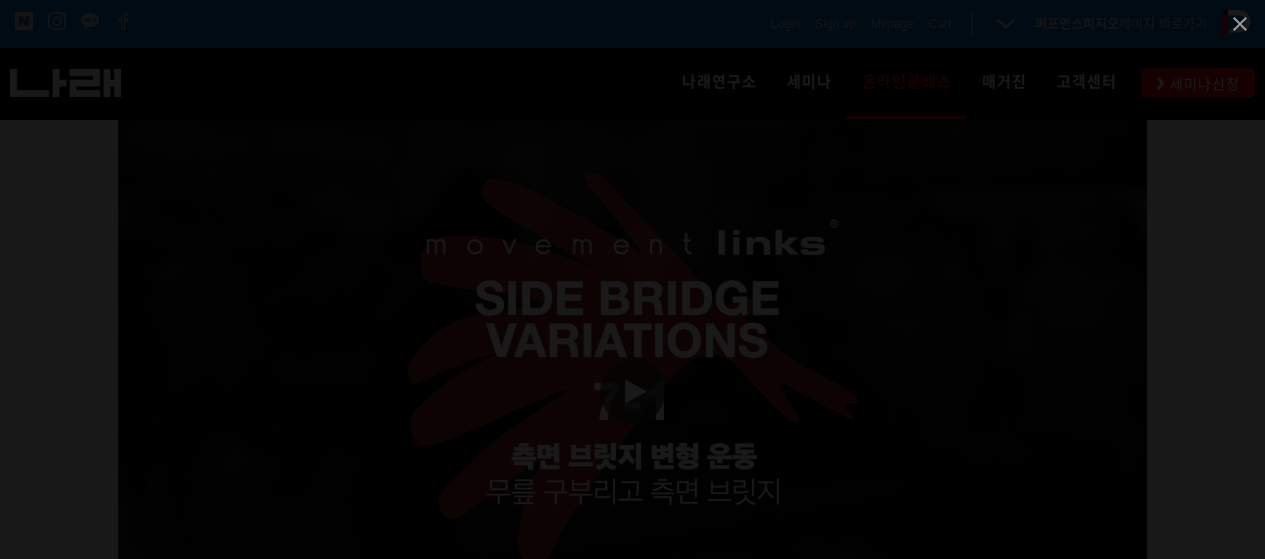 scroll, scrollTop: 76, scrollLeft: 0, axis: vertical 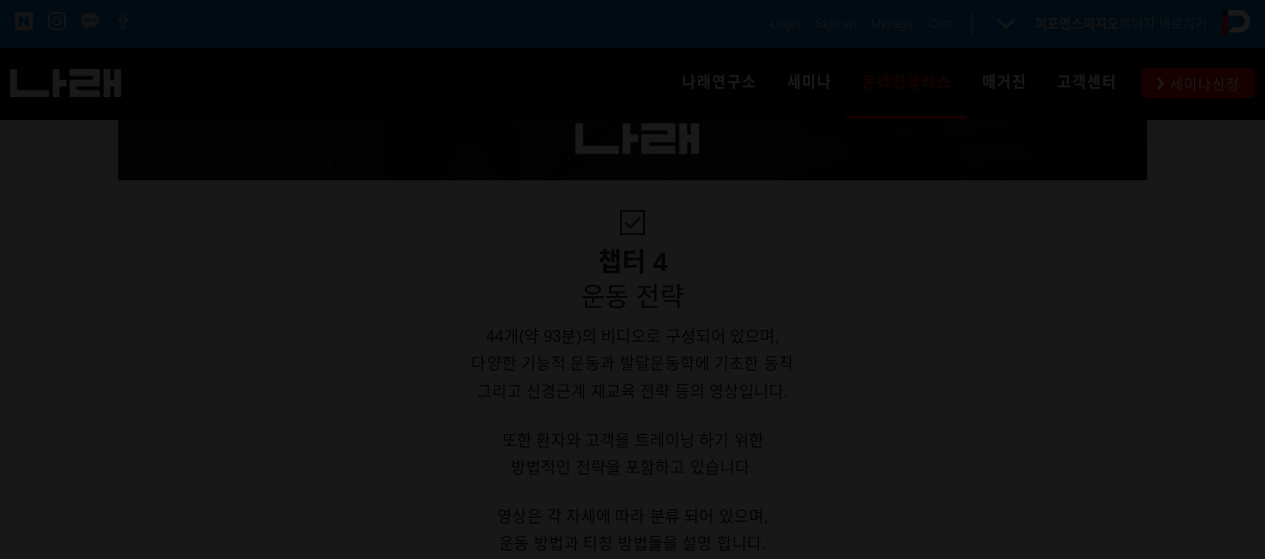 click at bounding box center [632, 203] 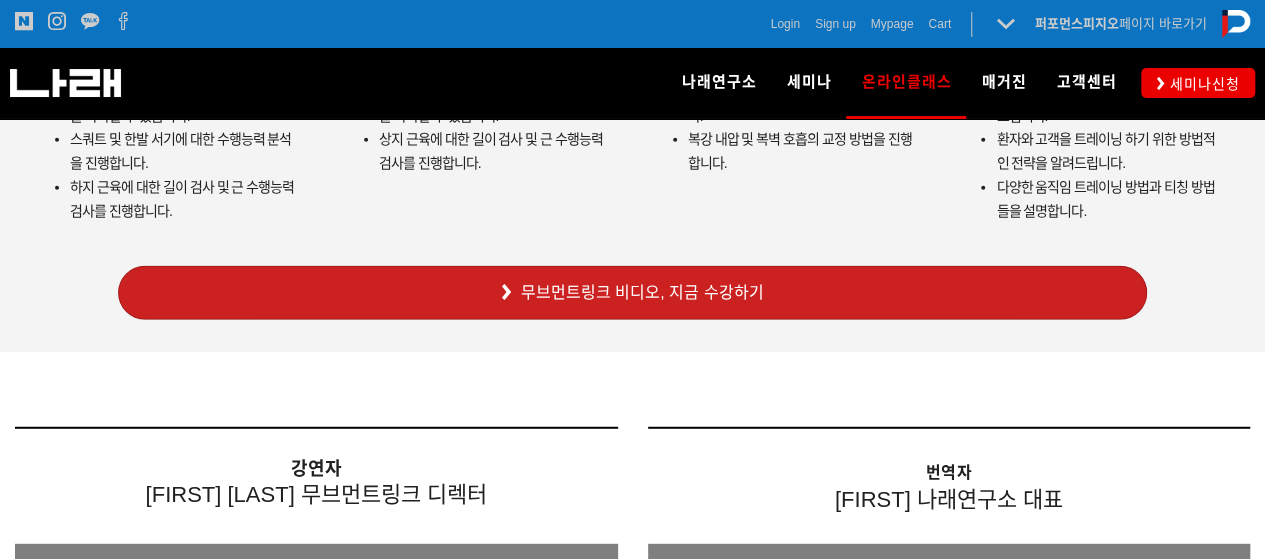 scroll, scrollTop: 6300, scrollLeft: 0, axis: vertical 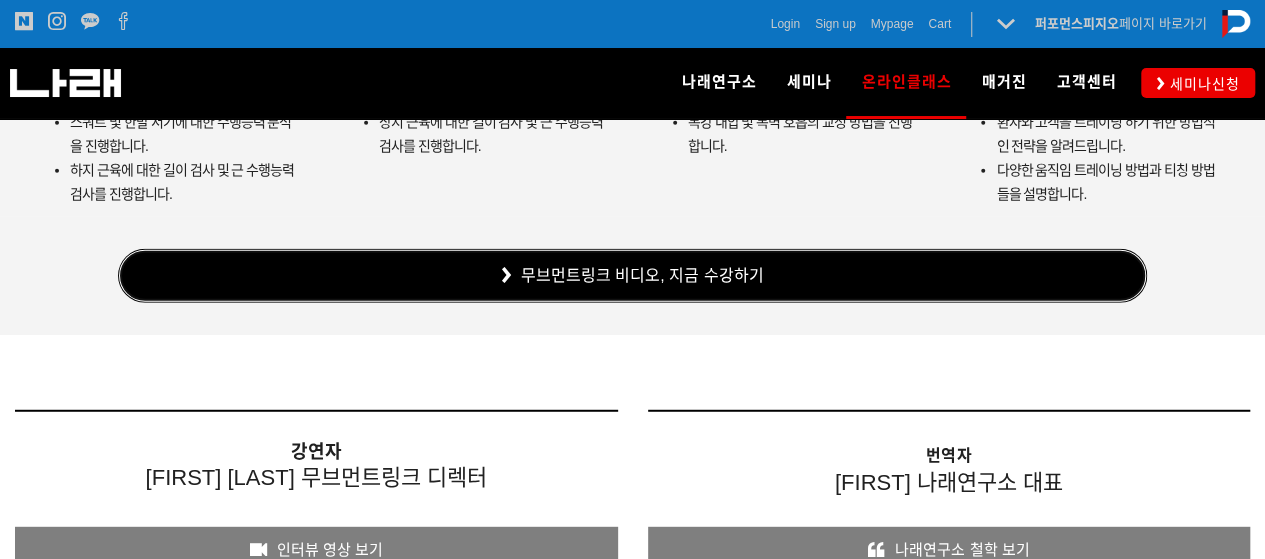 click on "무브먼트링크 비디오, 지금 수강하기" at bounding box center [632, 276] 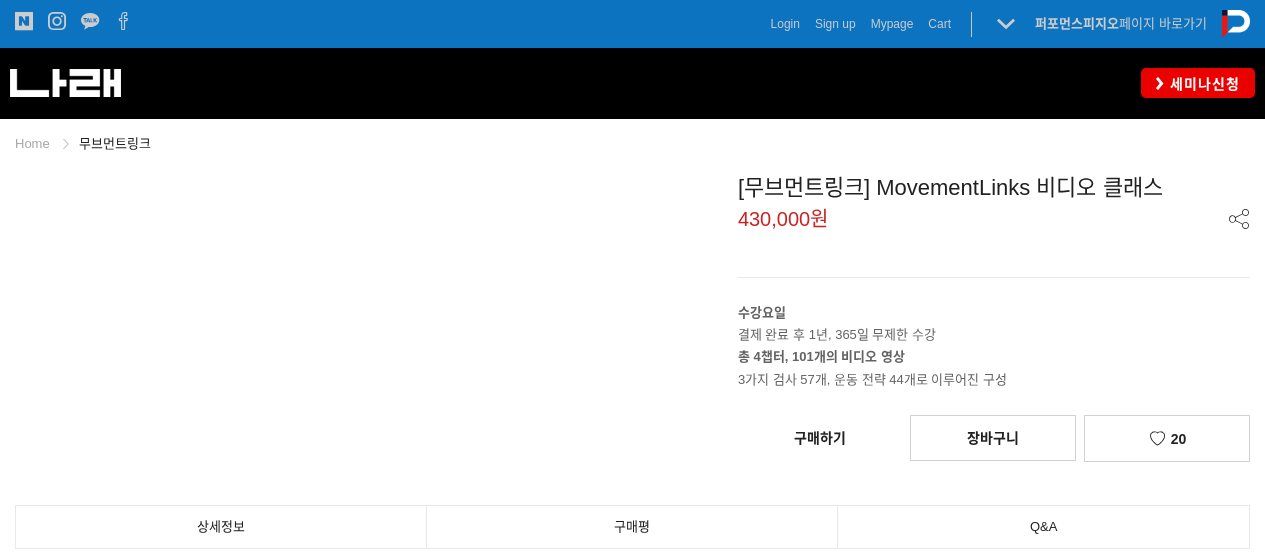 scroll, scrollTop: 0, scrollLeft: 0, axis: both 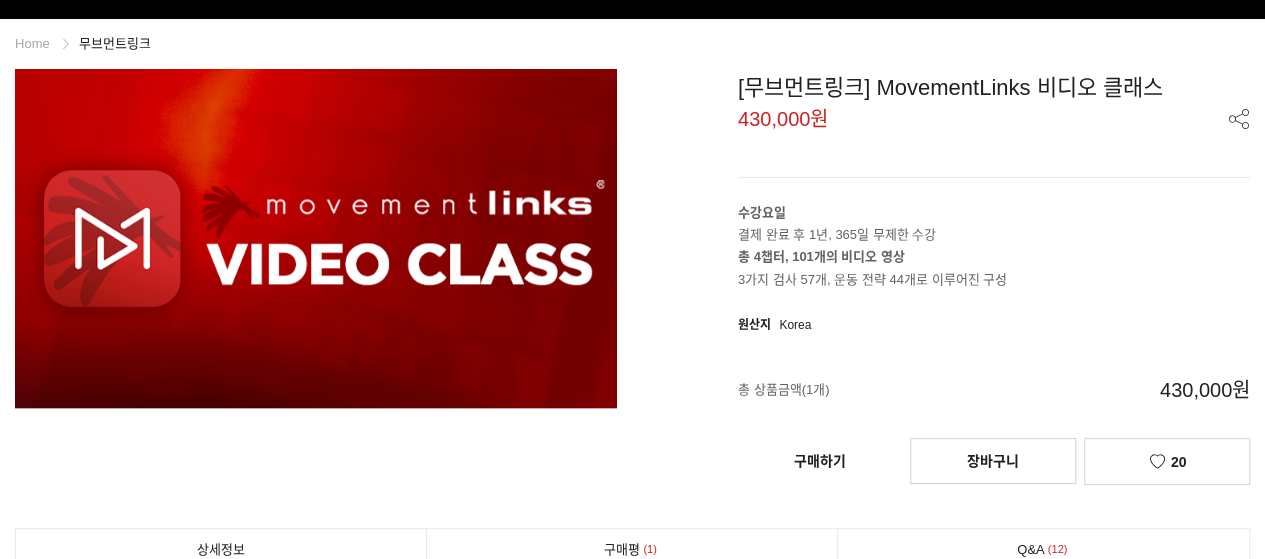 click on "Korea" at bounding box center [795, 325] 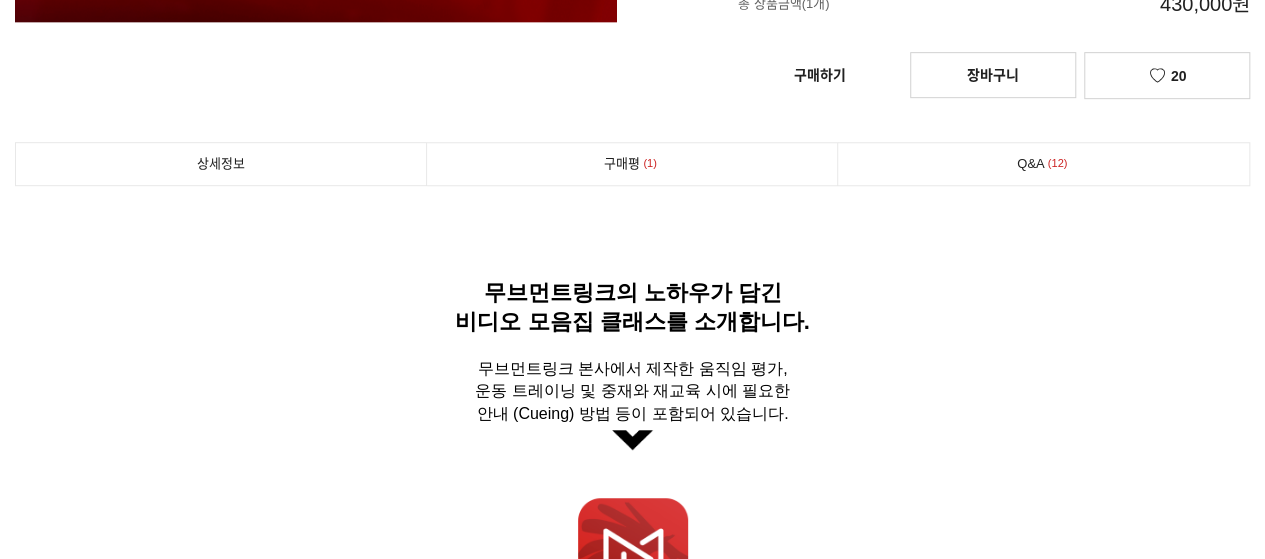 scroll, scrollTop: 500, scrollLeft: 0, axis: vertical 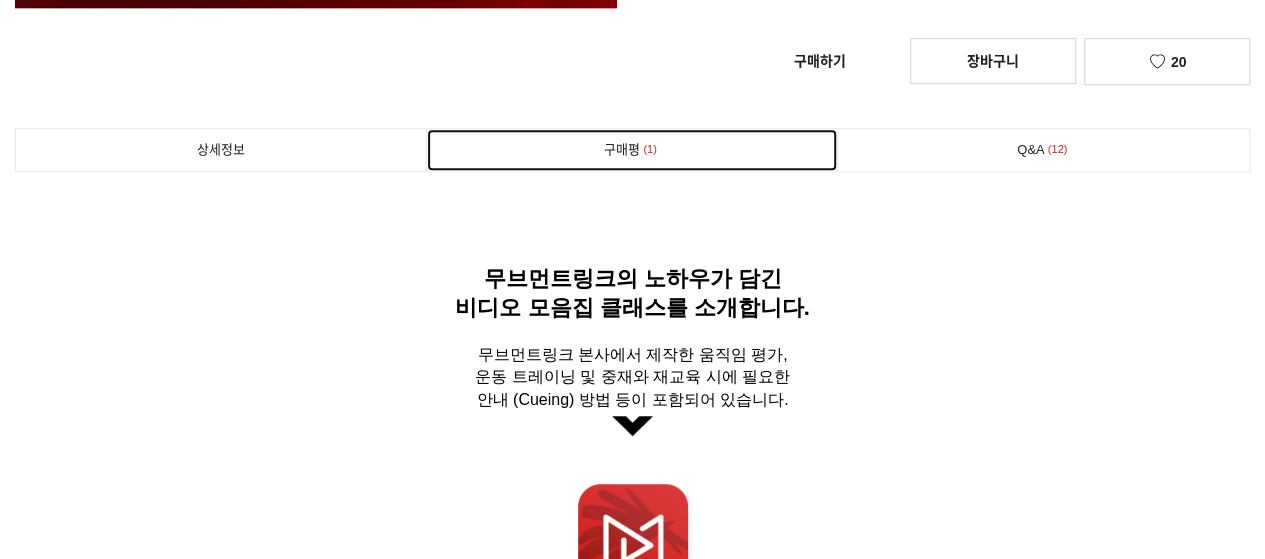 click on "구매평																																	 1" at bounding box center (632, 150) 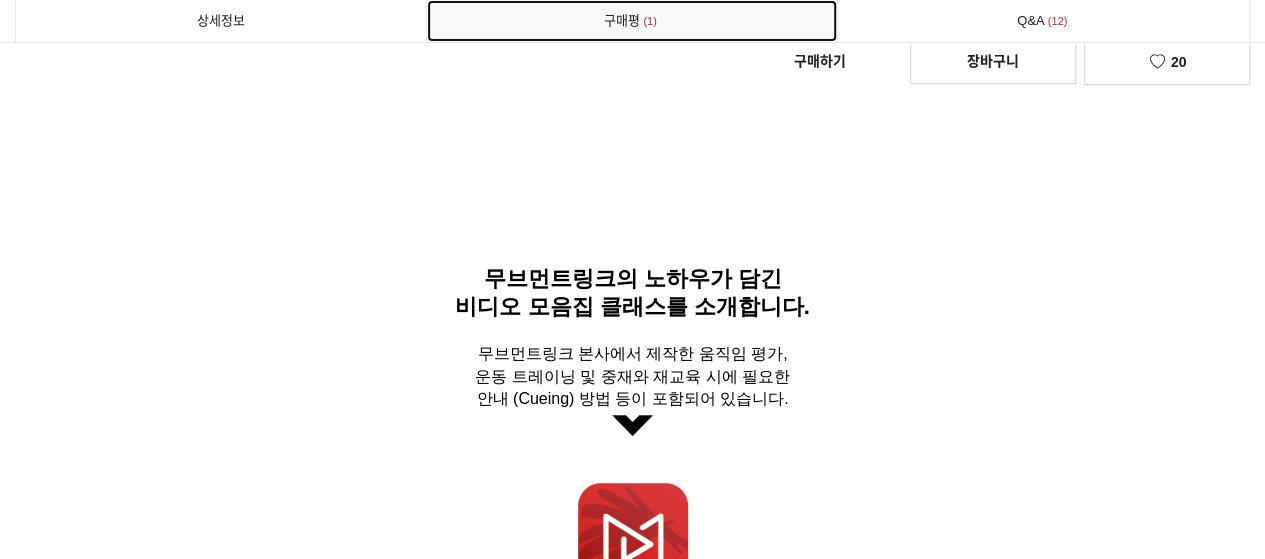 scroll, scrollTop: 15344, scrollLeft: 0, axis: vertical 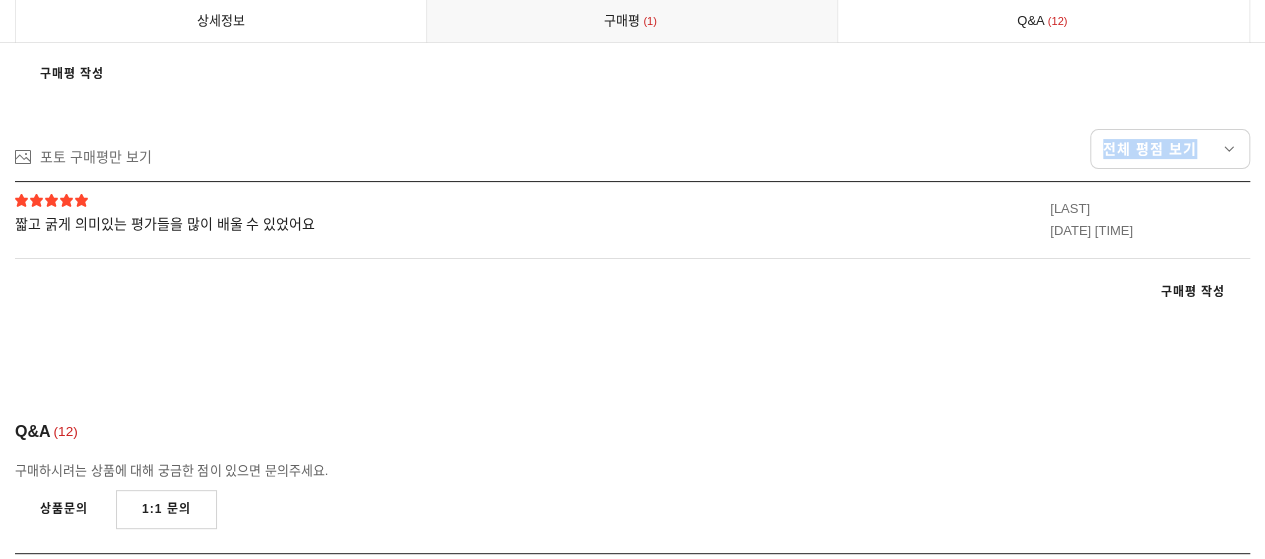 drag, startPoint x: 713, startPoint y: 235, endPoint x: 728, endPoint y: 267, distance: 35.341194 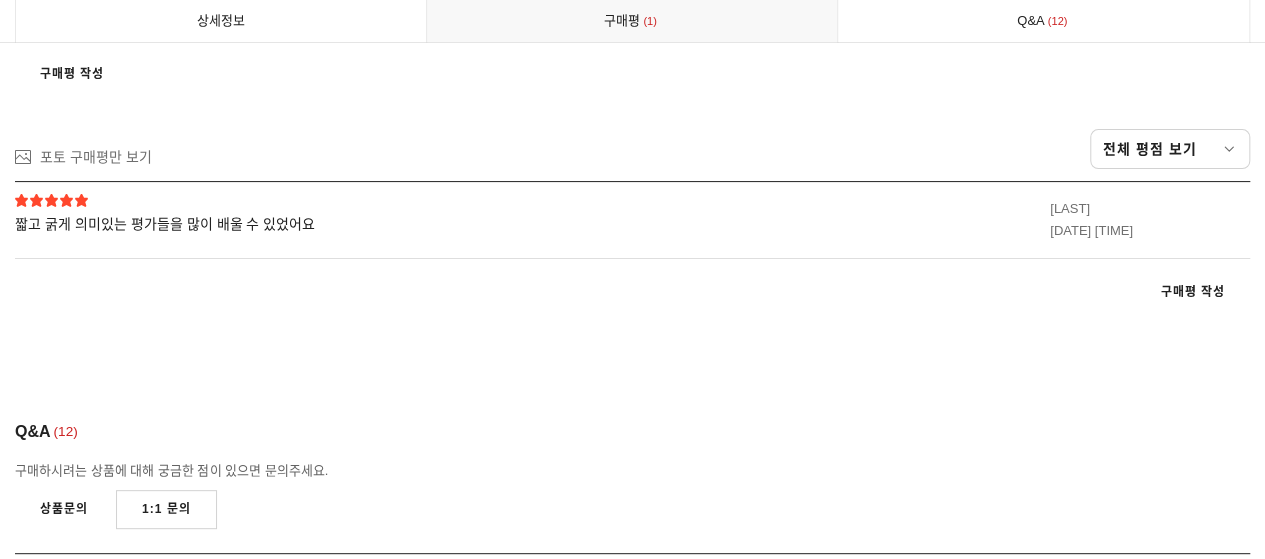 click on "짧고 굵게 의미있는 평가들을 많이 배울 수 있었어요
더보기
댓글  0" at bounding box center (532, 218) 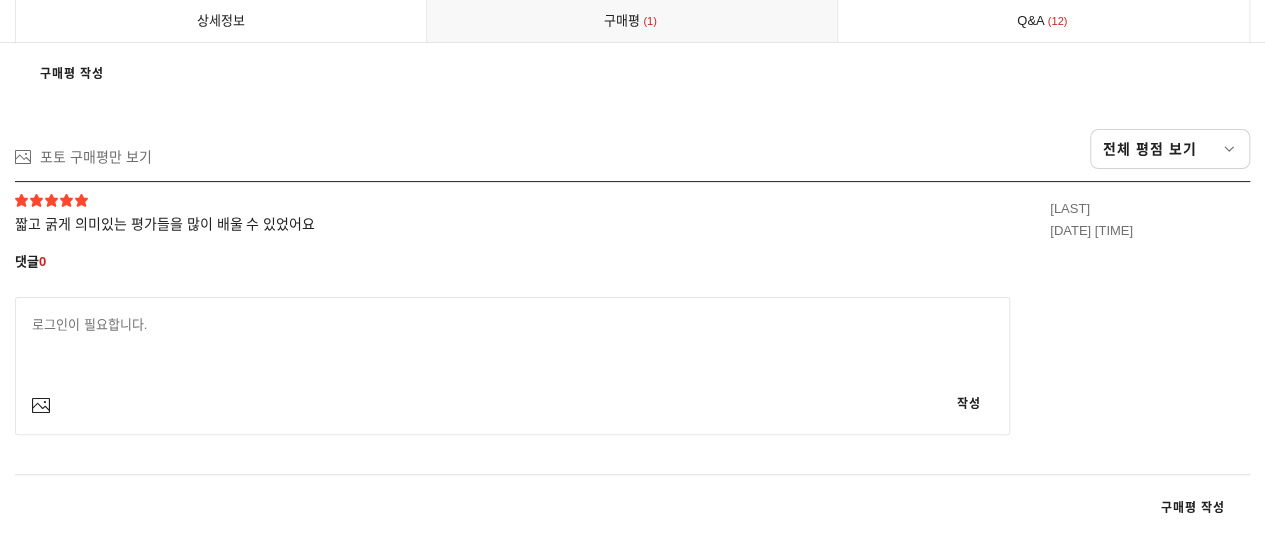 click on "짧고 굵게 의미있는 평가들을 많이 배울 수 있었어요
더보기
댓글  0
작성" at bounding box center [632, 328] 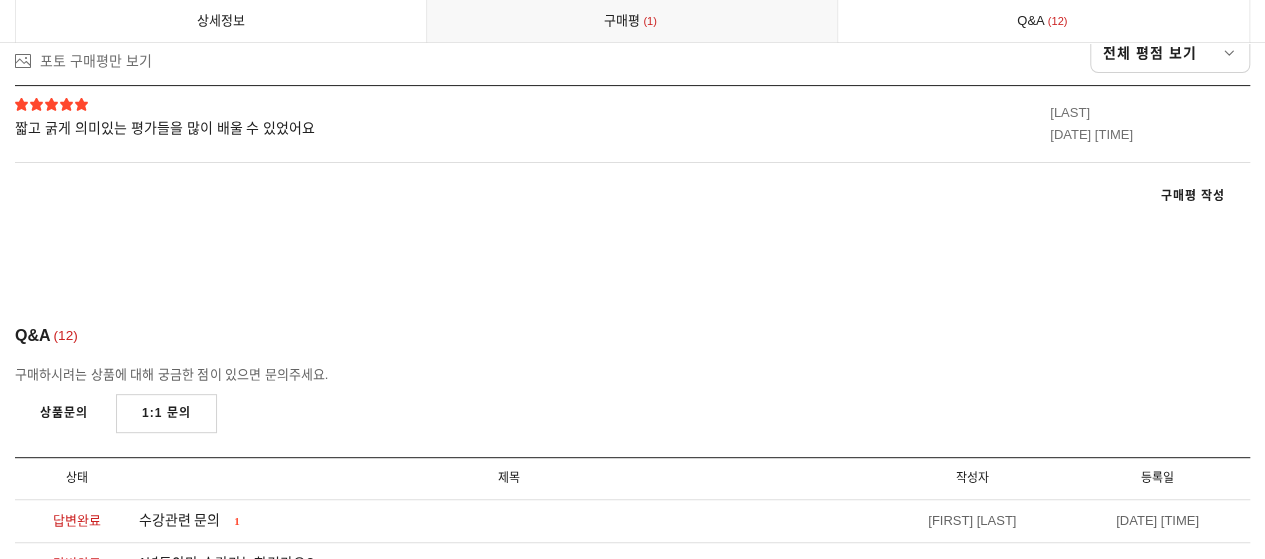 scroll, scrollTop: 15644, scrollLeft: 0, axis: vertical 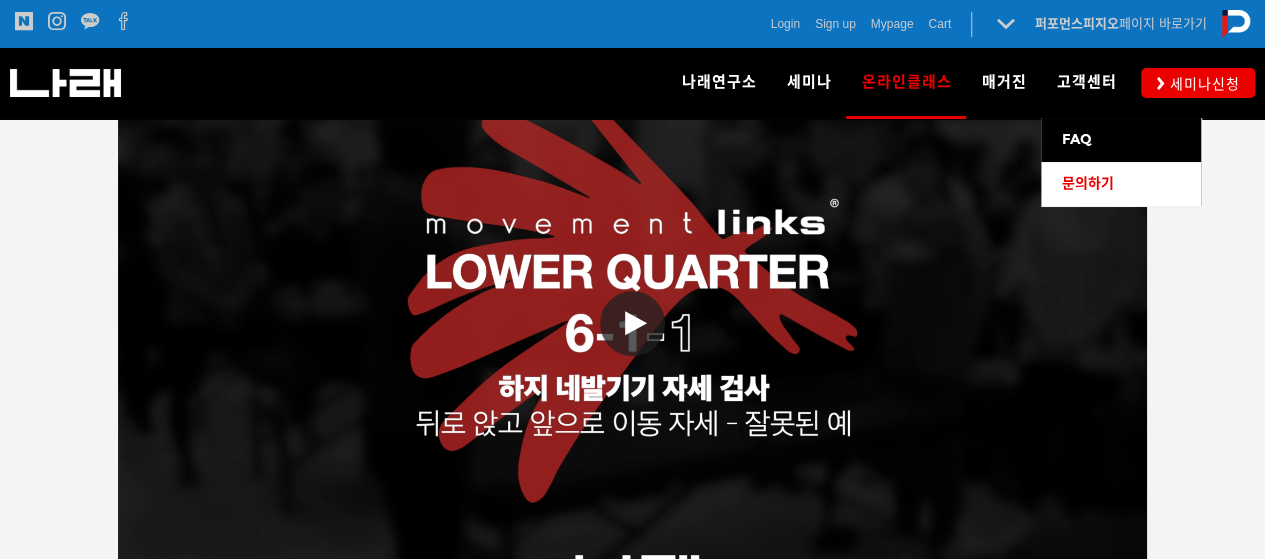 click on "문의하기" at bounding box center (1087, 183) 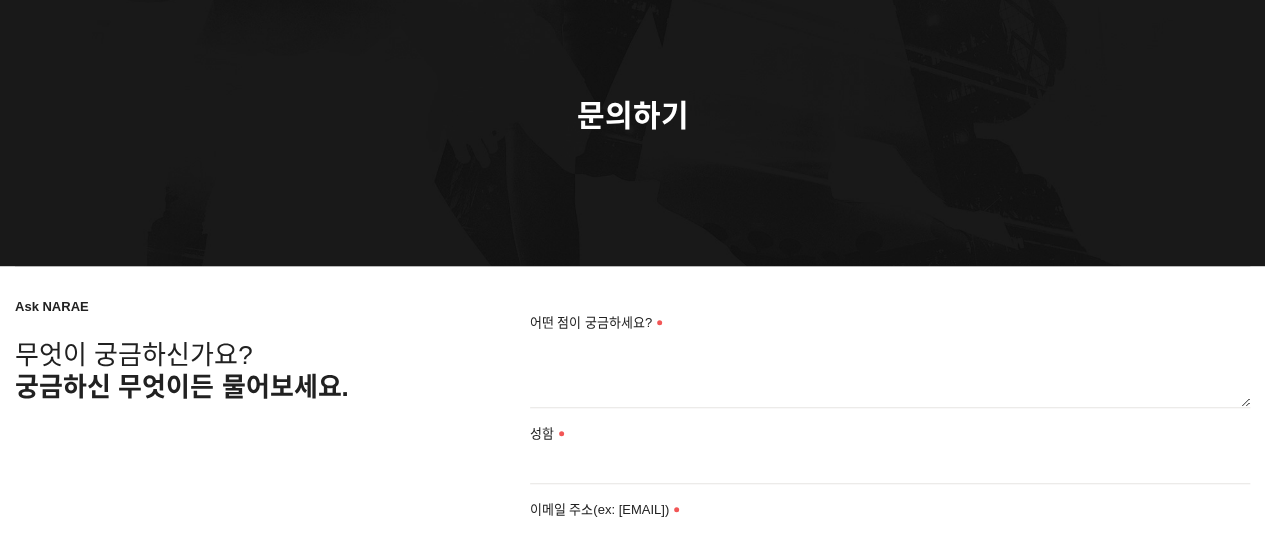 scroll, scrollTop: 500, scrollLeft: 0, axis: vertical 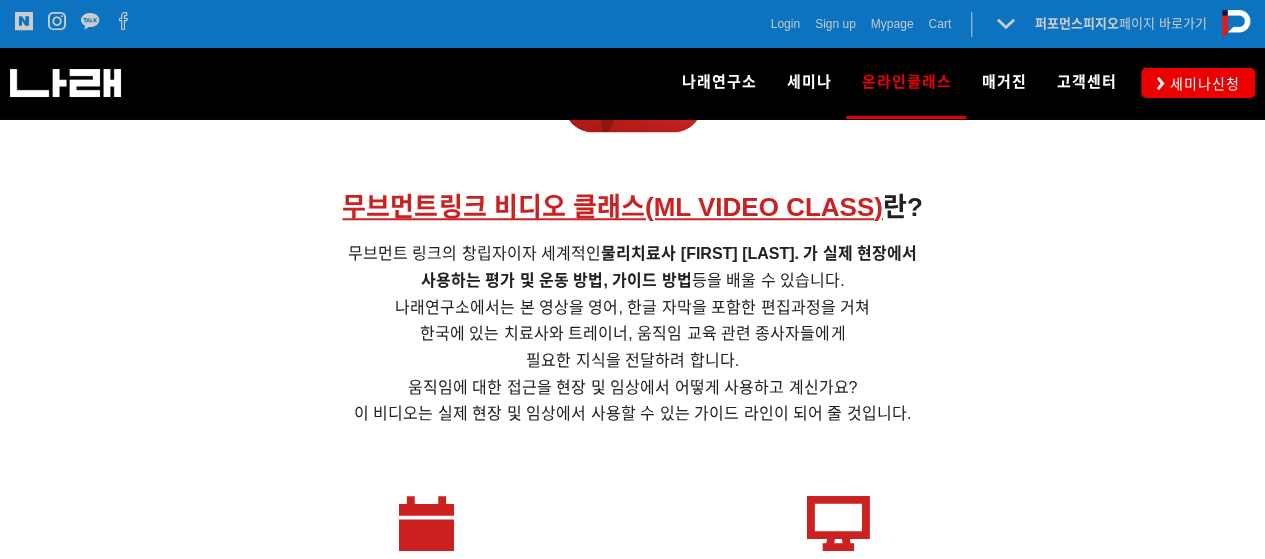 click on "무브먼트링크 비디오 클래스(ML VIDEO CLASS" at bounding box center [608, 207] 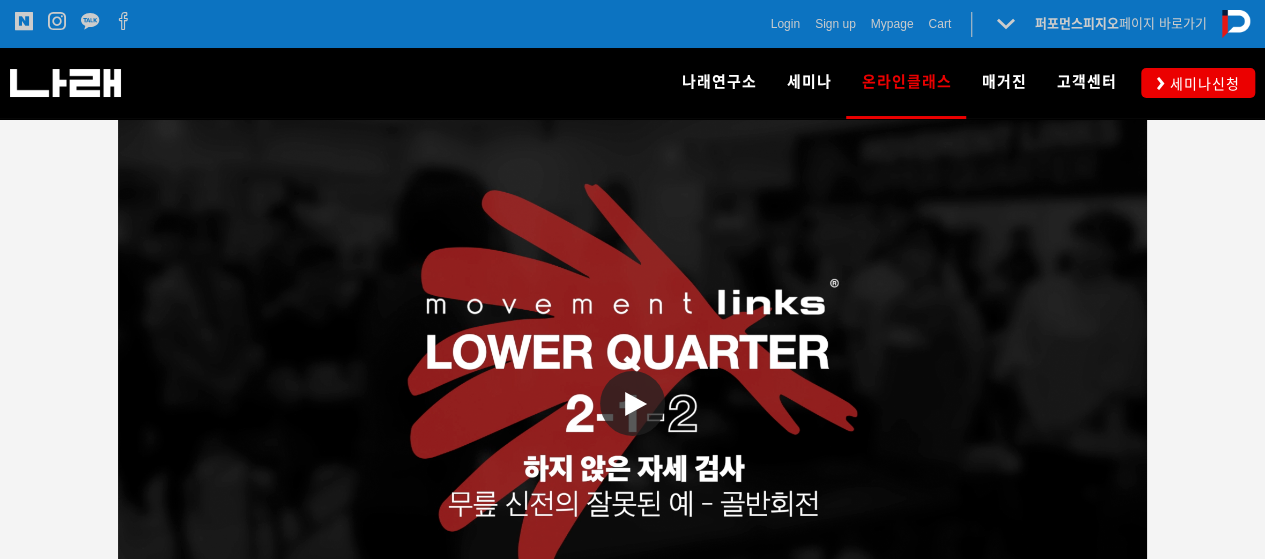 scroll, scrollTop: 3800, scrollLeft: 0, axis: vertical 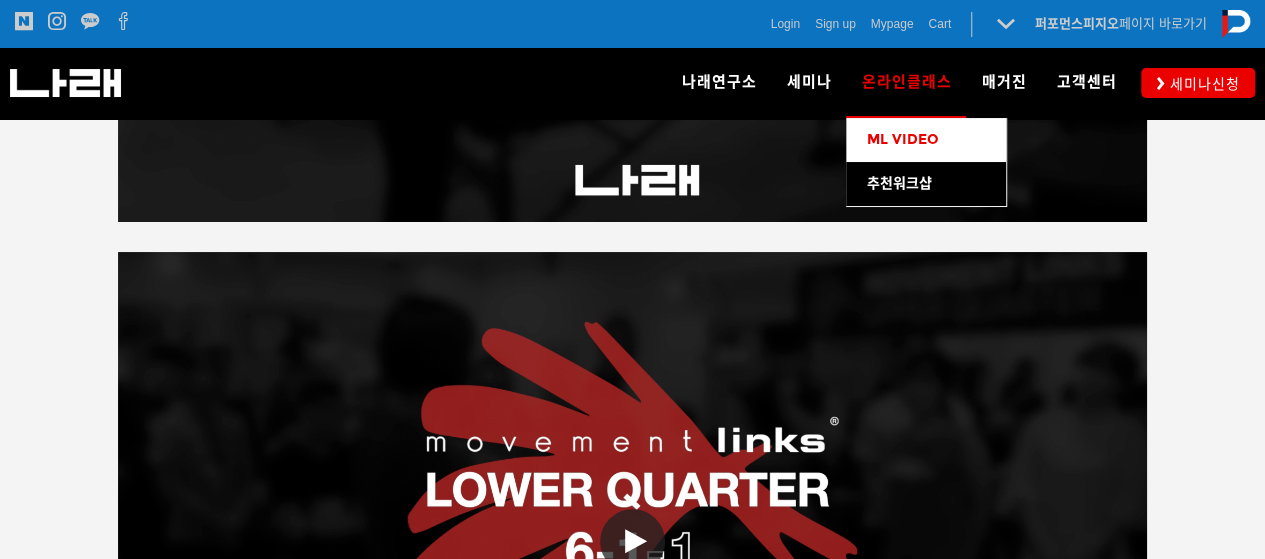 click on "ML VIDEO" at bounding box center [902, 139] 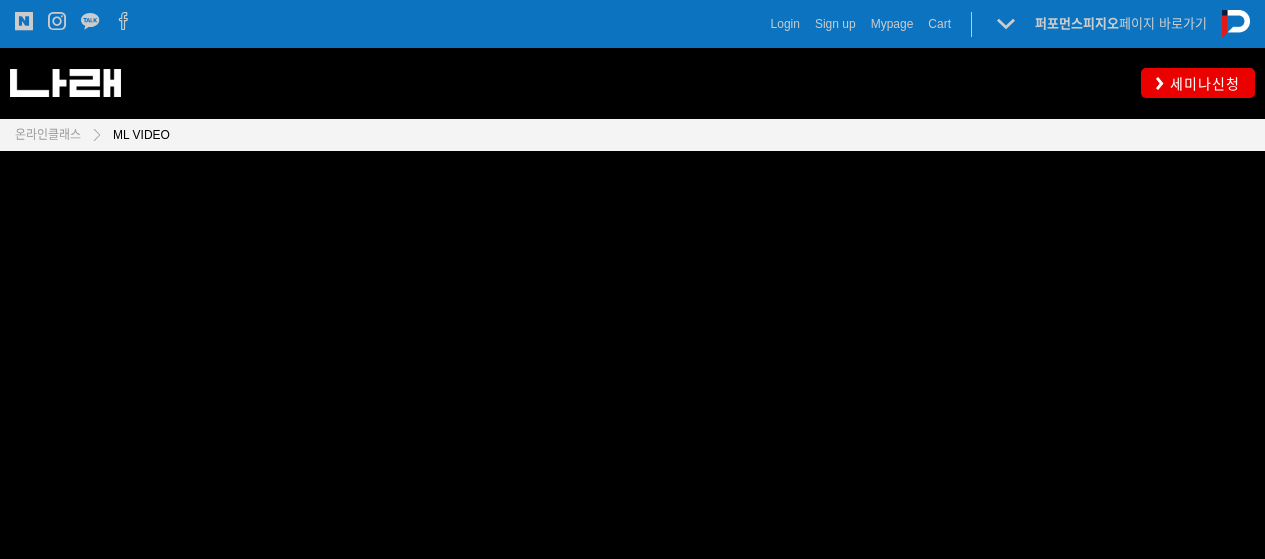 scroll, scrollTop: 0, scrollLeft: 0, axis: both 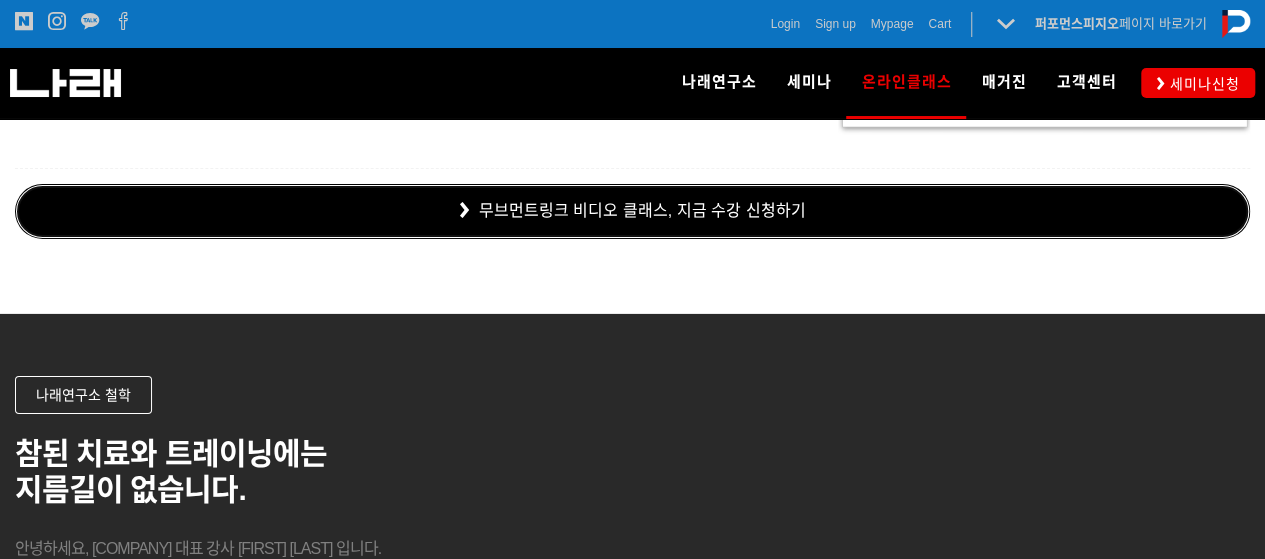 click on "무브먼트링크 비디오 클래스, 지금 수강 신청하기" at bounding box center [632, 211] 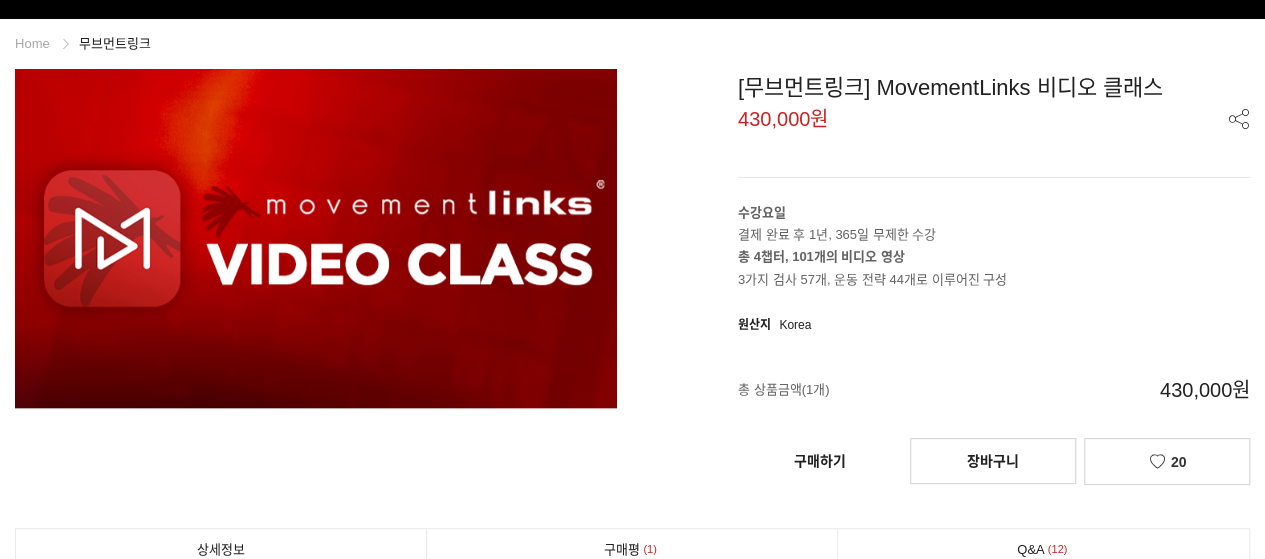 scroll, scrollTop: 100, scrollLeft: 0, axis: vertical 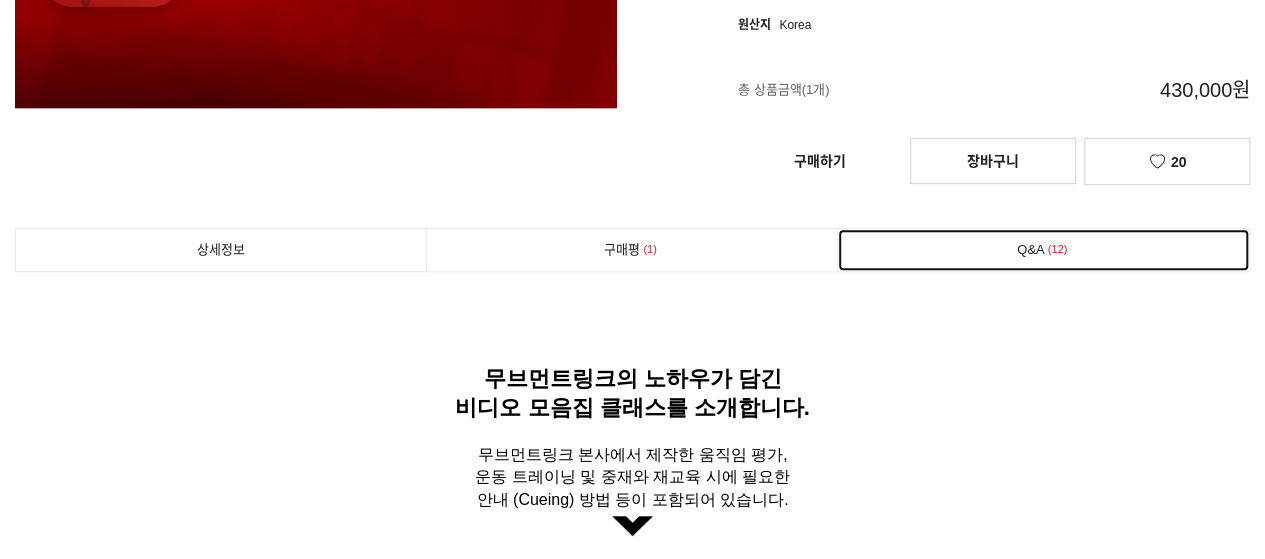 click on "12" at bounding box center (1058, 249) 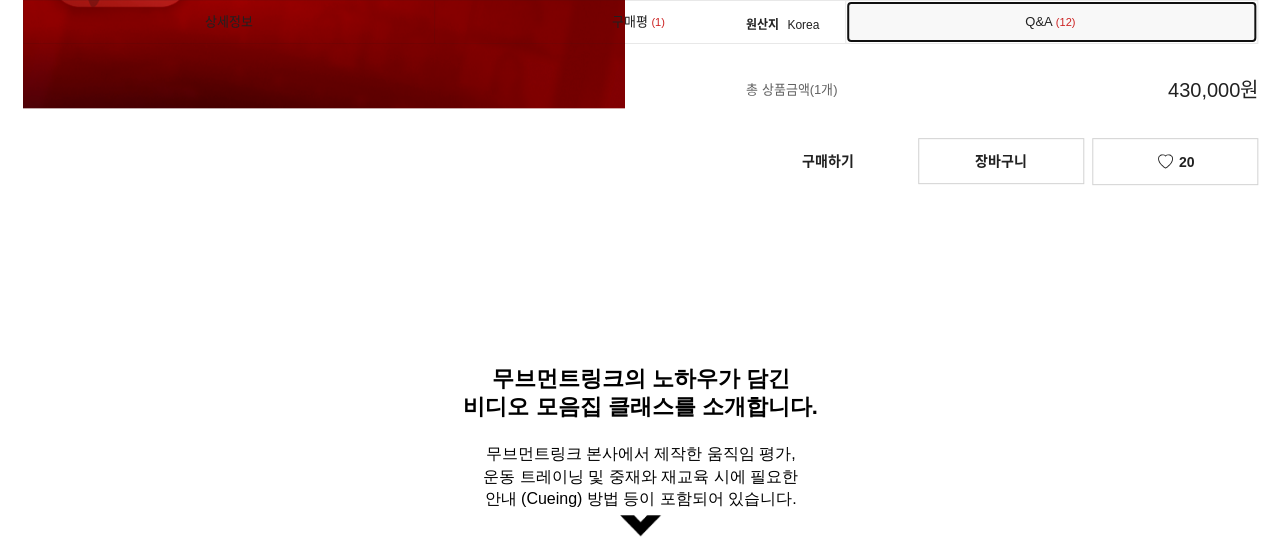 scroll, scrollTop: 15778, scrollLeft: 0, axis: vertical 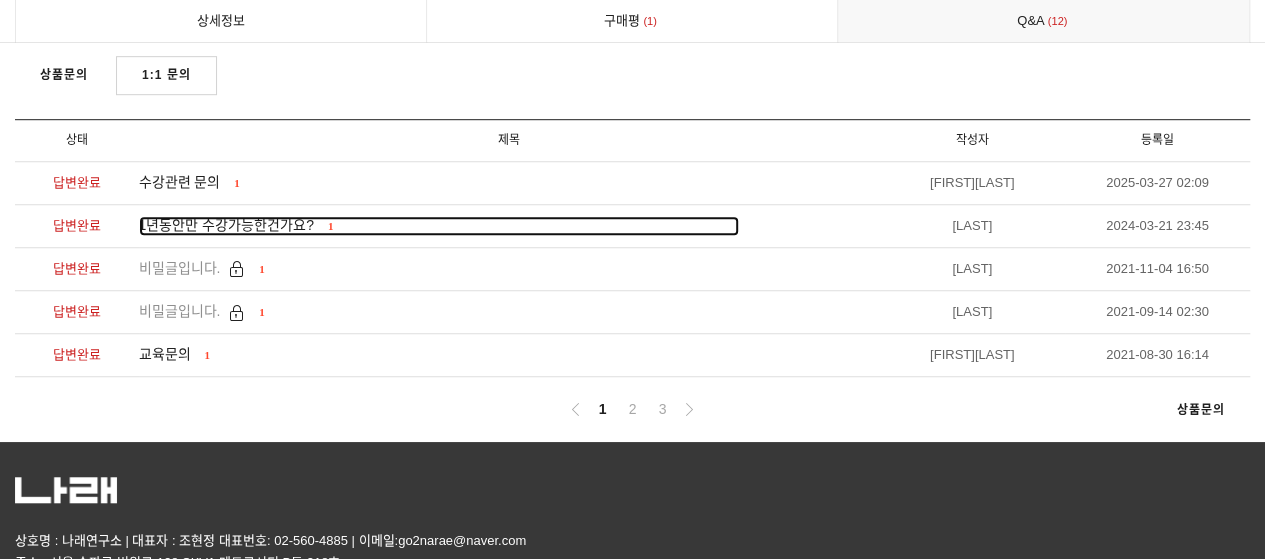 click on "1년동안만 수강가능한건가요?" at bounding box center (226, 225) 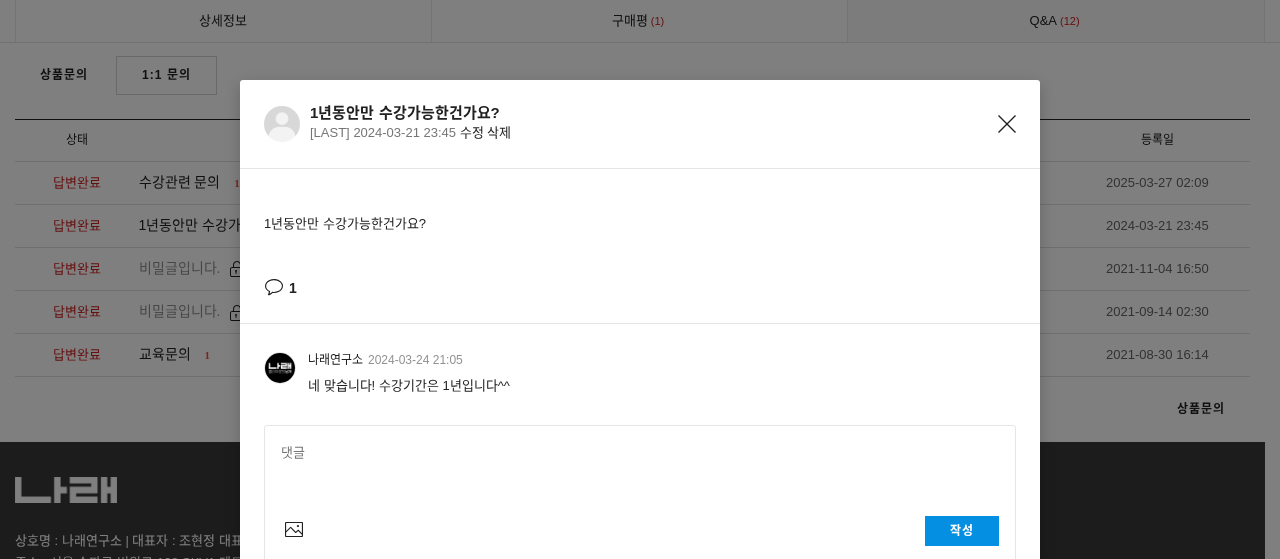 click at bounding box center (1007, 124) 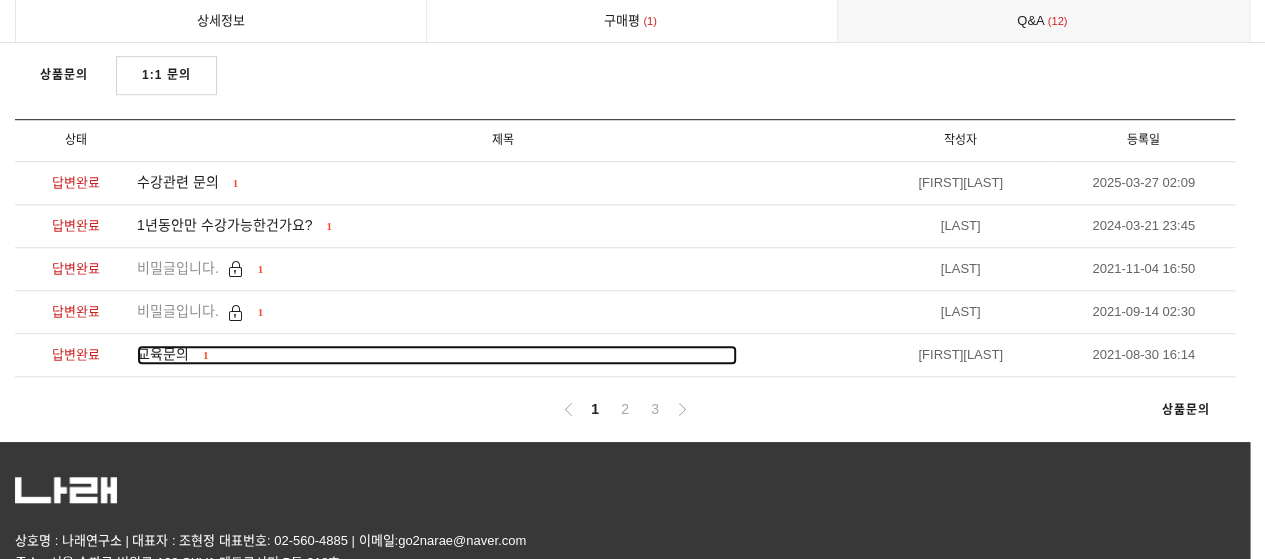 click on "교육문의" at bounding box center (163, 354) 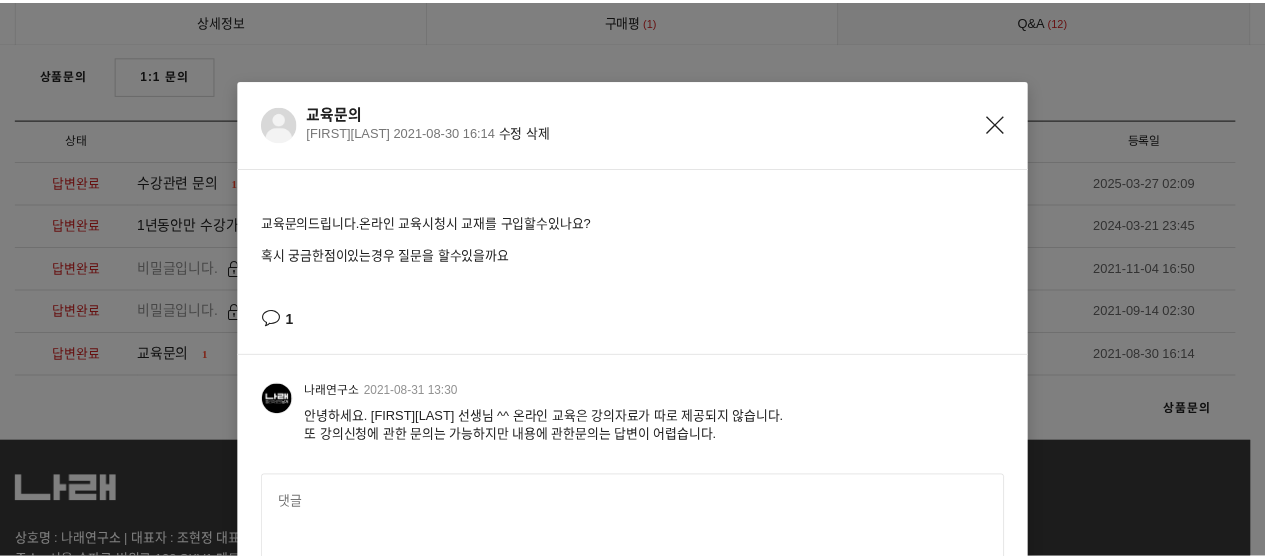 scroll, scrollTop: 100, scrollLeft: 0, axis: vertical 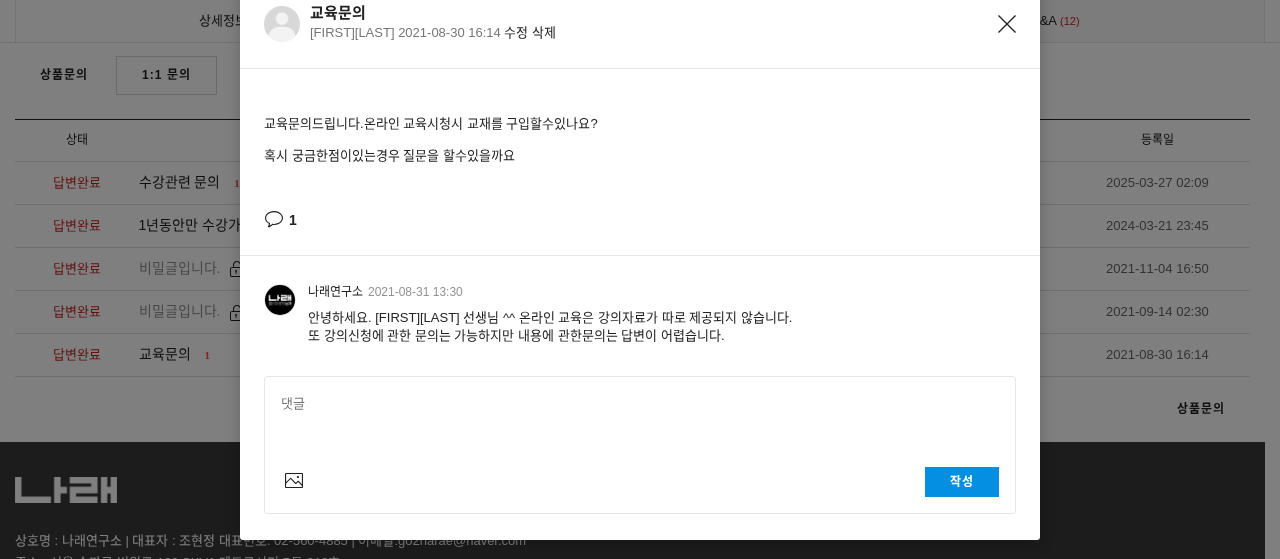 click at bounding box center (1007, 24) 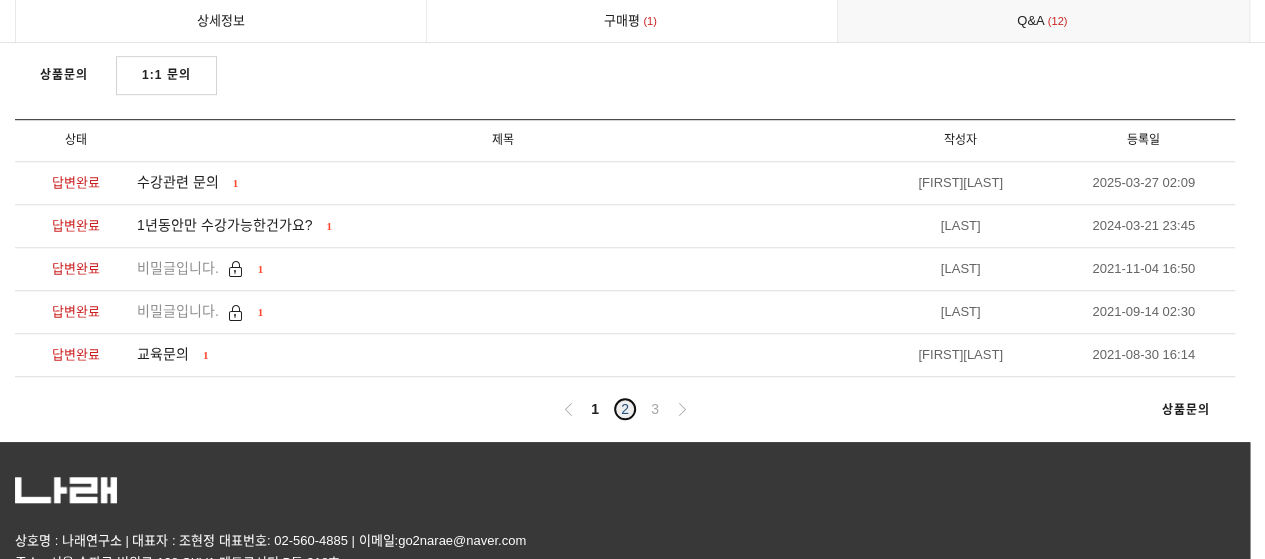 click on "2" at bounding box center [625, 409] 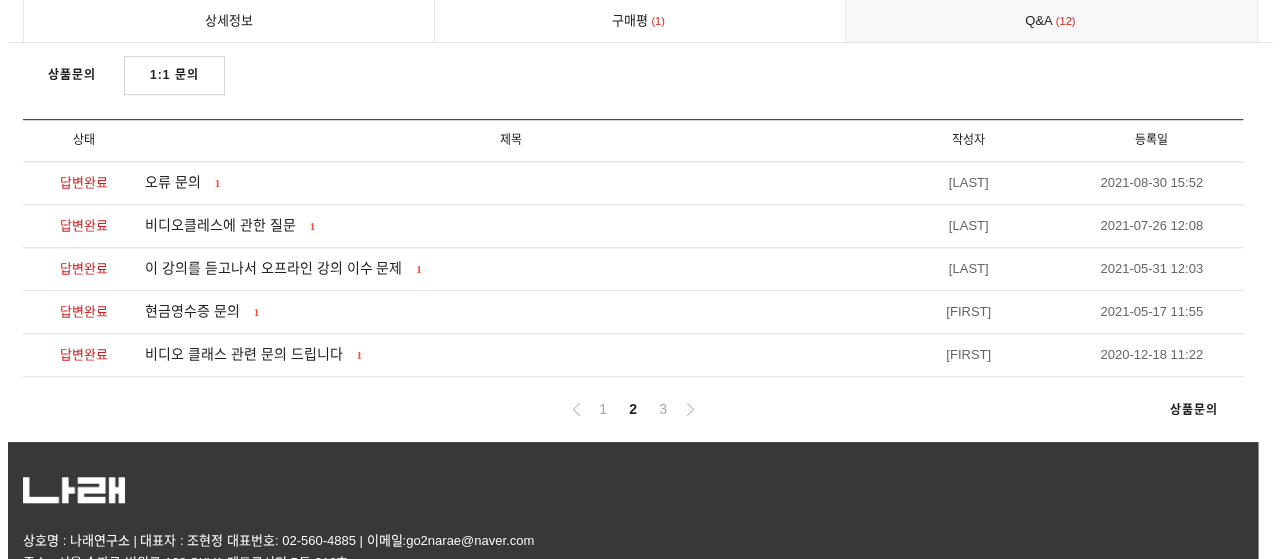 scroll, scrollTop: 15778, scrollLeft: 0, axis: vertical 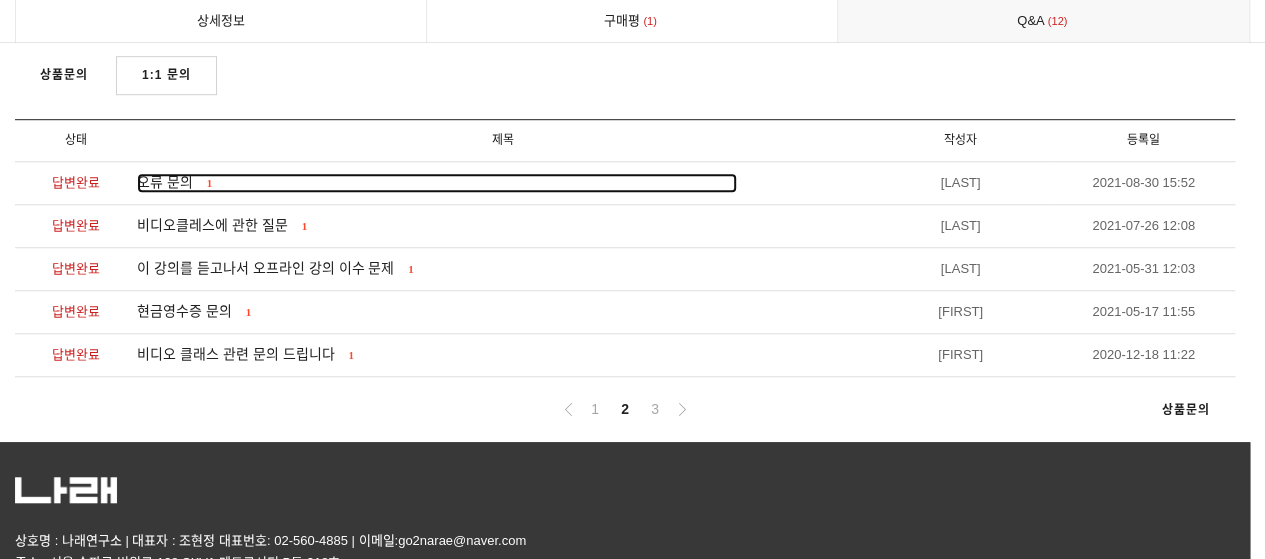 click on "오류 문의" at bounding box center (165, 182) 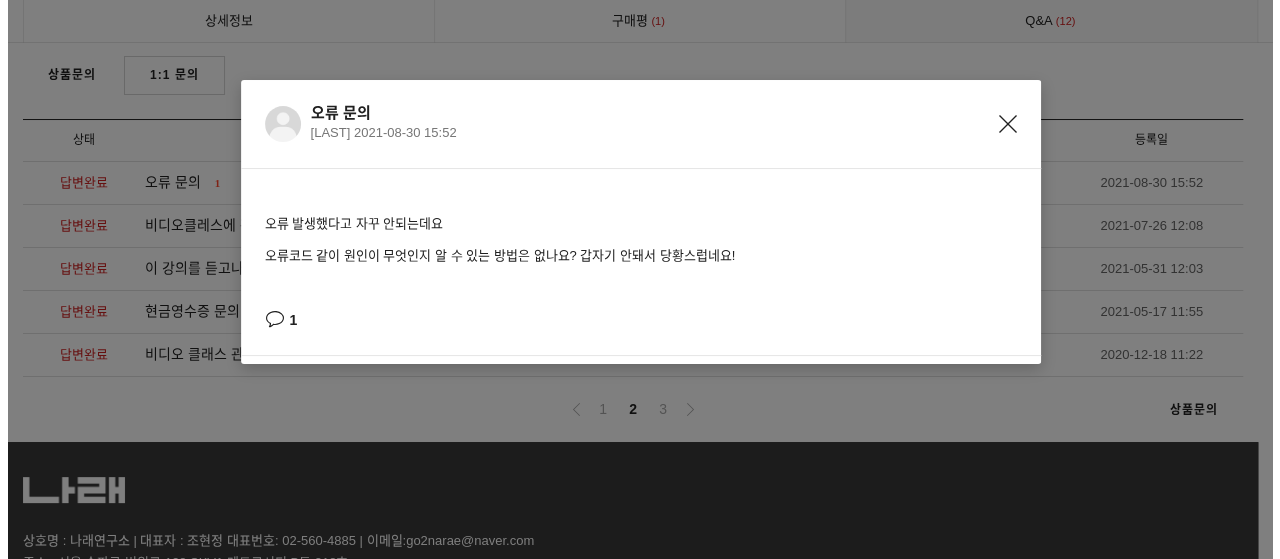 scroll, scrollTop: 0, scrollLeft: 0, axis: both 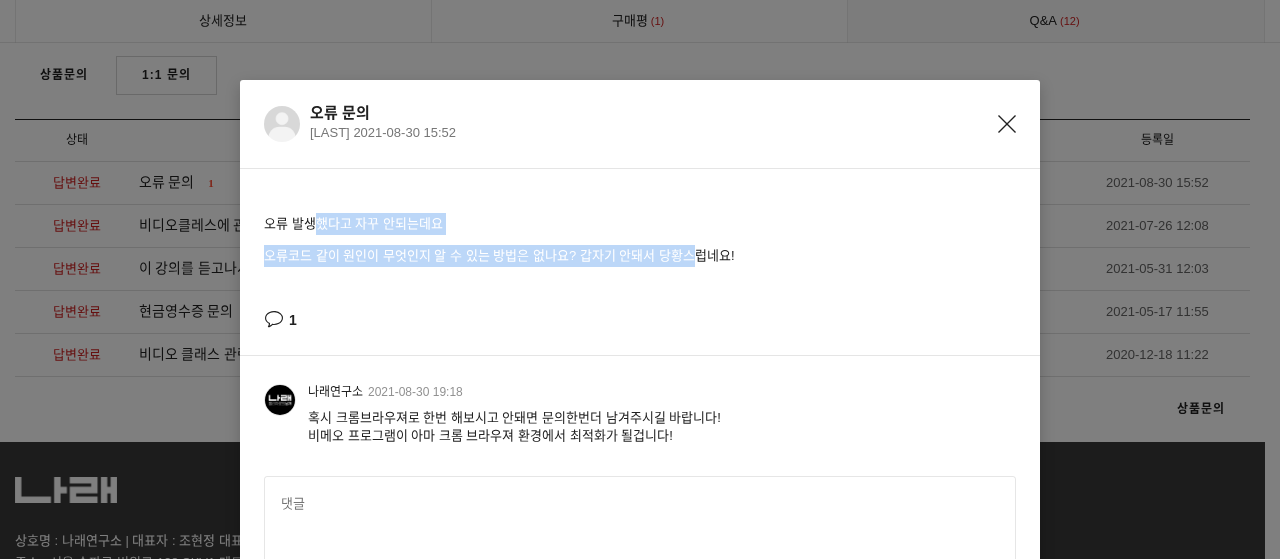 drag, startPoint x: 309, startPoint y: 223, endPoint x: 688, endPoint y: 264, distance: 381.21124 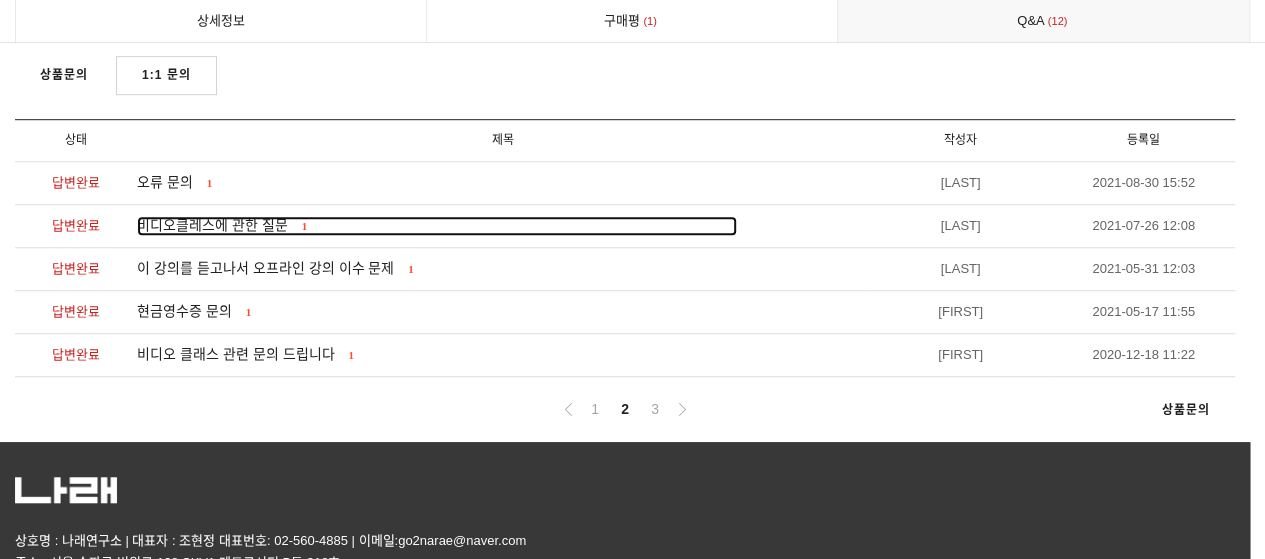 click on "비디오클레스에 관한 질문" at bounding box center [212, 225] 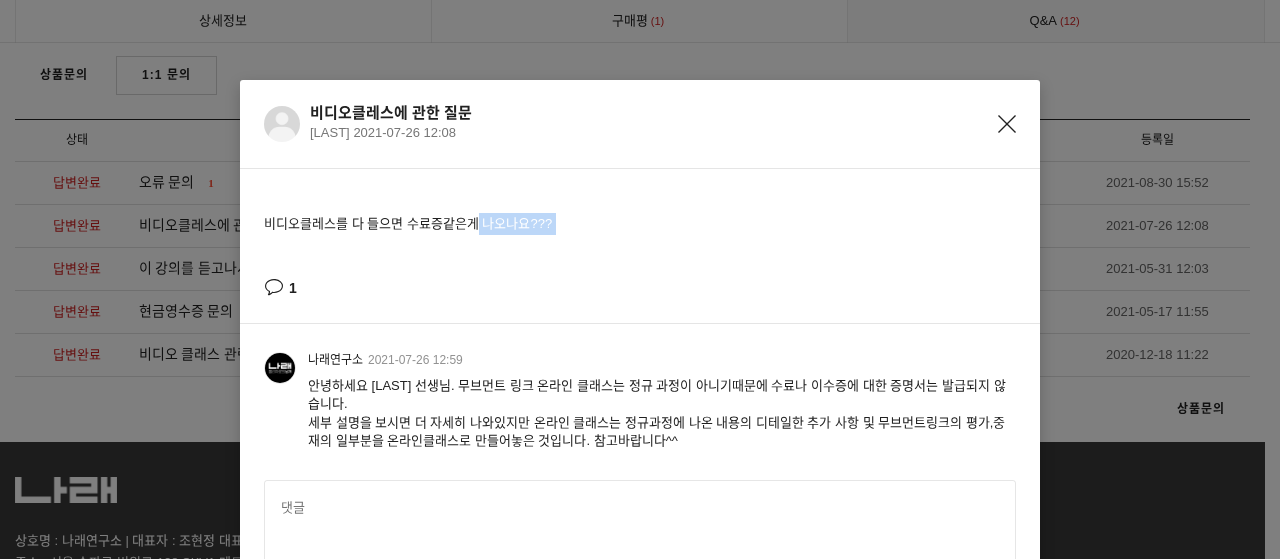 drag, startPoint x: 366, startPoint y: 209, endPoint x: 606, endPoint y: 247, distance: 242.98972 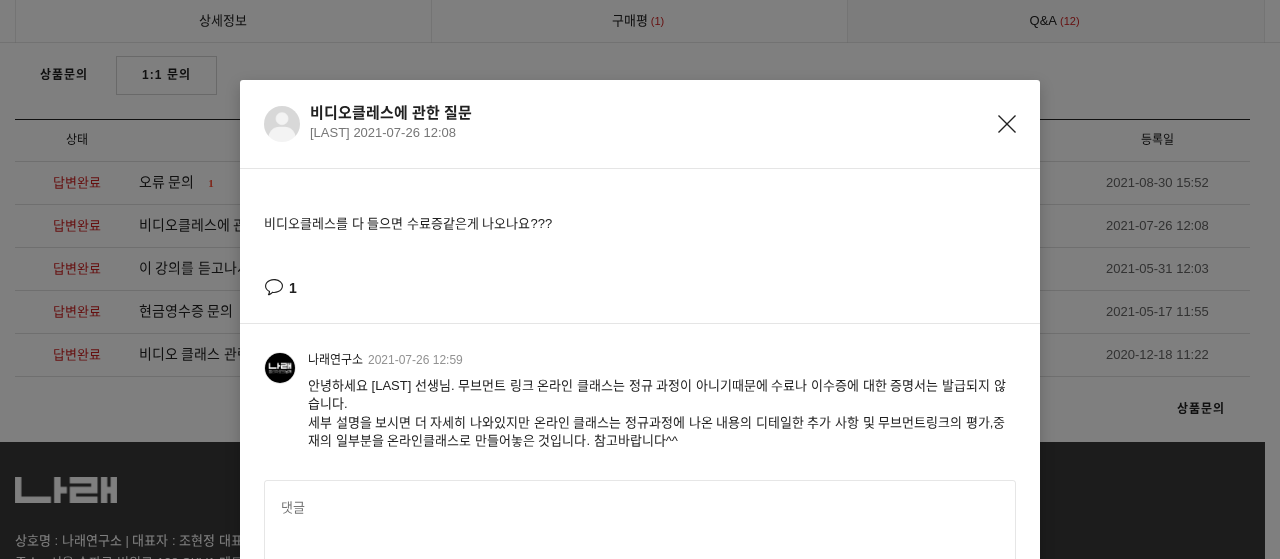 drag, startPoint x: 296, startPoint y: 384, endPoint x: 880, endPoint y: 436, distance: 586.3105 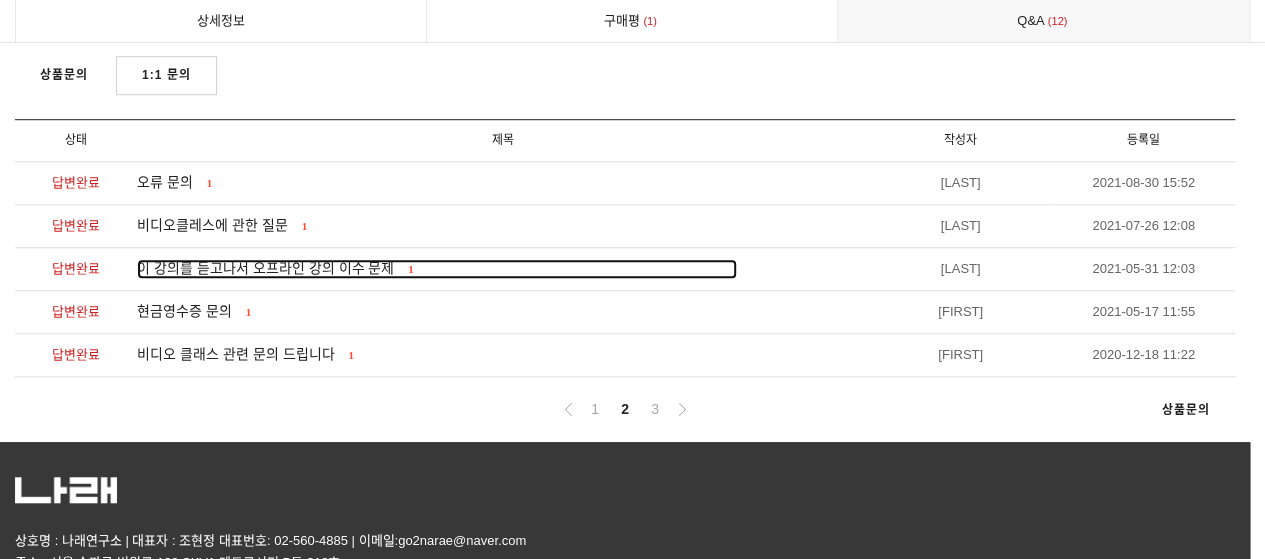 click on "이 강의를 듣고나서 오프라인 강의 이수 문제" at bounding box center [265, 268] 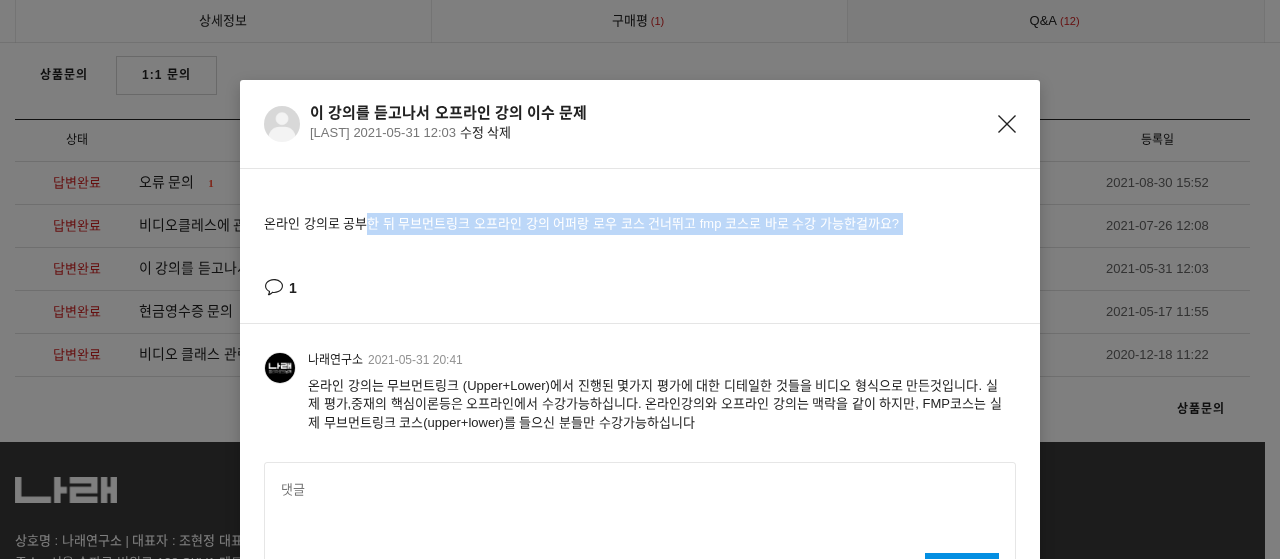 drag, startPoint x: 360, startPoint y: 217, endPoint x: 720, endPoint y: 239, distance: 360.6716 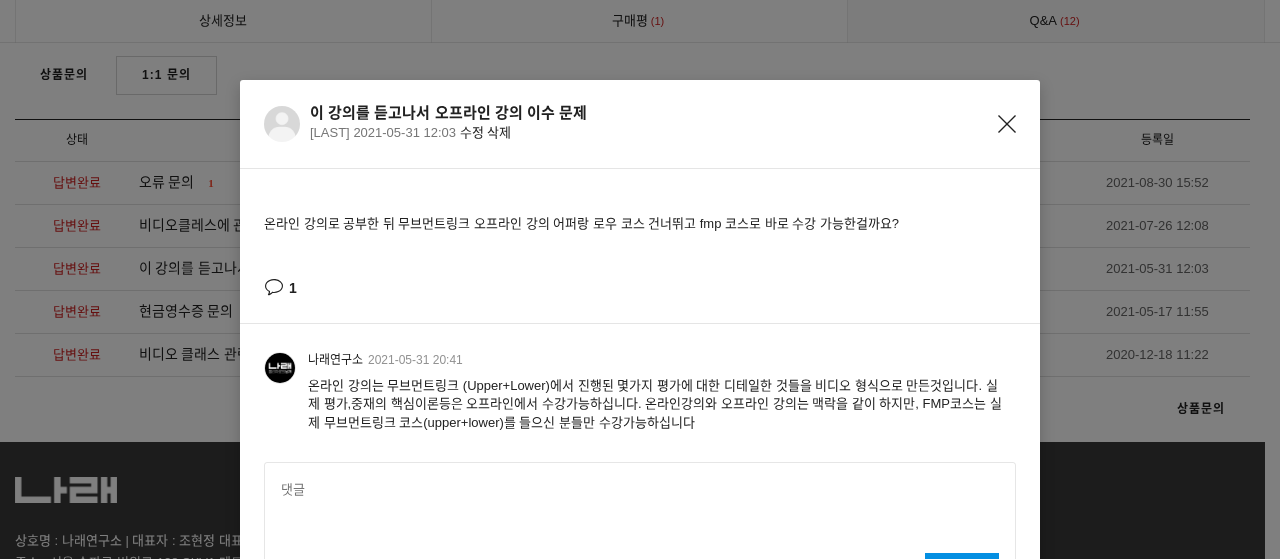 click at bounding box center (1007, 122) 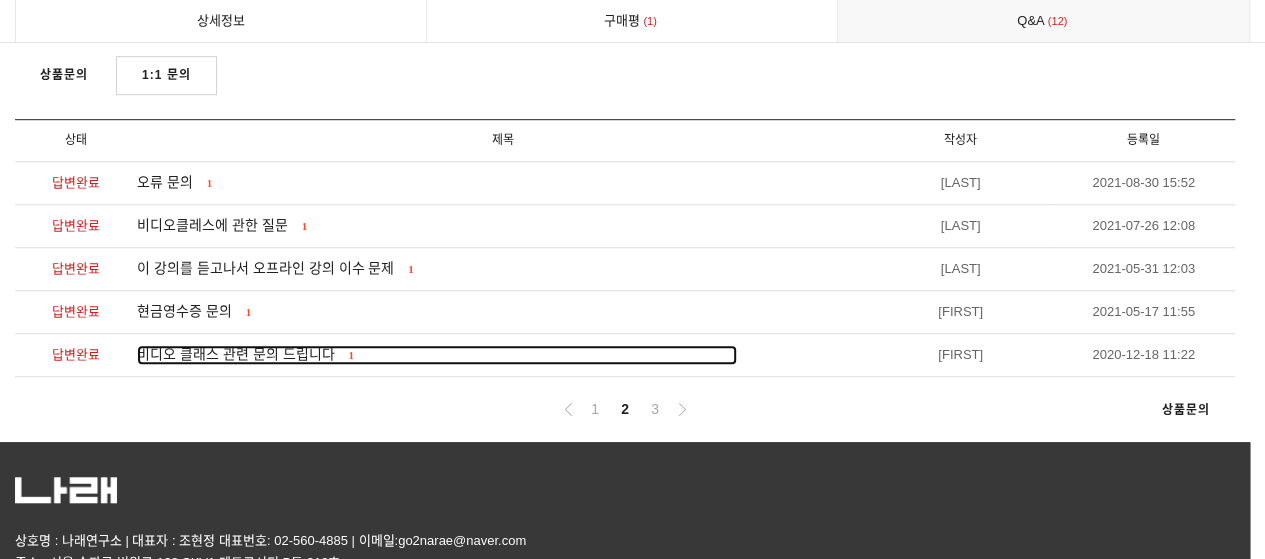 click on "비디오 클래스 관련 문의 드립니다" at bounding box center [236, 354] 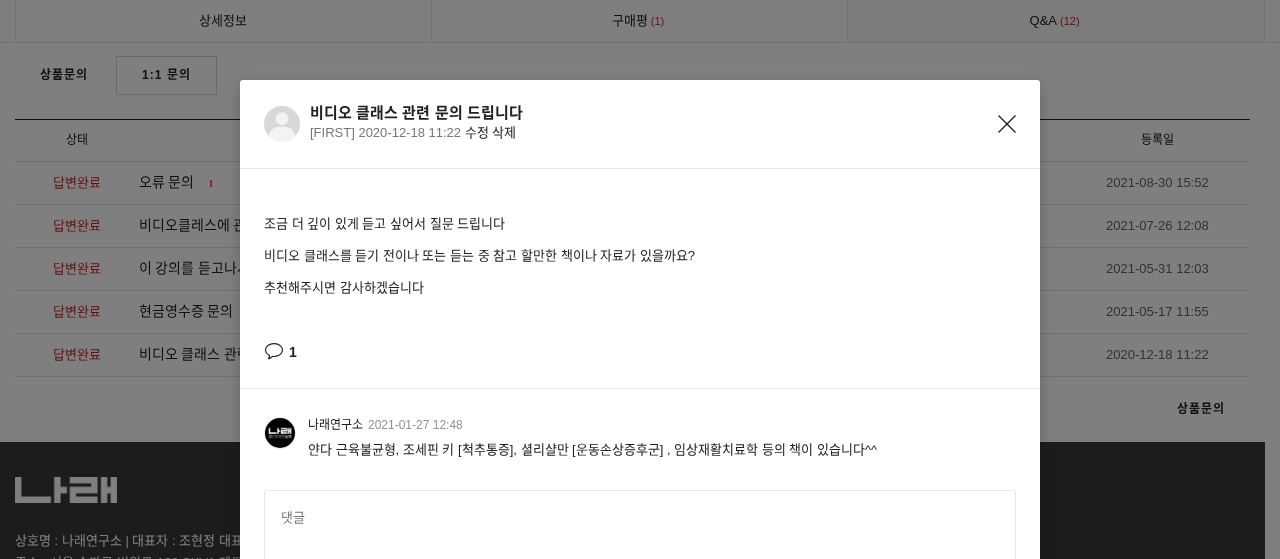 drag, startPoint x: 270, startPoint y: 225, endPoint x: 608, endPoint y: 294, distance: 344.971 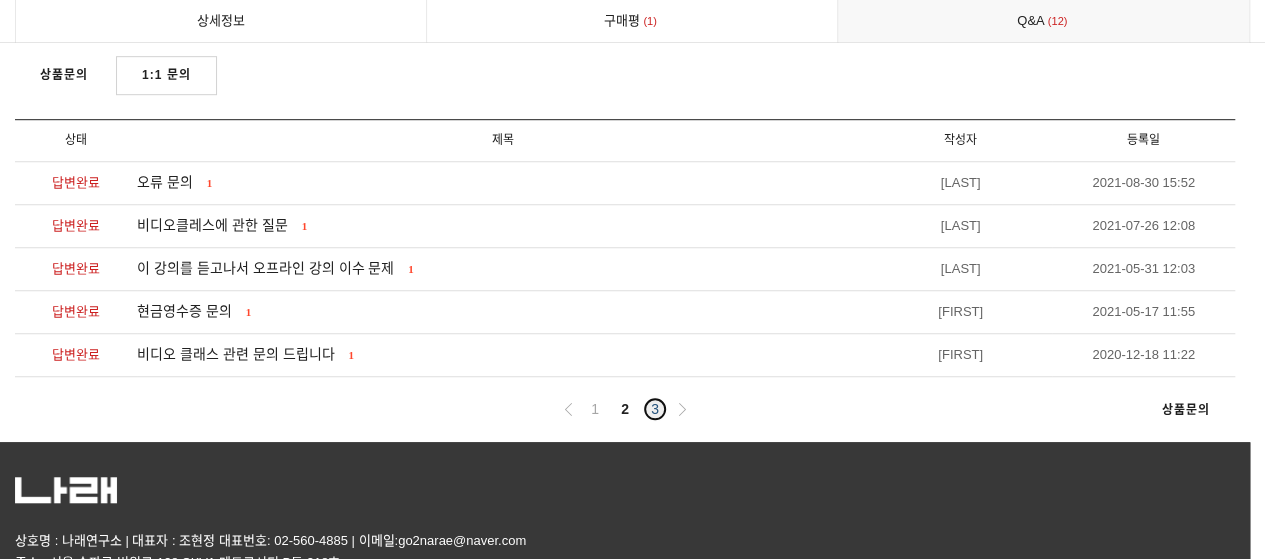 click on "3" at bounding box center [655, 409] 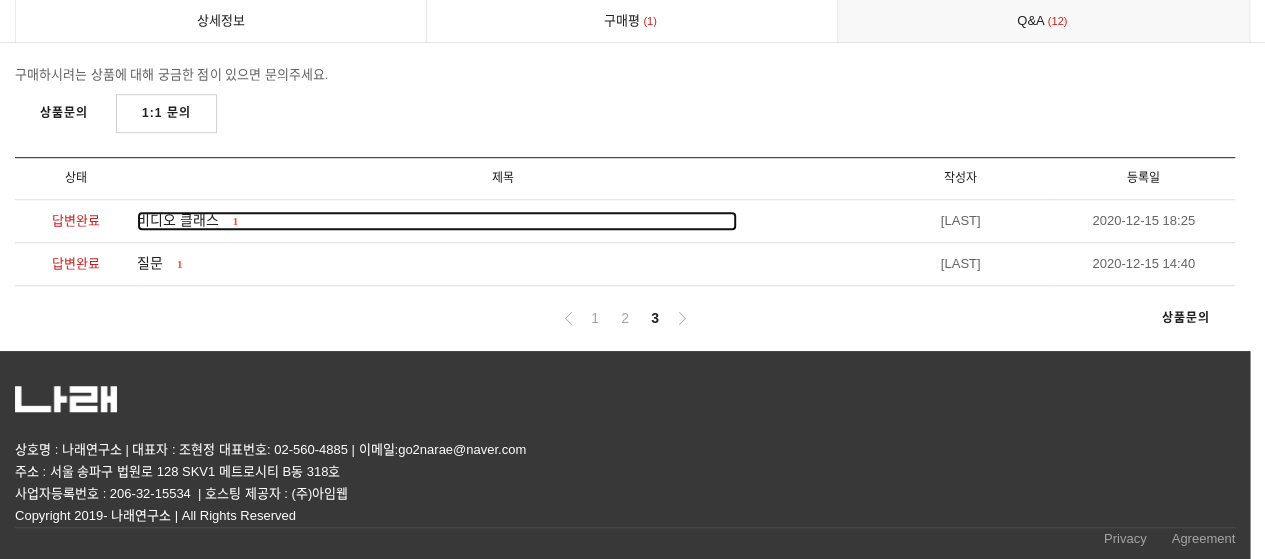click on "비디오 클래스" at bounding box center [178, 220] 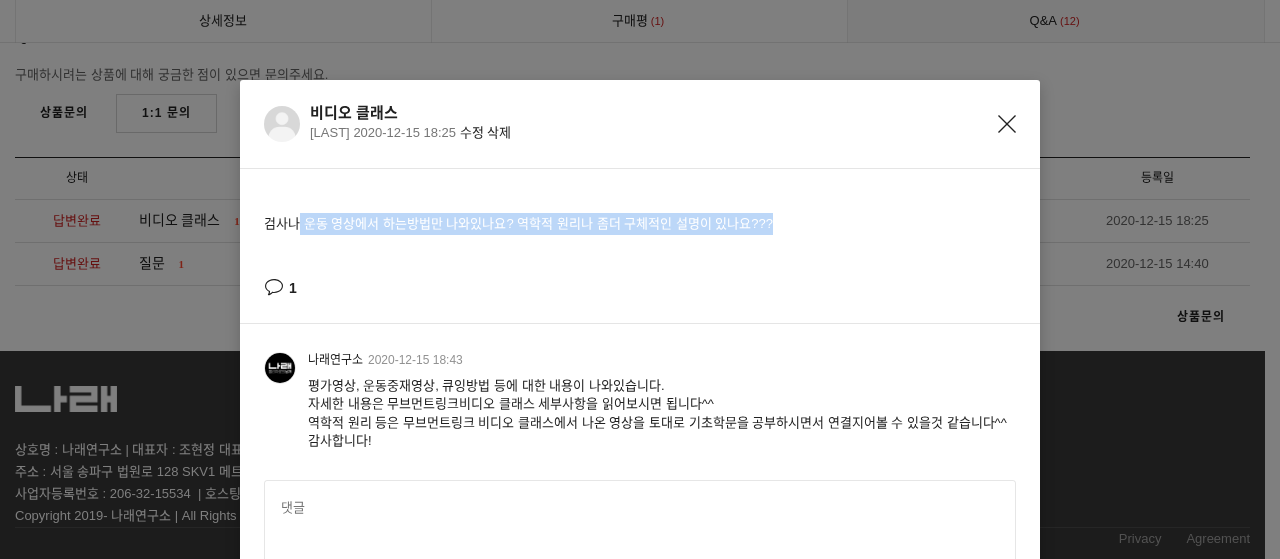 drag, startPoint x: 293, startPoint y: 225, endPoint x: 764, endPoint y: 232, distance: 471.052 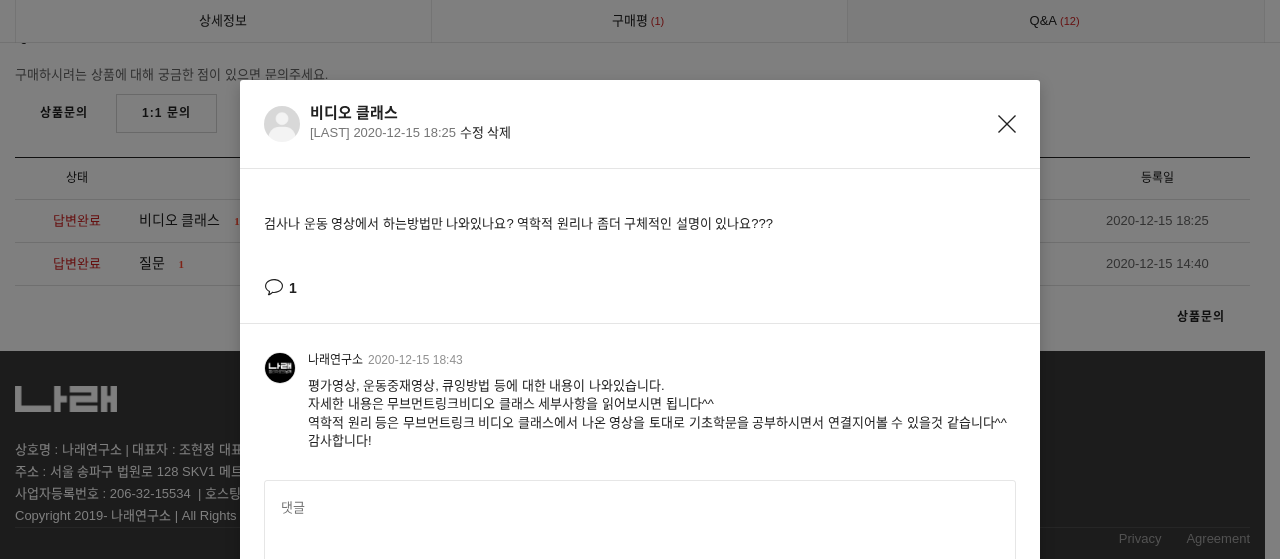 click at bounding box center [1007, 124] 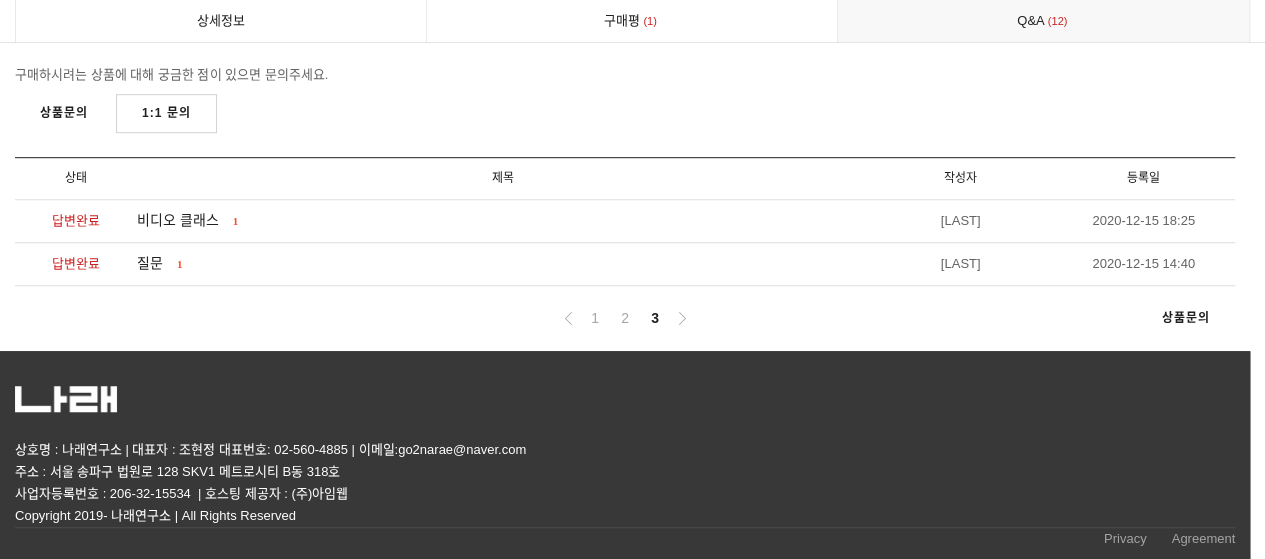 drag, startPoint x: 165, startPoint y: 266, endPoint x: 157, endPoint y: 280, distance: 16.124516 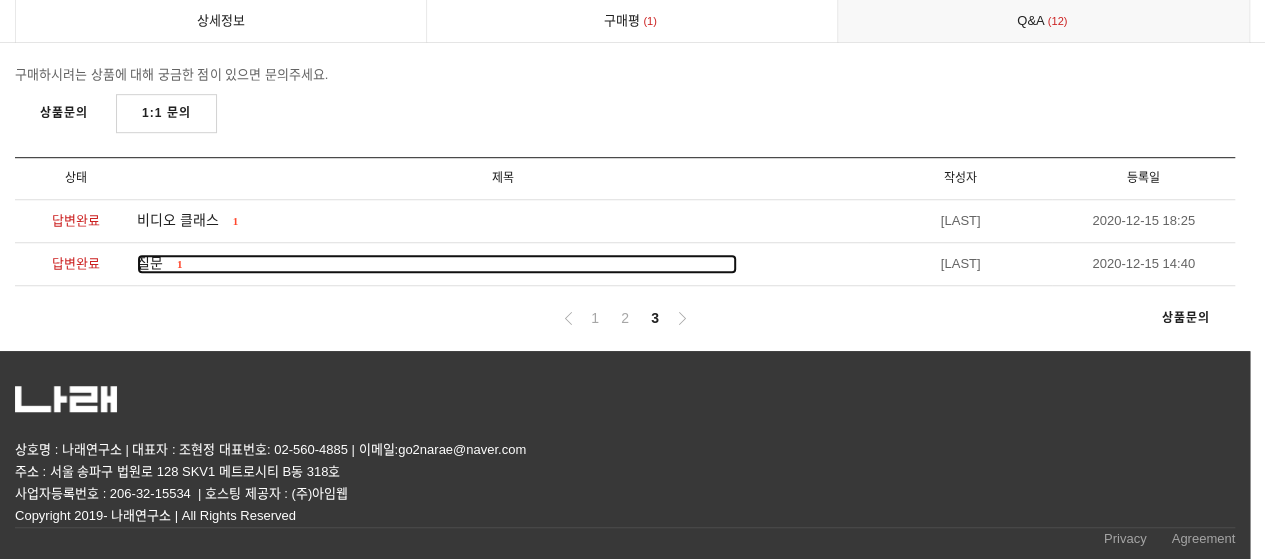 click on "질문" at bounding box center (150, 263) 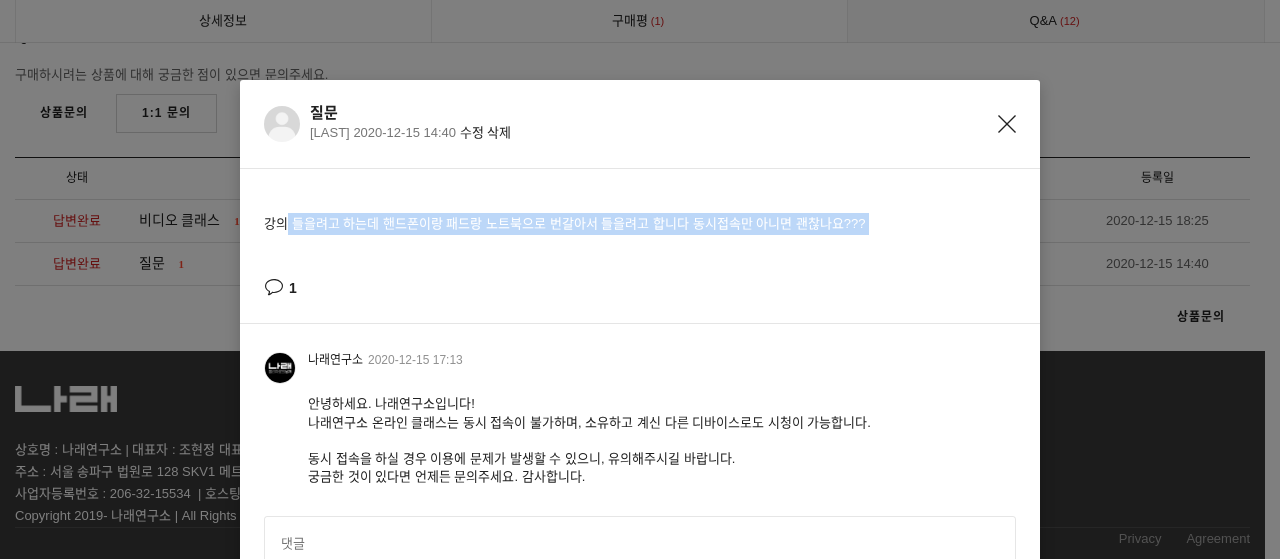drag, startPoint x: 276, startPoint y: 225, endPoint x: 615, endPoint y: 245, distance: 339.58945 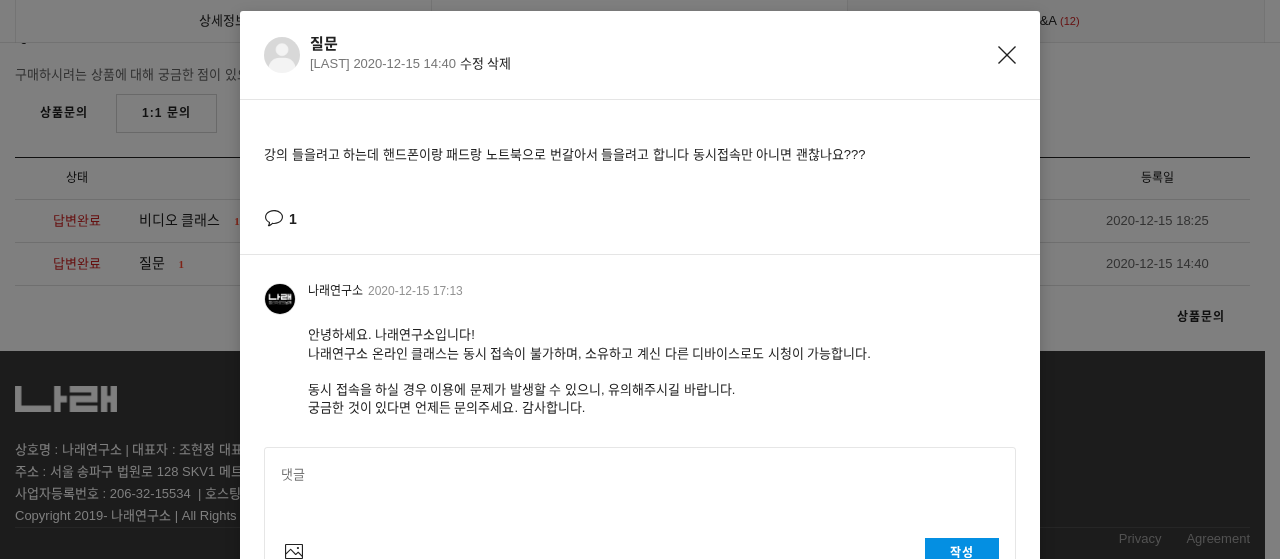 scroll, scrollTop: 100, scrollLeft: 0, axis: vertical 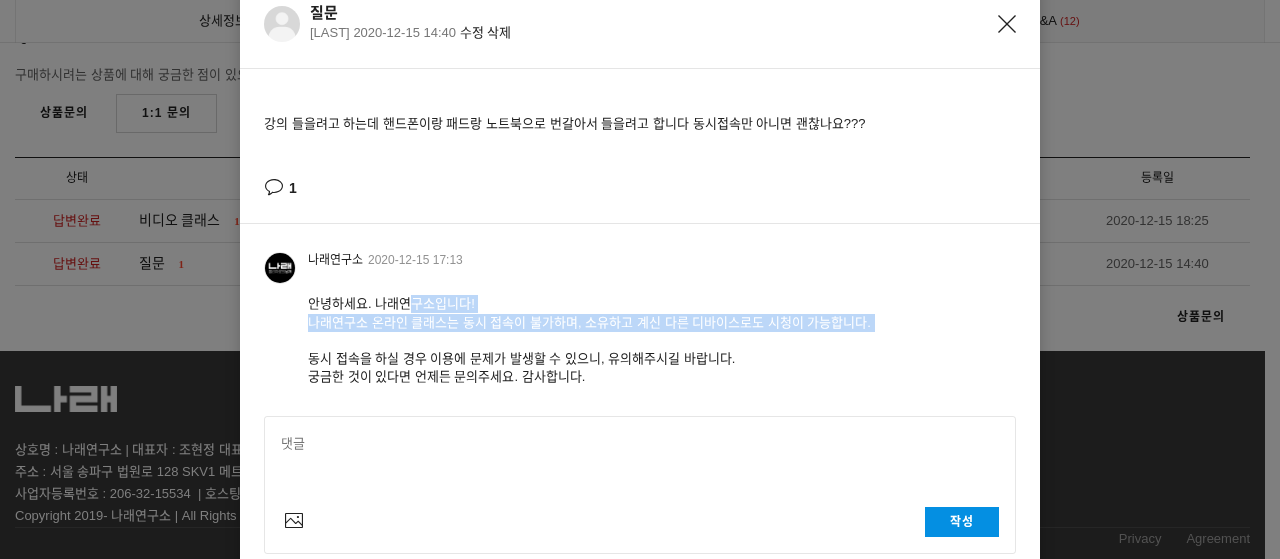 drag, startPoint x: 389, startPoint y: 301, endPoint x: 823, endPoint y: 340, distance: 435.74878 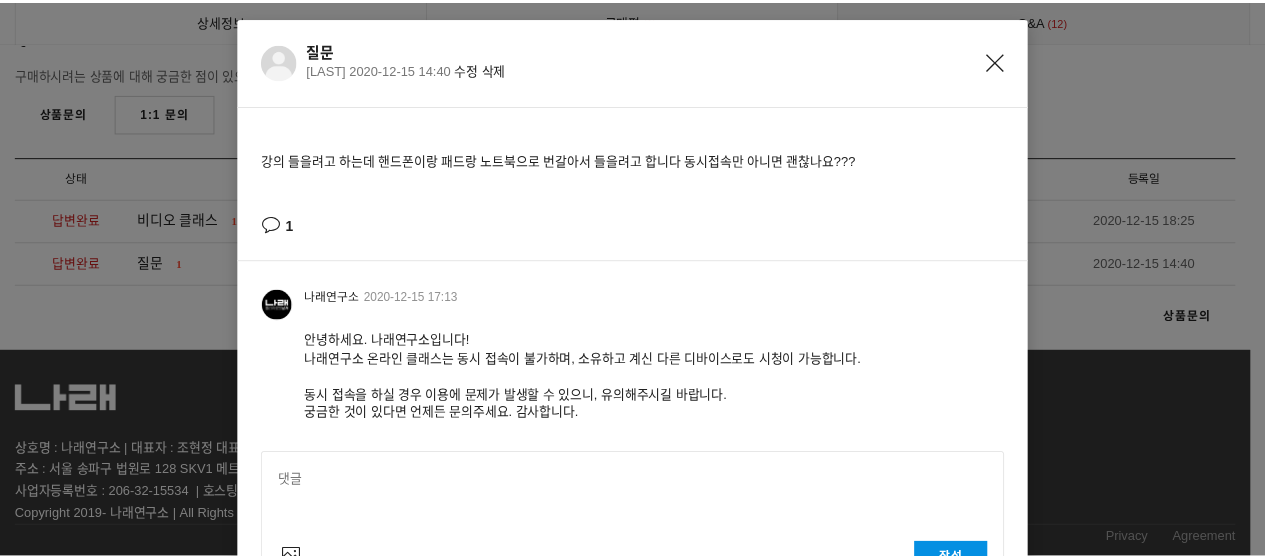 scroll, scrollTop: 0, scrollLeft: 0, axis: both 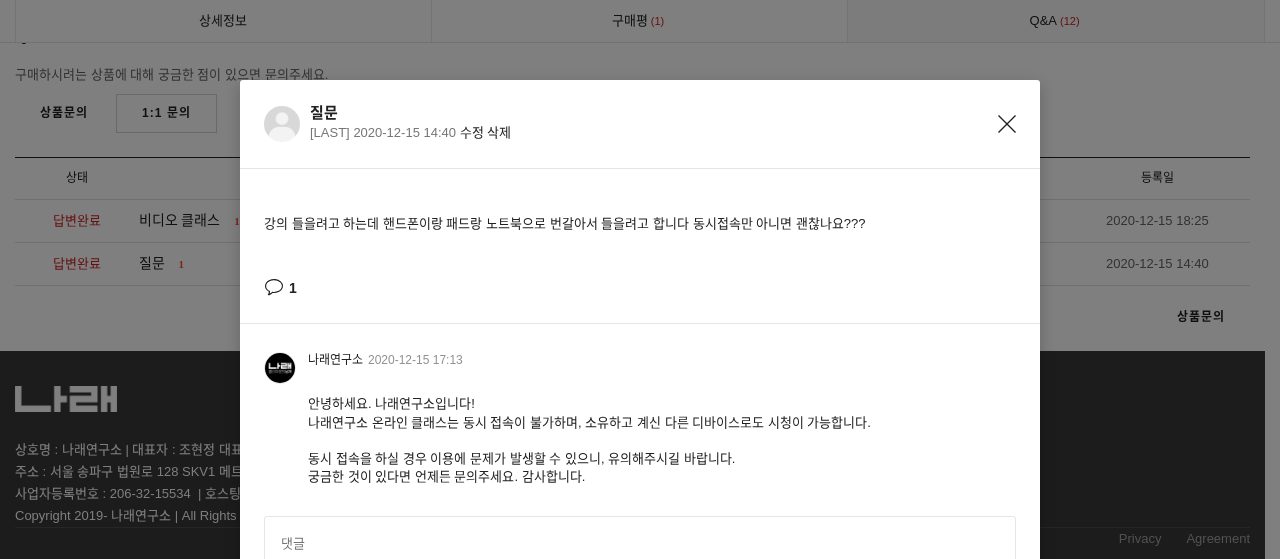 click at bounding box center (1007, 124) 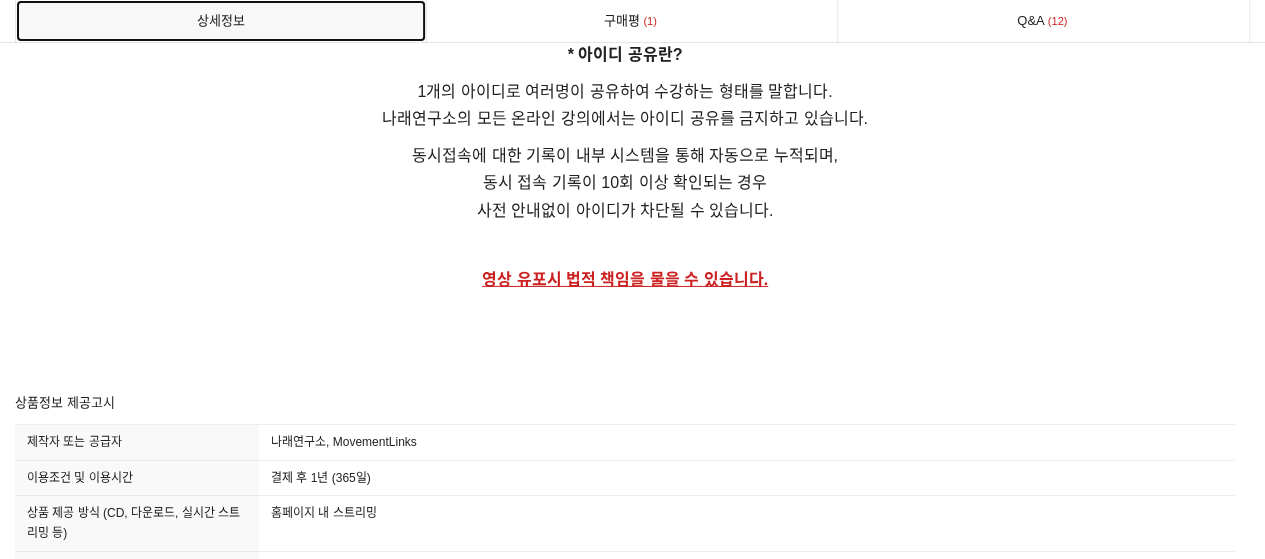 click on "상세정보" at bounding box center (221, 21) 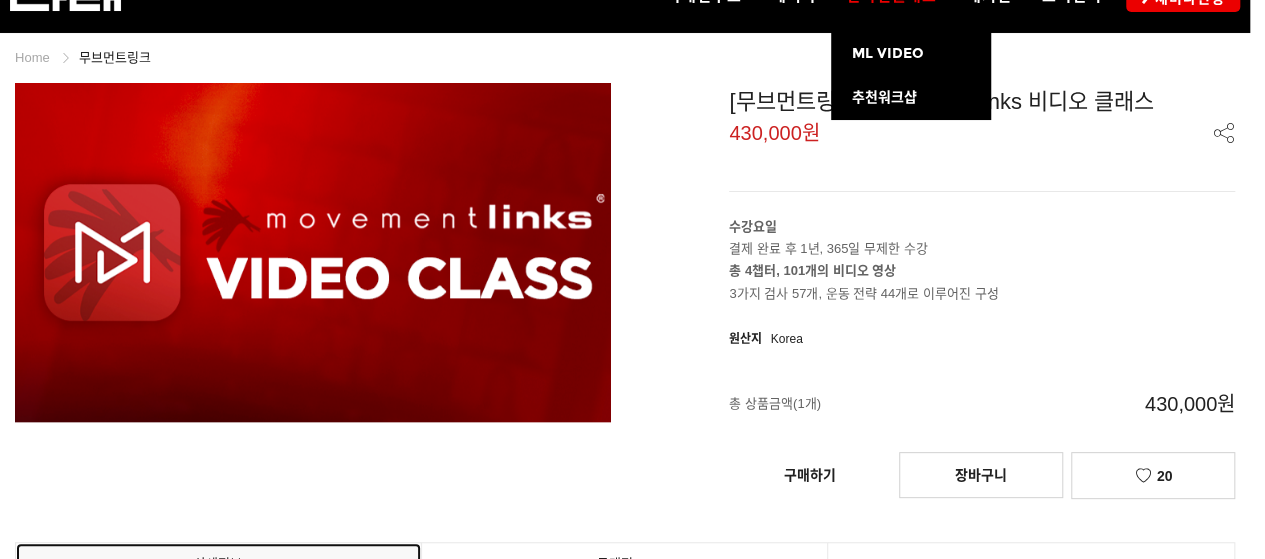 scroll, scrollTop: 0, scrollLeft: 0, axis: both 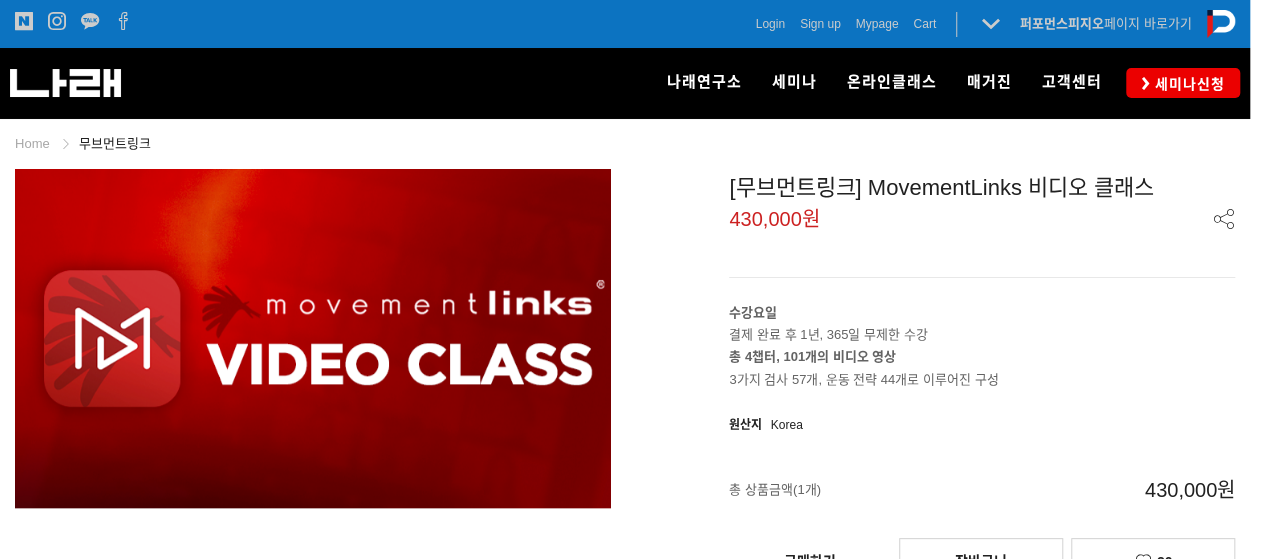 click on "[무브먼트링크] MovementLinks 비디오 클래스
430,000원" at bounding box center (982, 223) 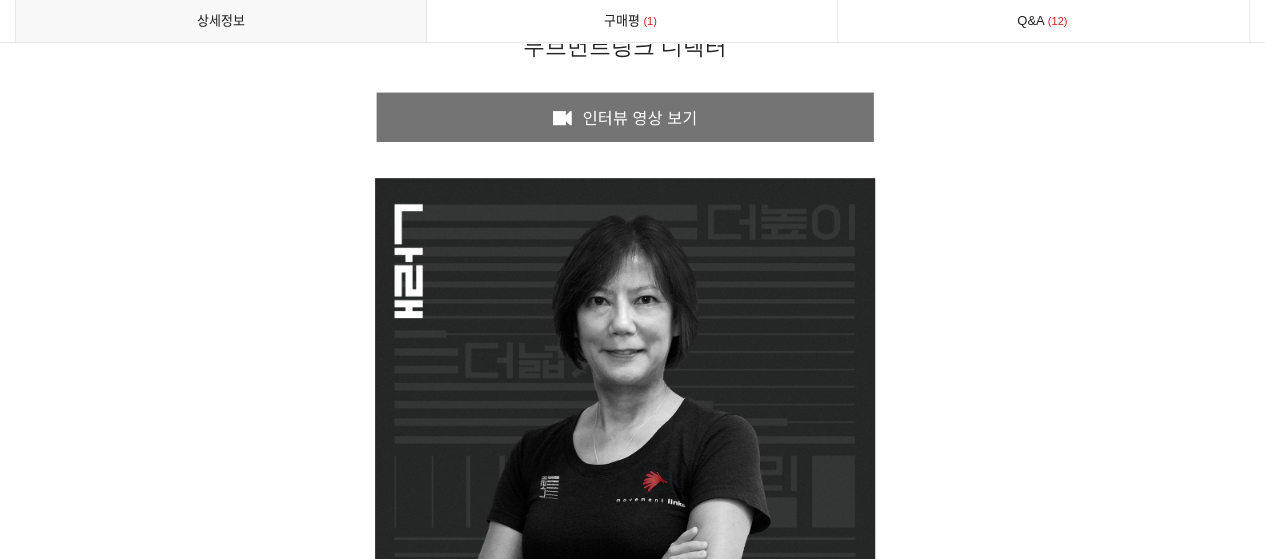 scroll, scrollTop: 8200, scrollLeft: 0, axis: vertical 